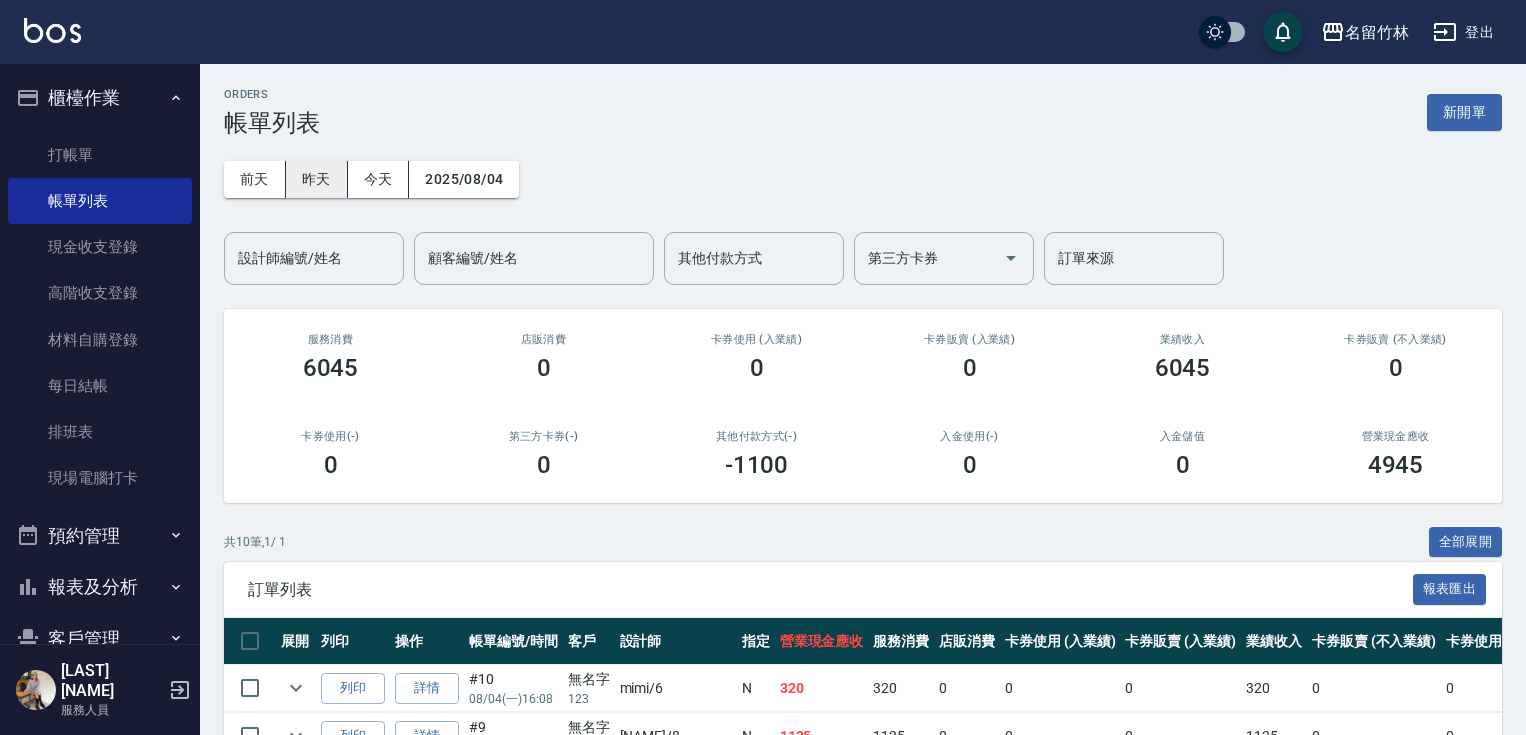 scroll, scrollTop: 0, scrollLeft: 0, axis: both 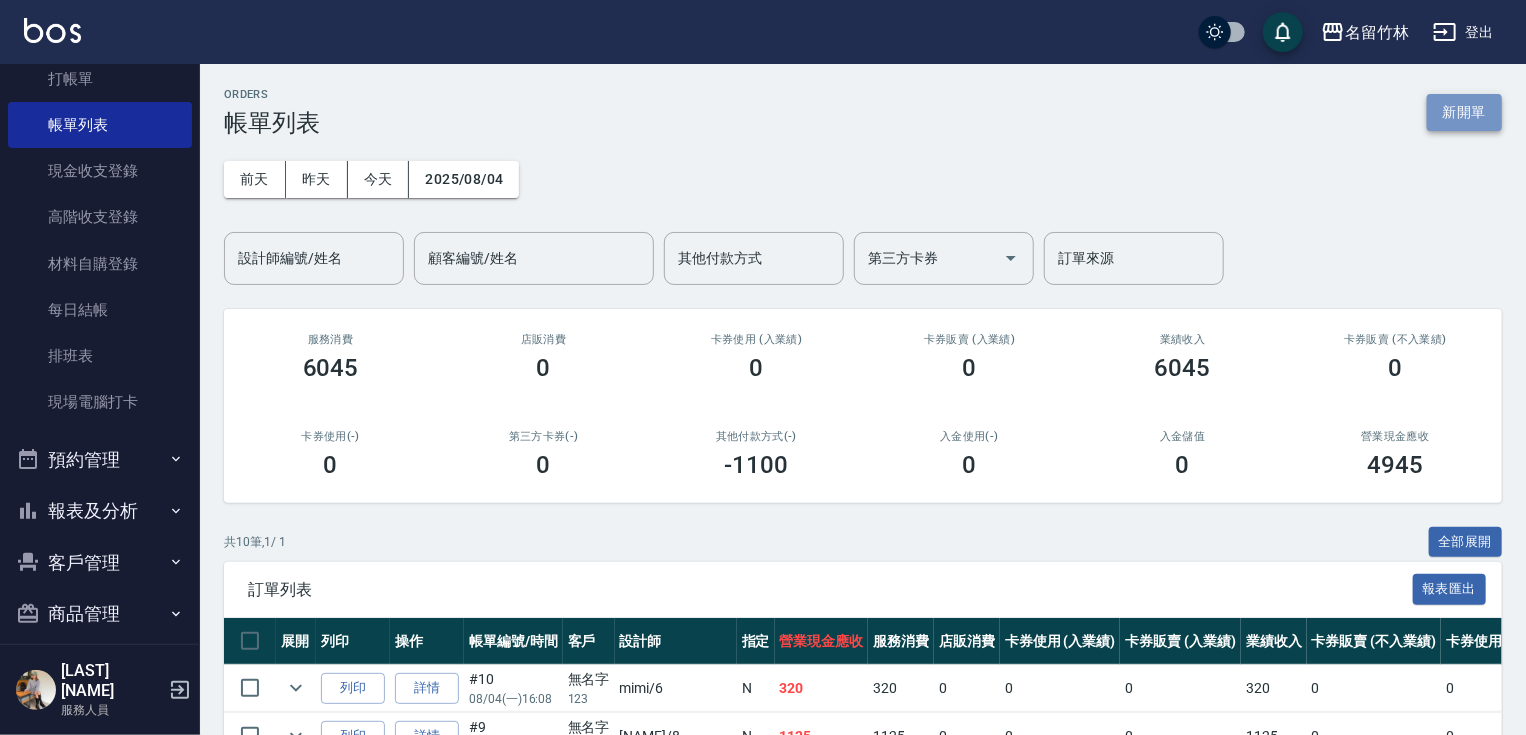 click on "新開單" at bounding box center [1464, 112] 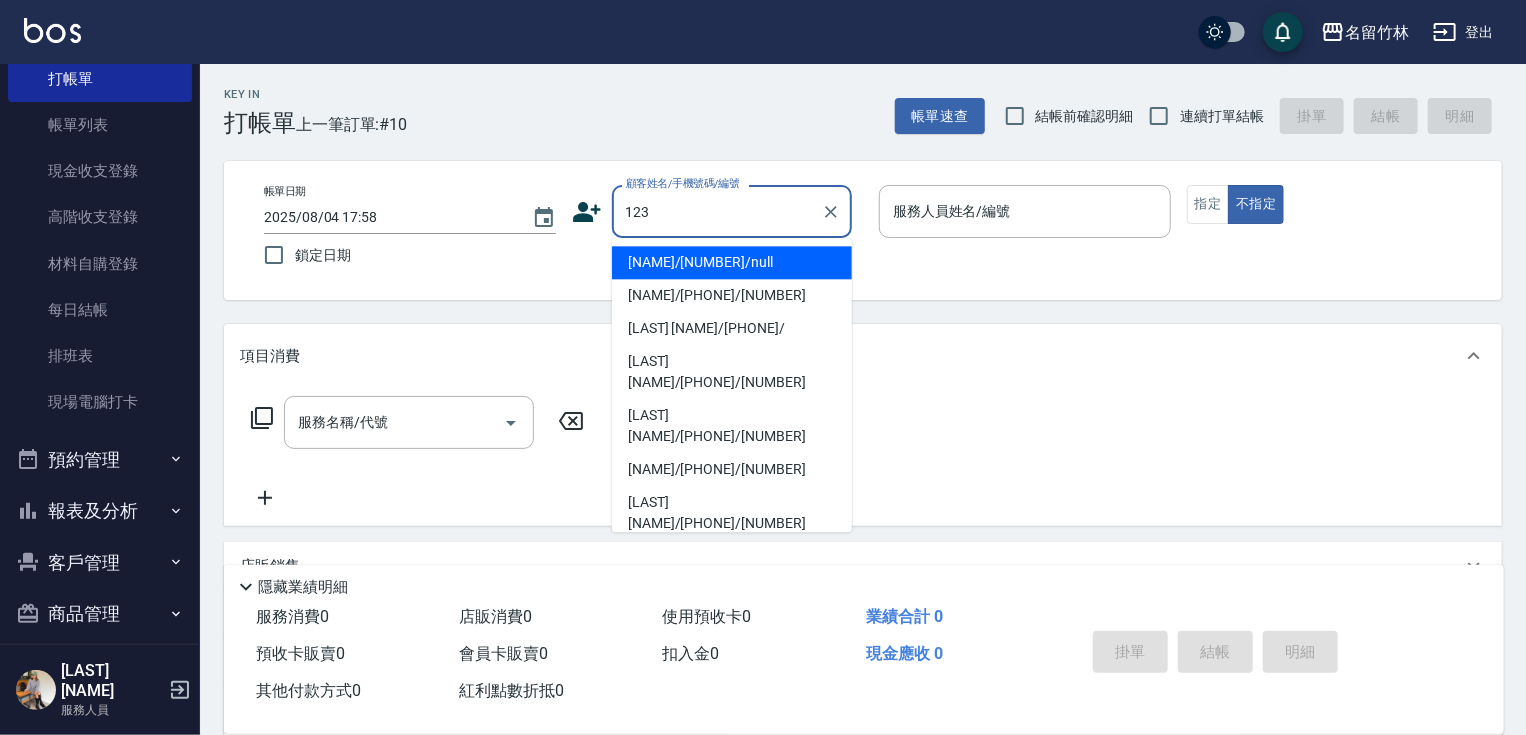 click on "[NAME]/[NUMBER]/null" at bounding box center (732, 262) 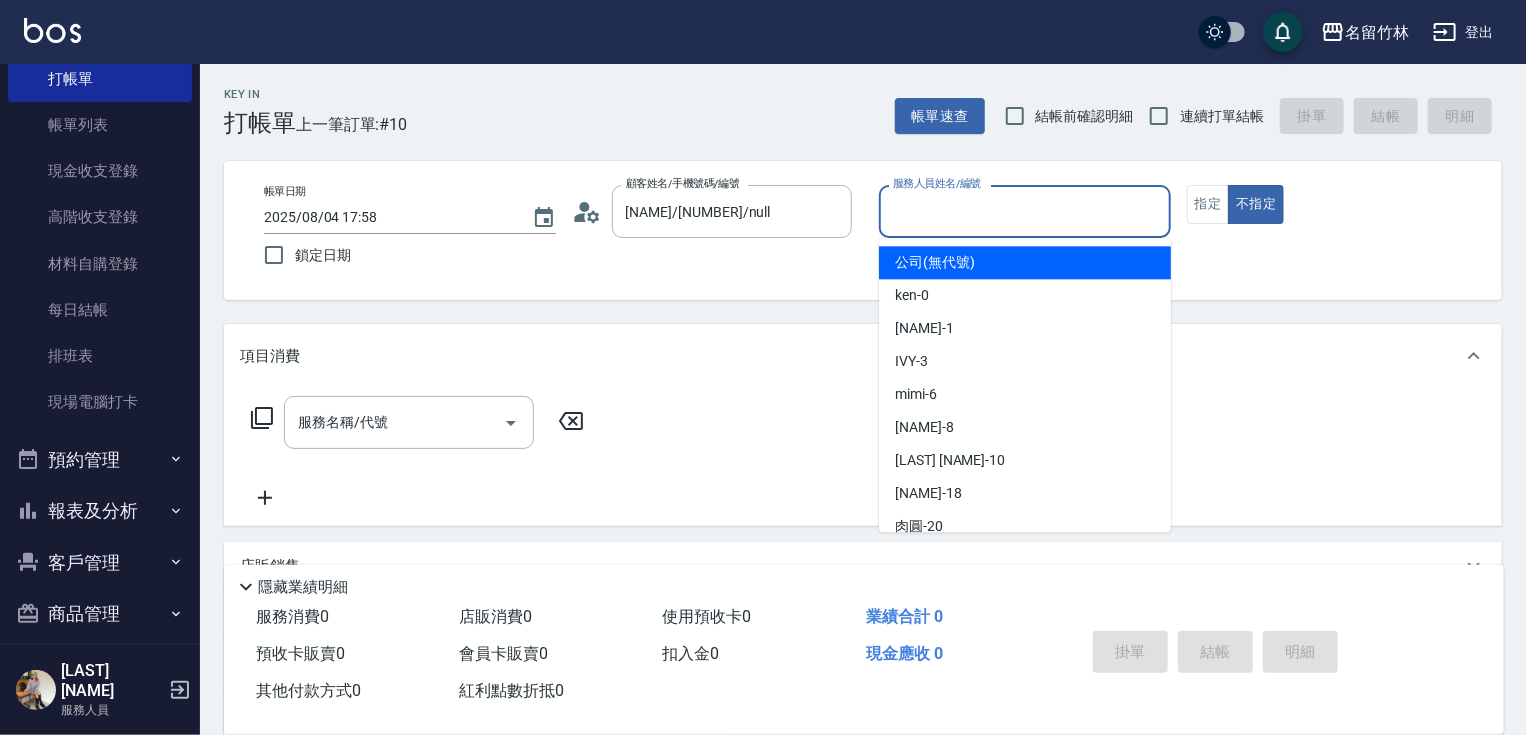 click on "服務人員姓名/編號" at bounding box center [1025, 211] 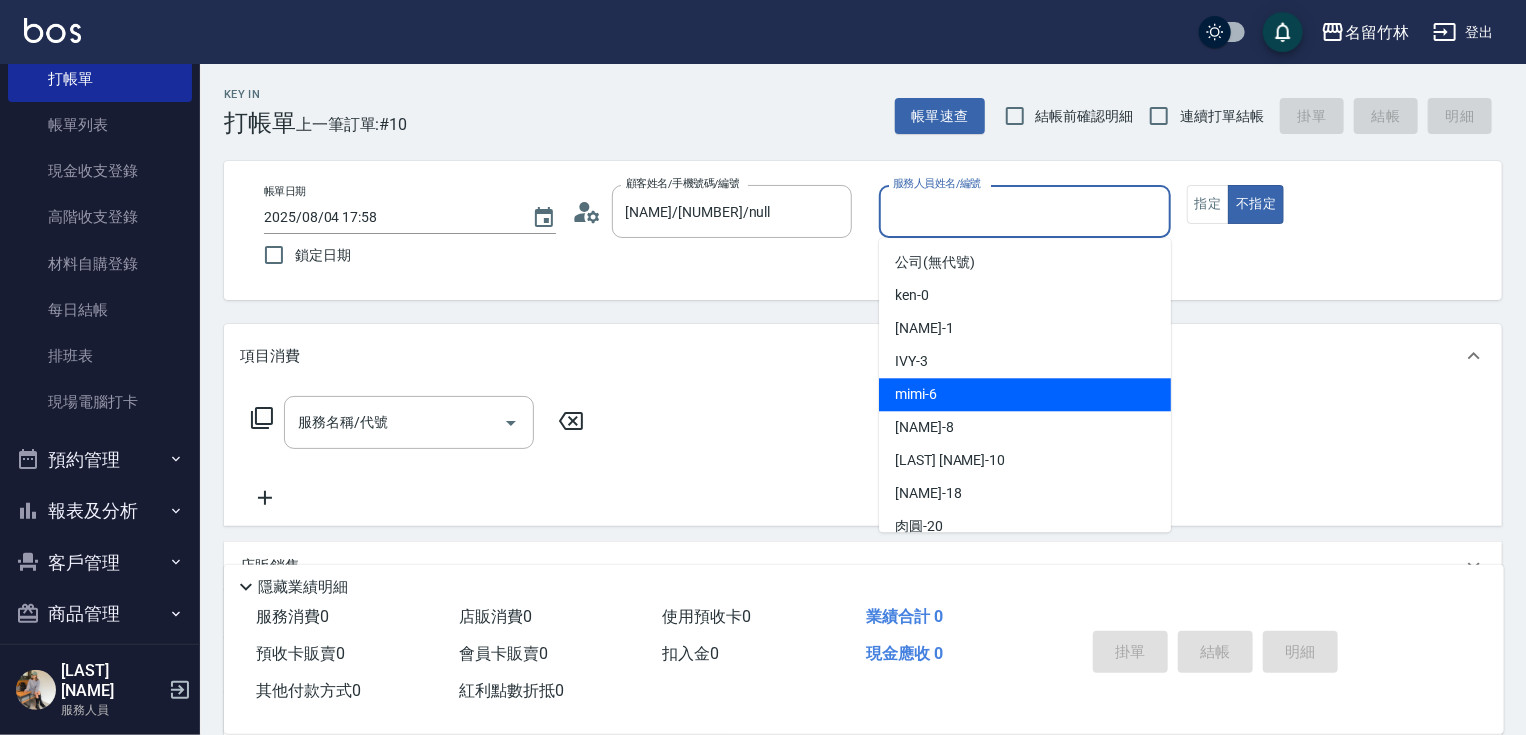 click on "mimi -6" at bounding box center [1025, 394] 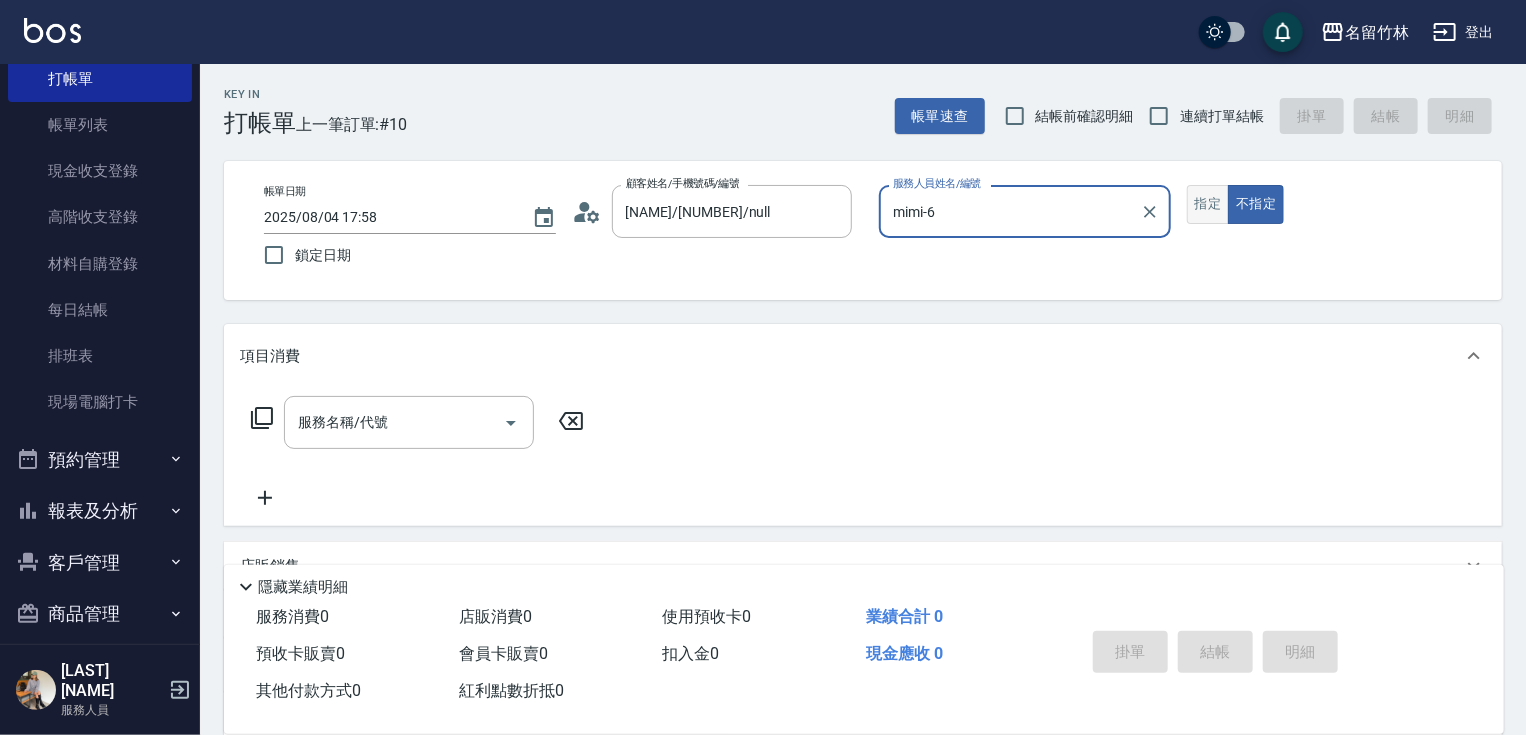 click on "指定" at bounding box center [1208, 204] 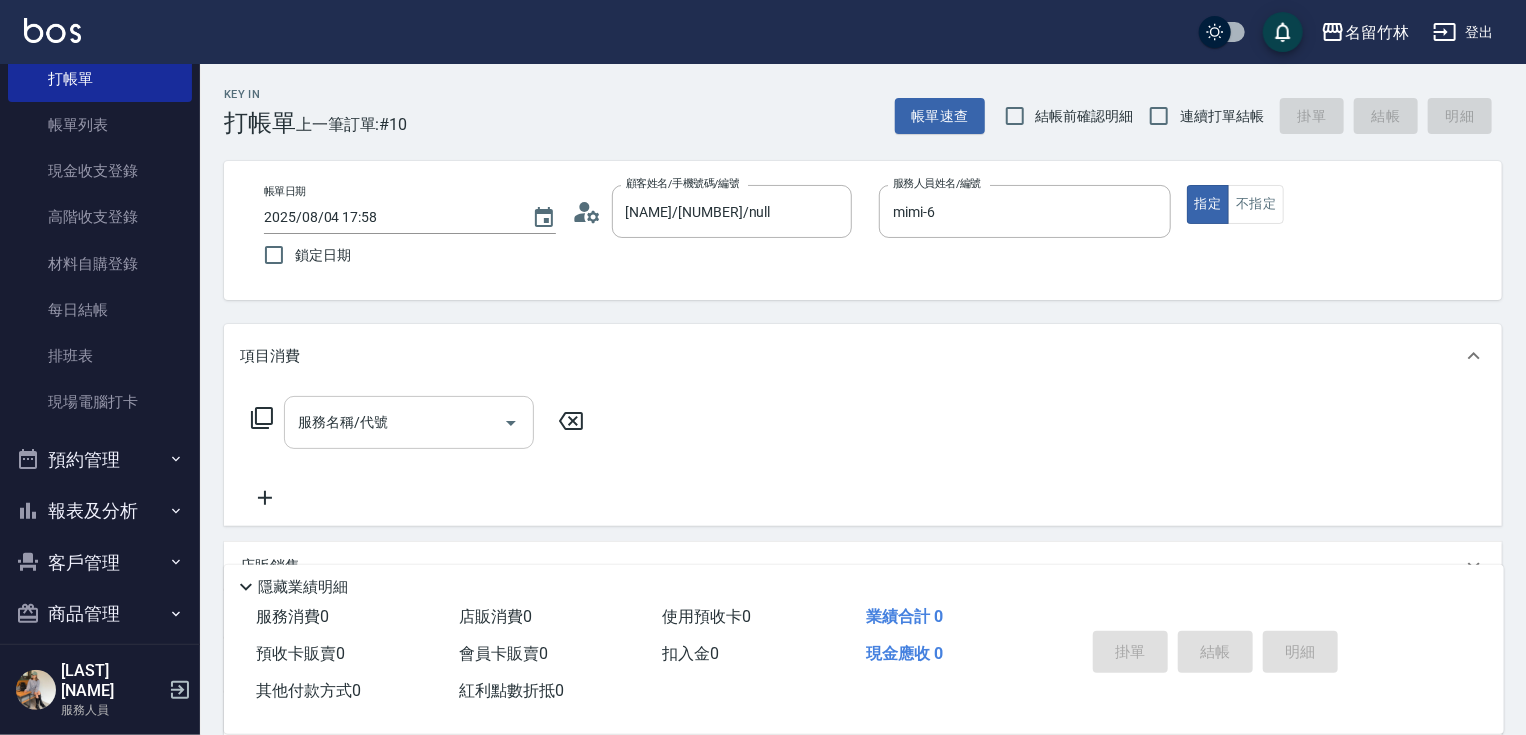 click on "服務名稱/代號" at bounding box center (394, 422) 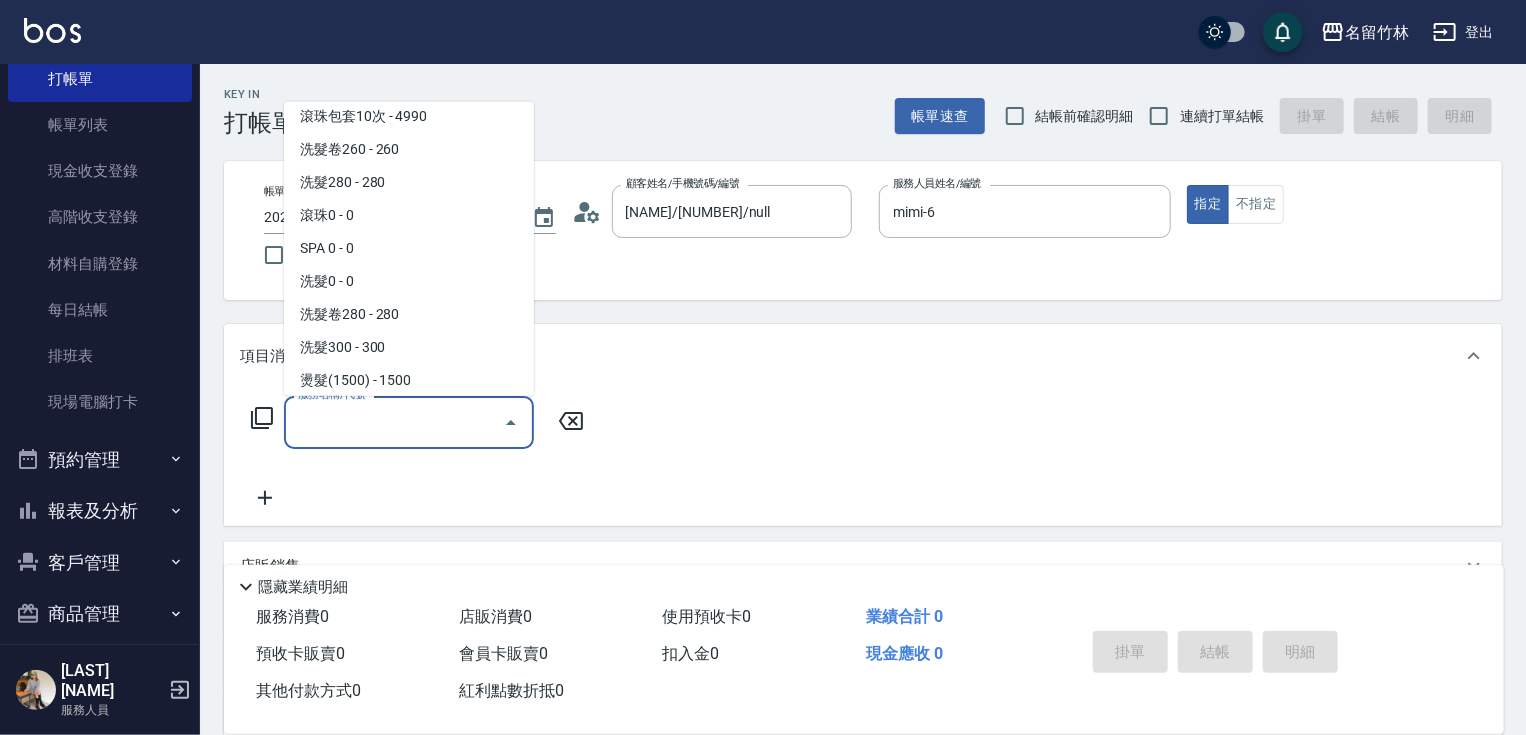scroll, scrollTop: 856, scrollLeft: 0, axis: vertical 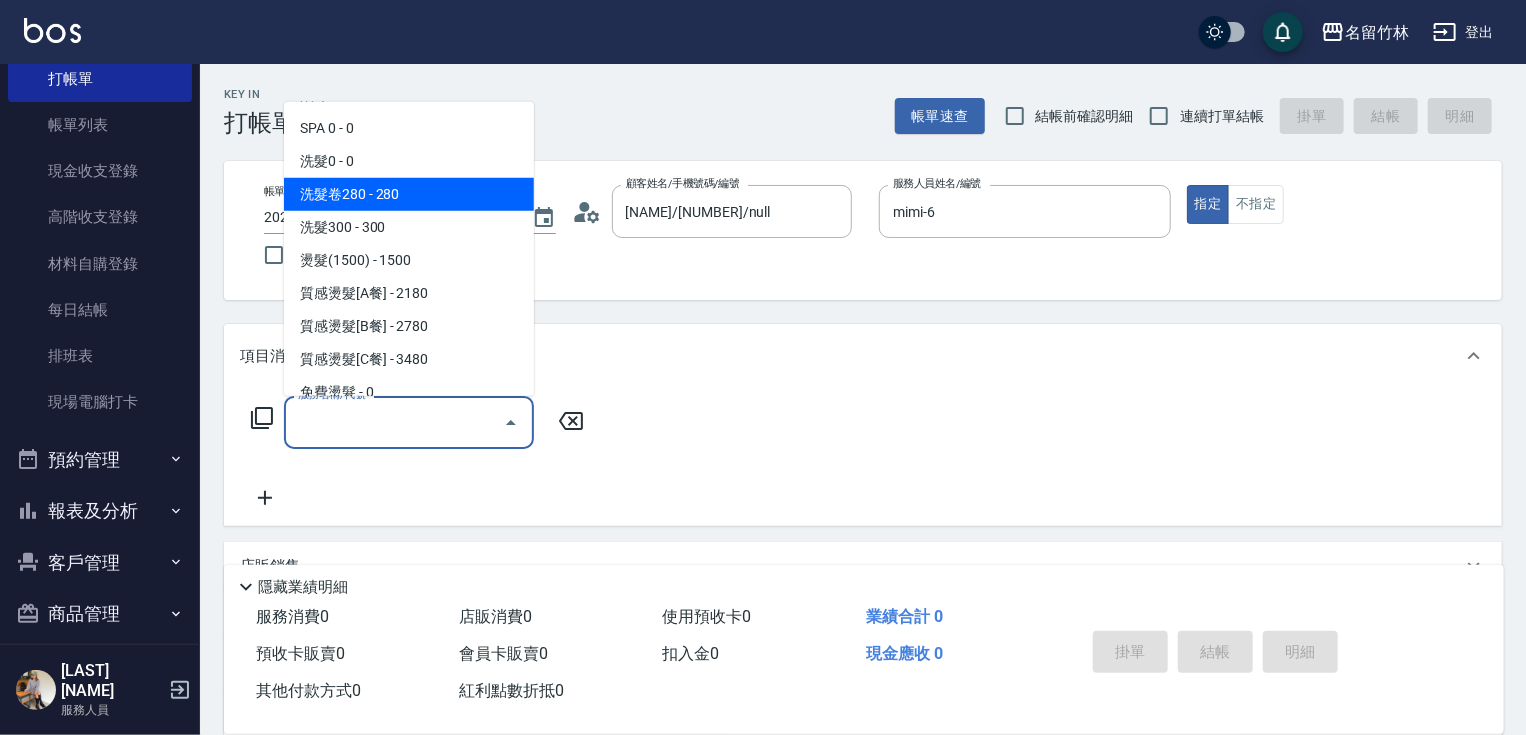 click on "洗髮卷280 - 280" at bounding box center (409, 194) 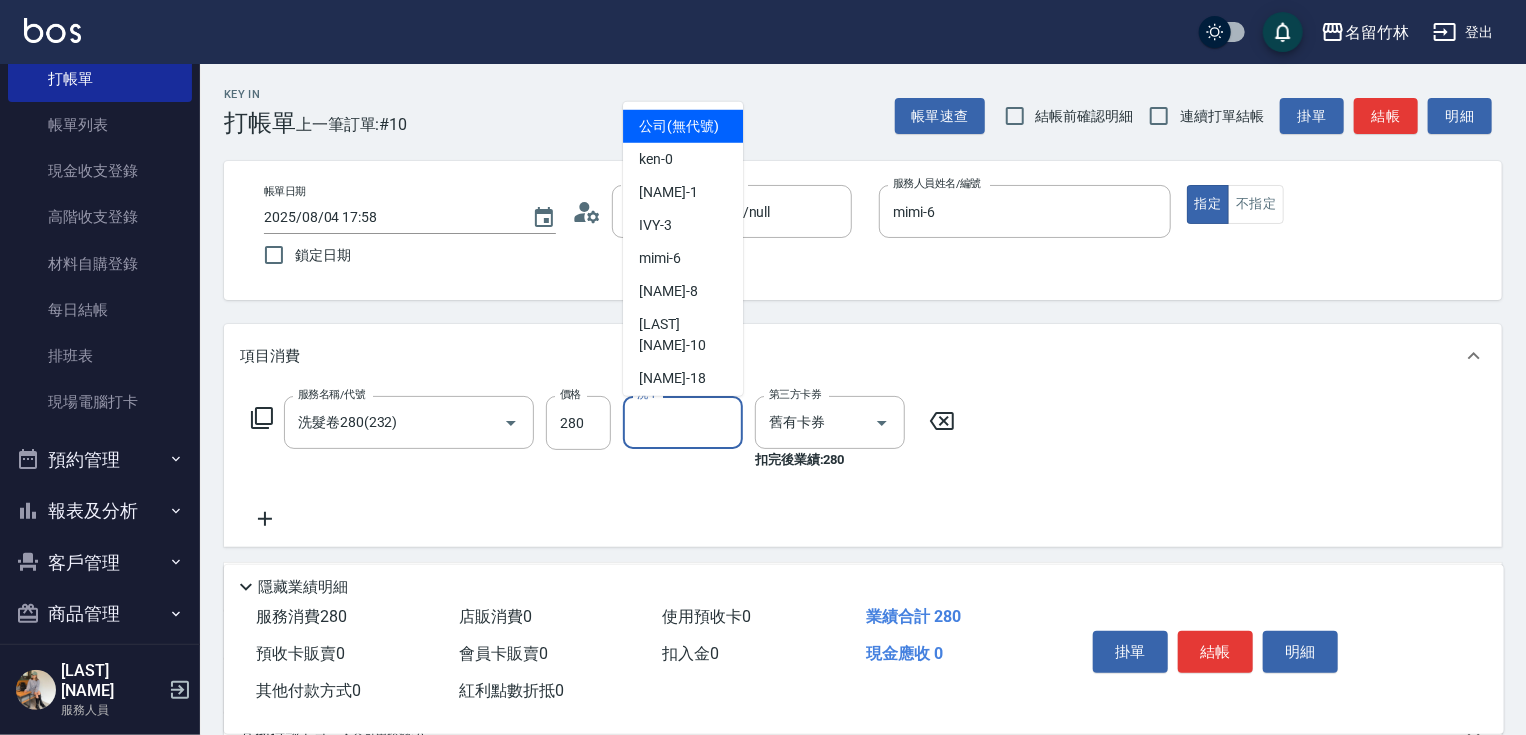 click on "洗-1" at bounding box center [683, 422] 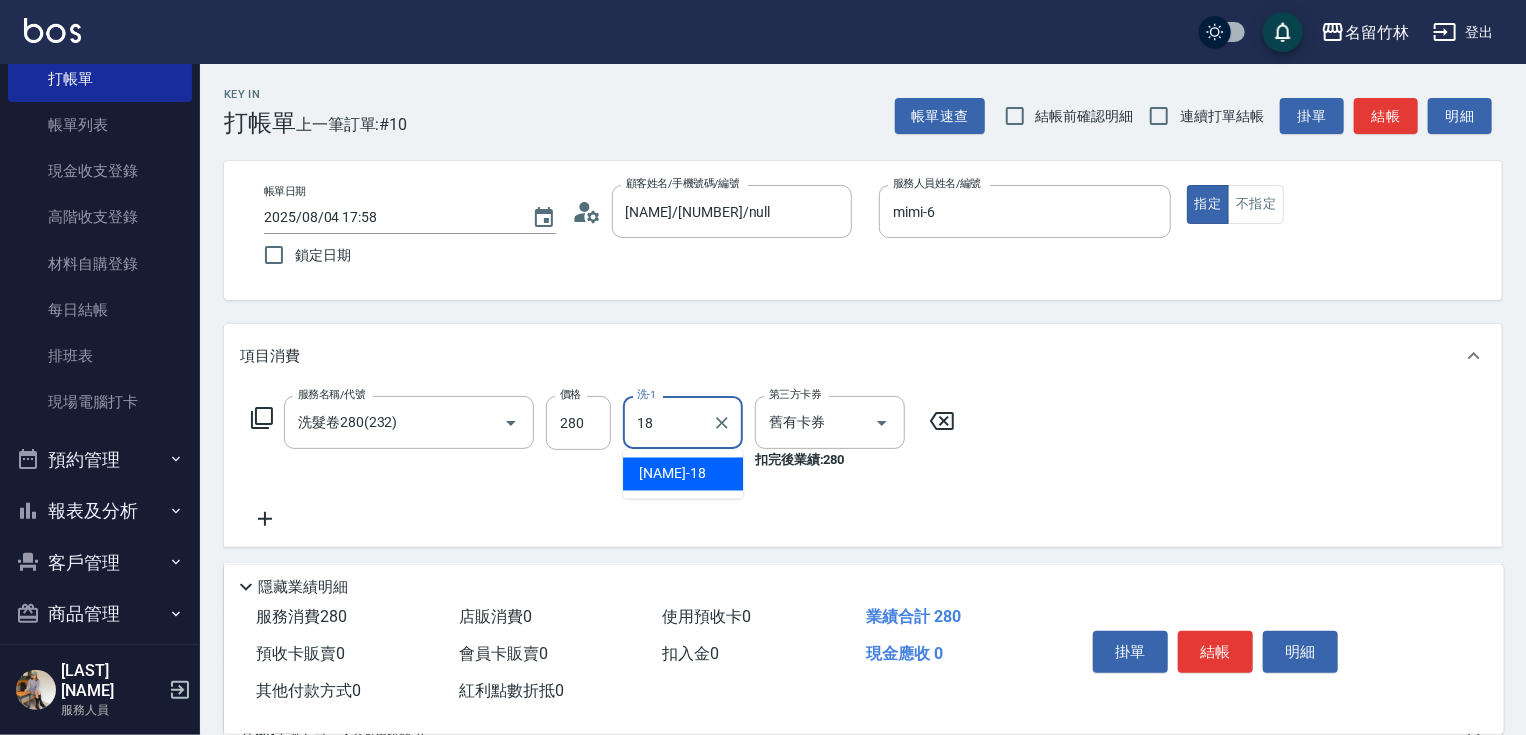 type on "[NAME]-[NUMBER]" 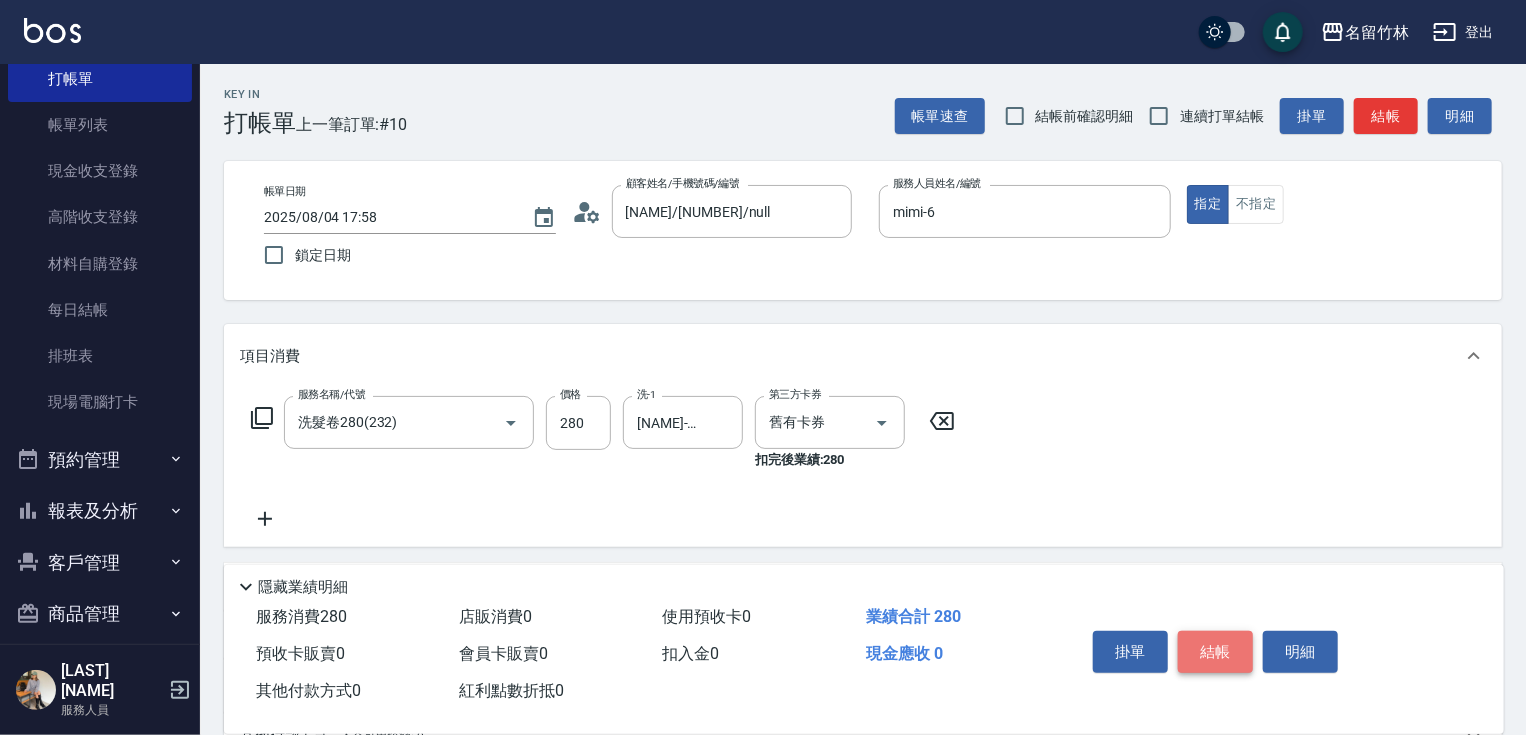 click on "結帳" at bounding box center (1215, 652) 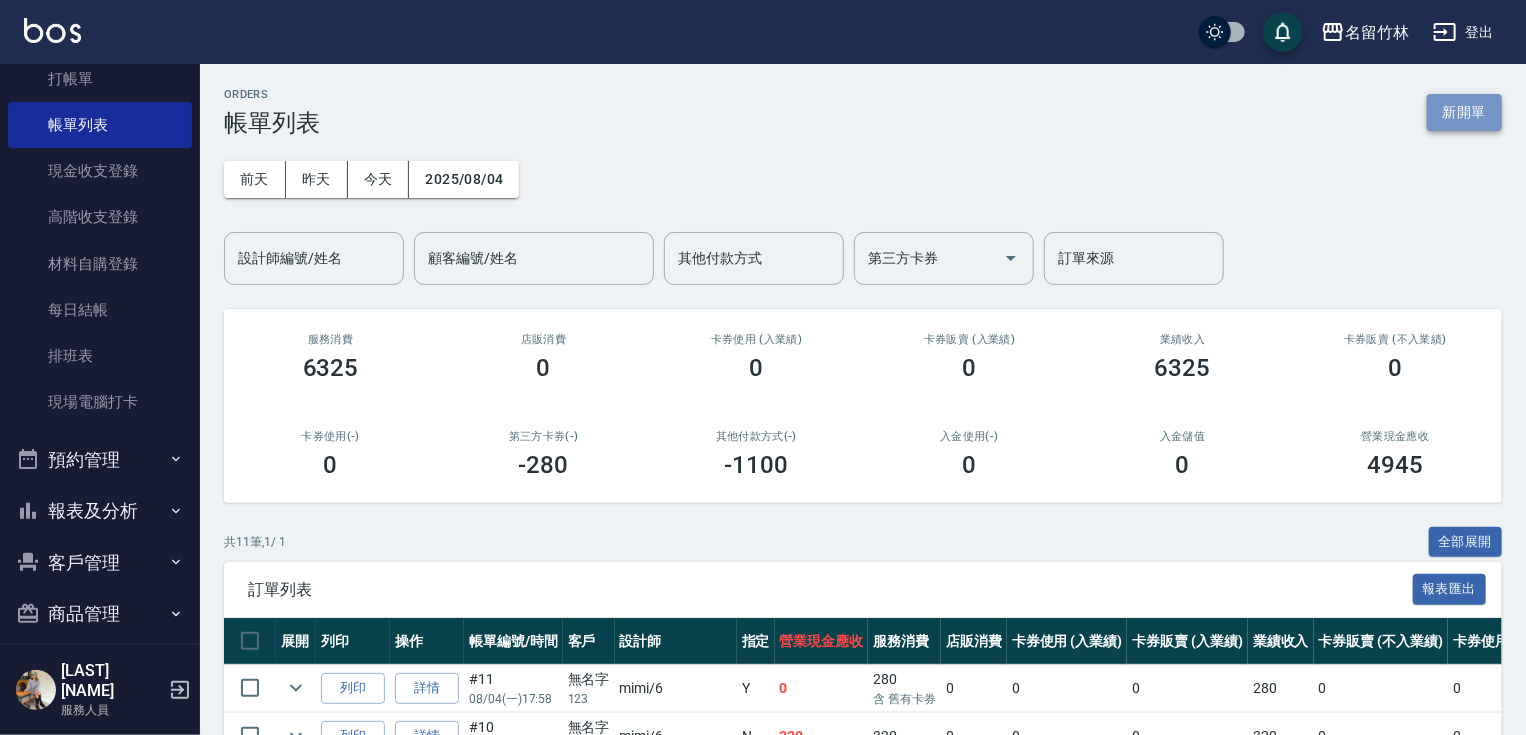 click on "新開單" at bounding box center [1464, 112] 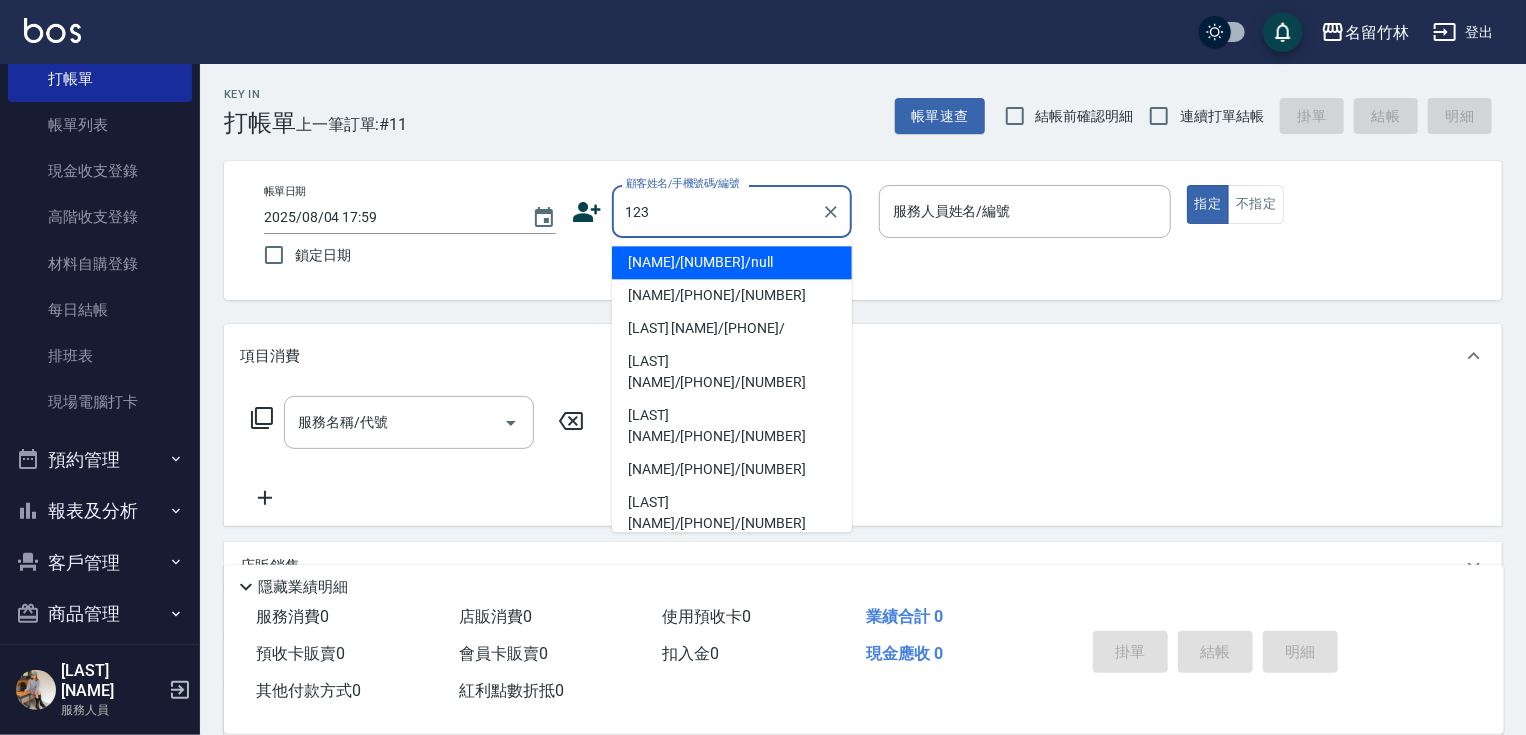 click on "[NAME]/[NUMBER]/null" at bounding box center (732, 262) 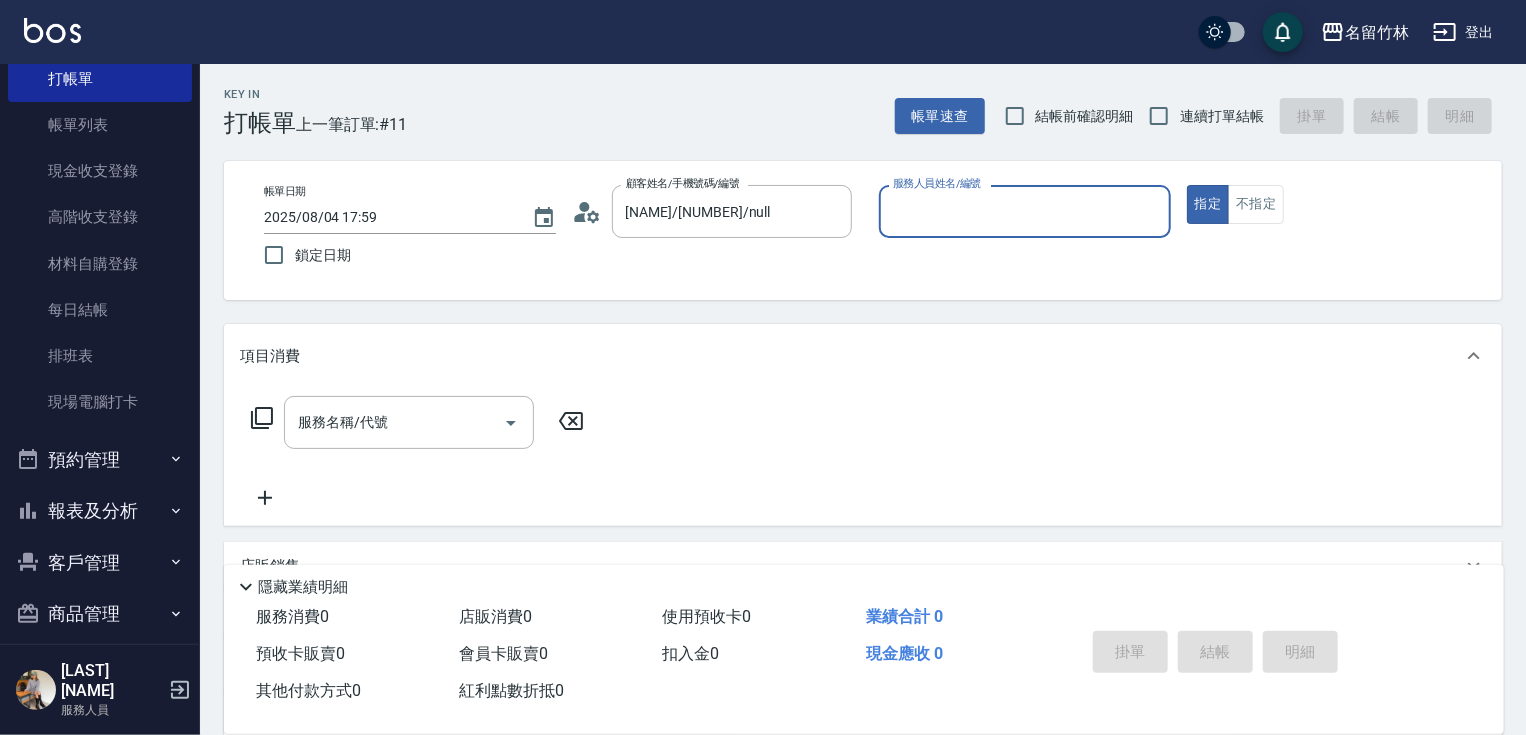 click on "服務人員姓名/編號" at bounding box center [1025, 211] 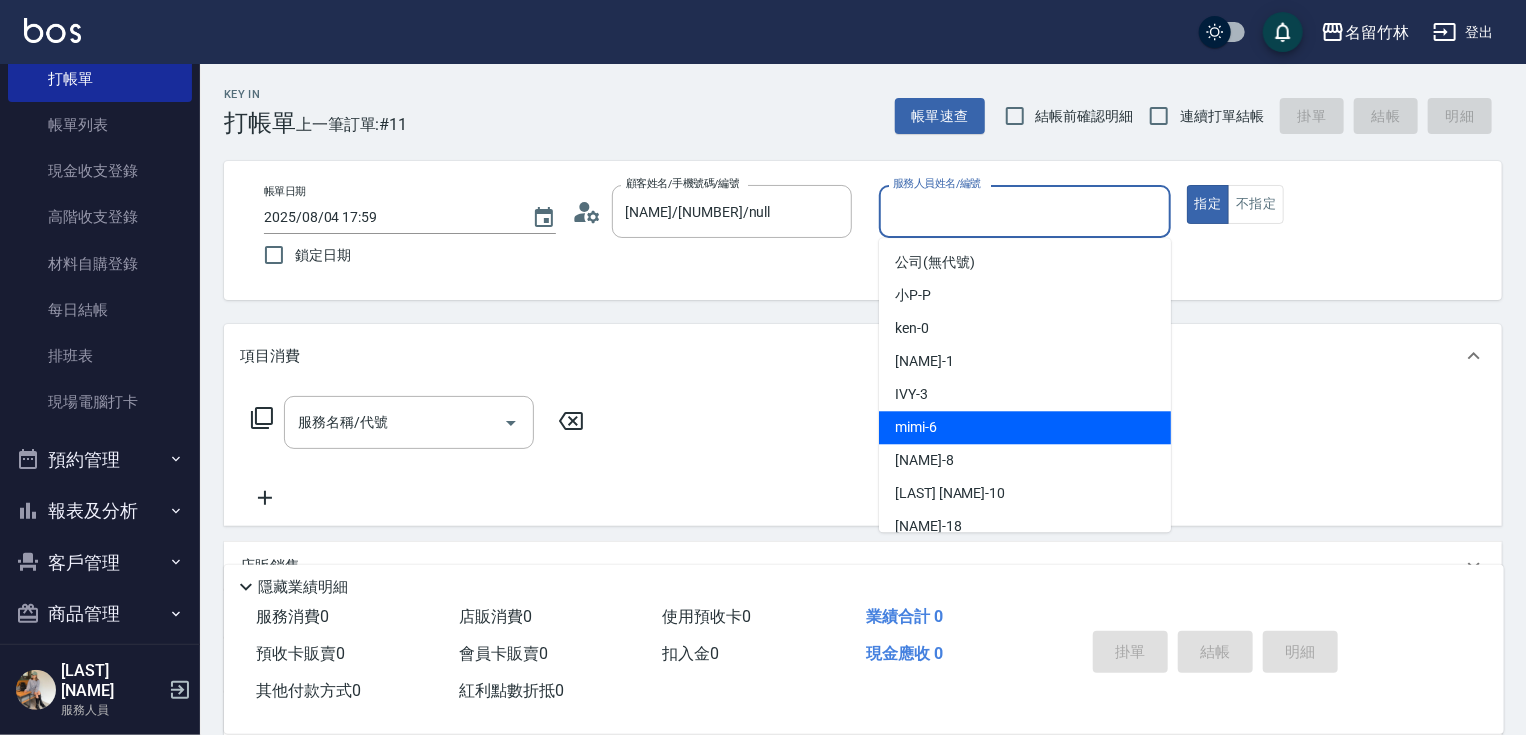 click on "mimi -6" at bounding box center (1025, 427) 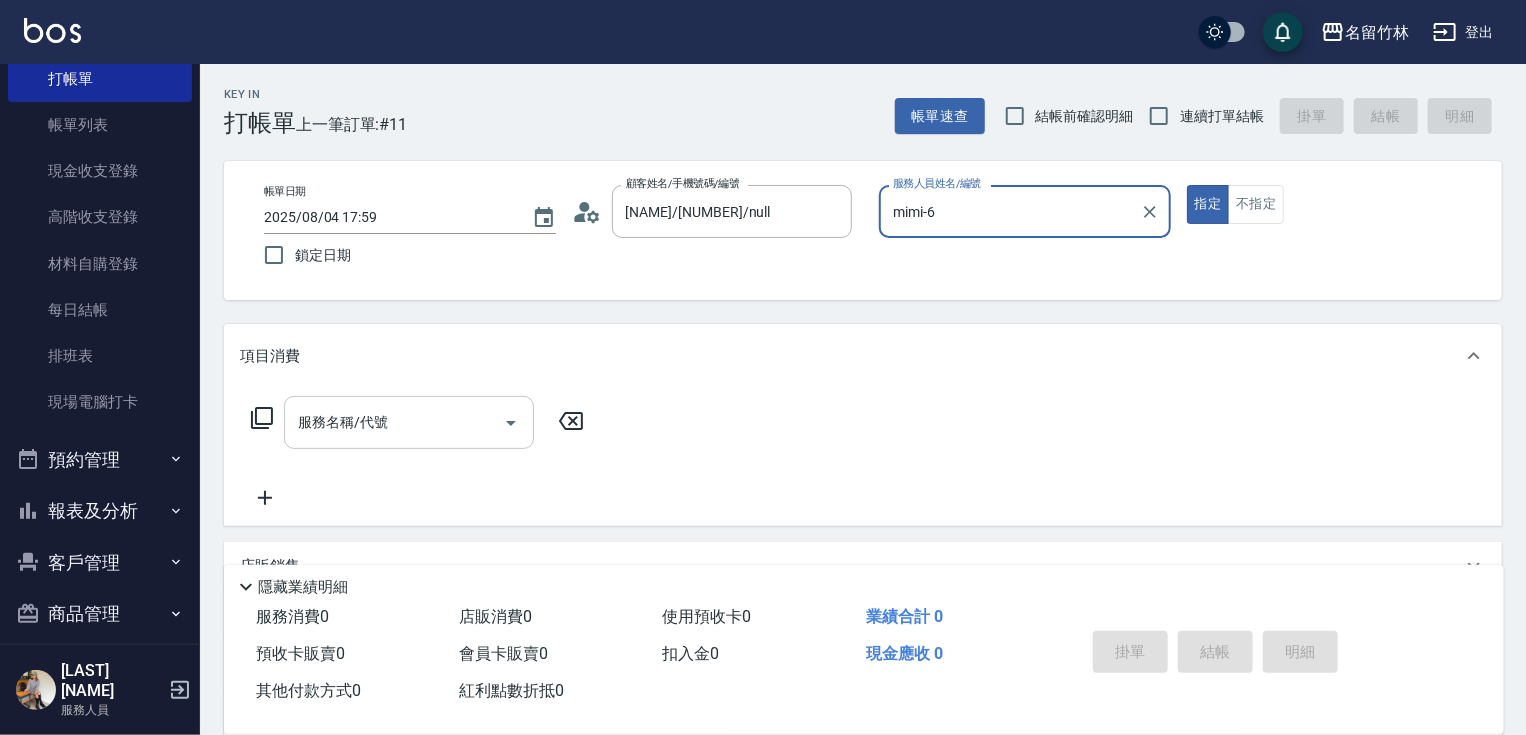 click on "服務名稱/代號" at bounding box center (394, 422) 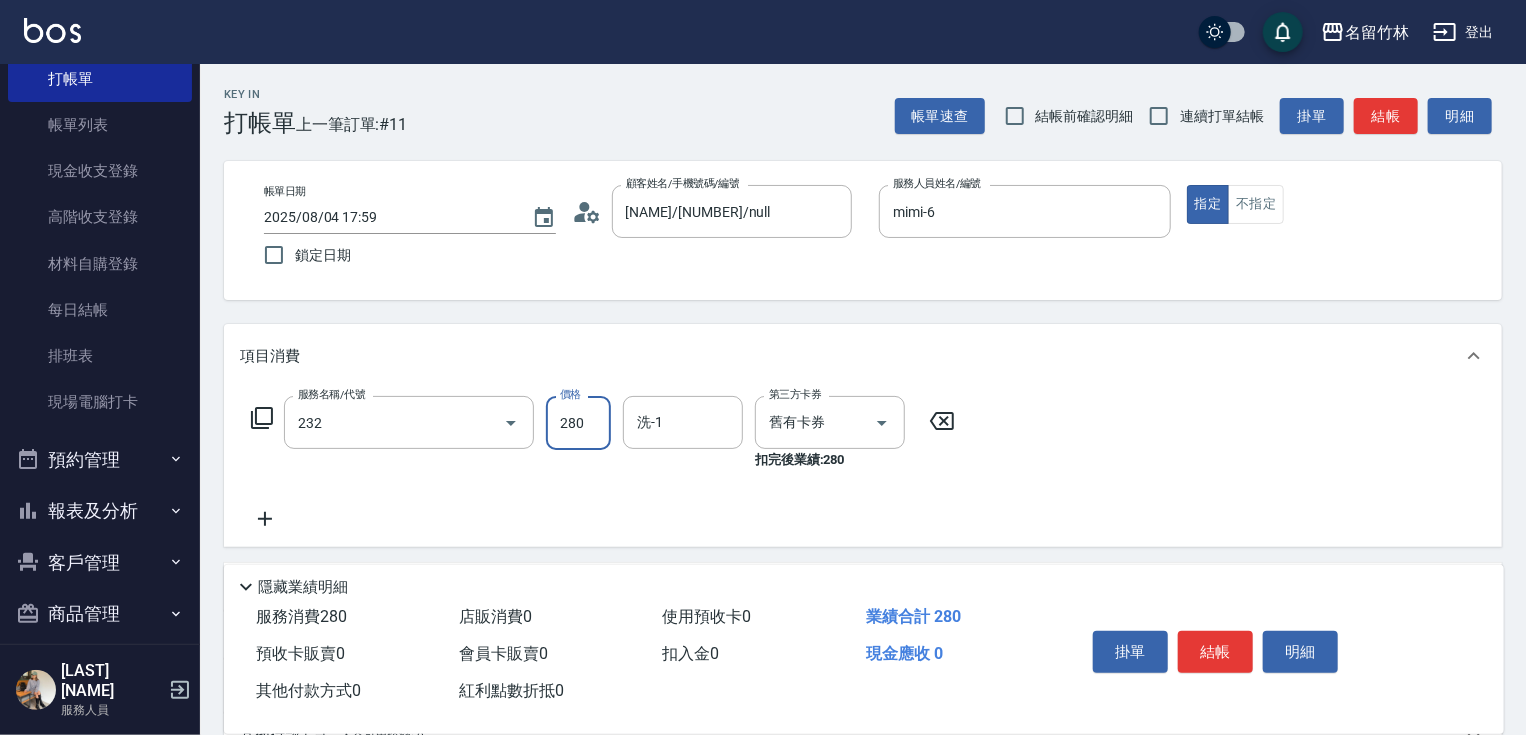 type on "洗髮卷280(232)" 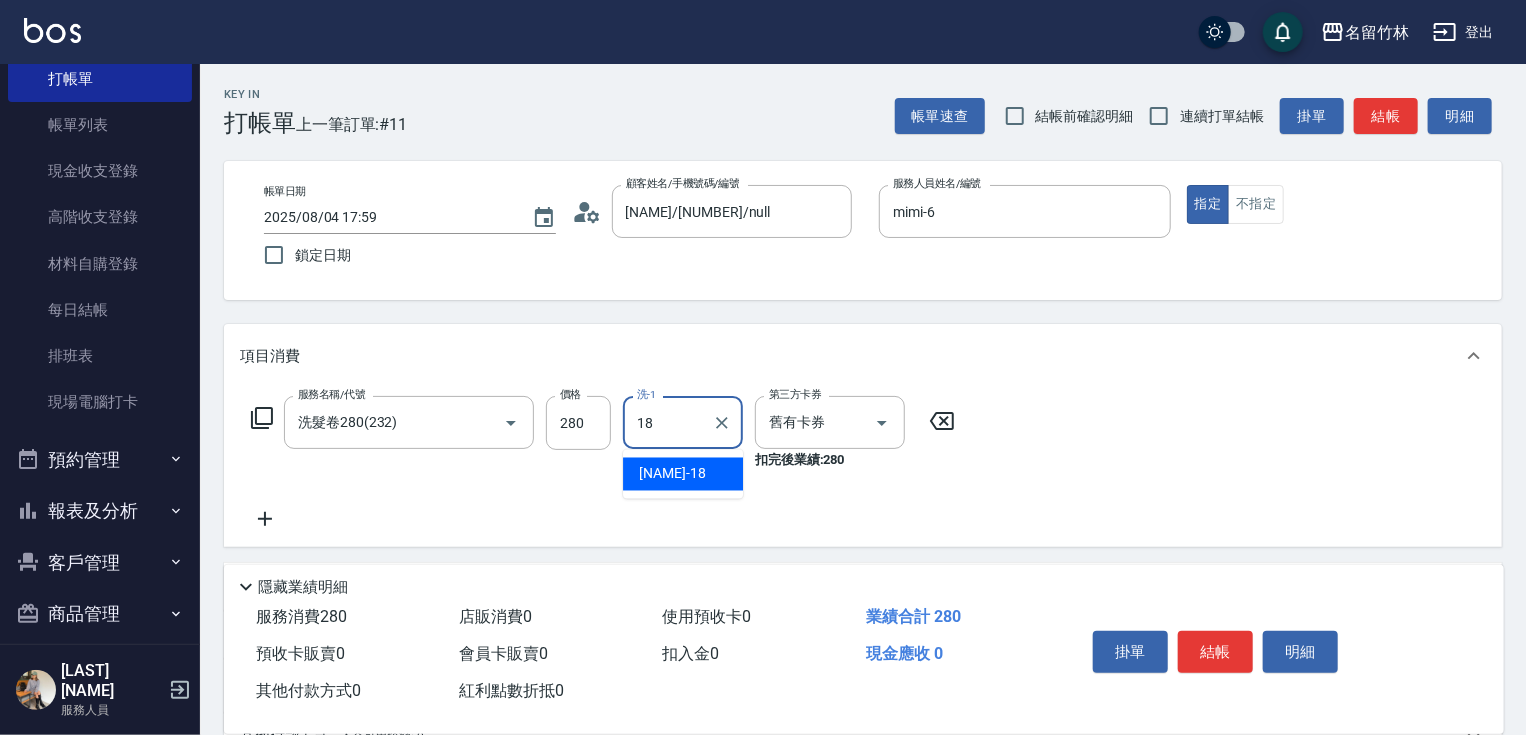 type on "[NAME]-[NUMBER]" 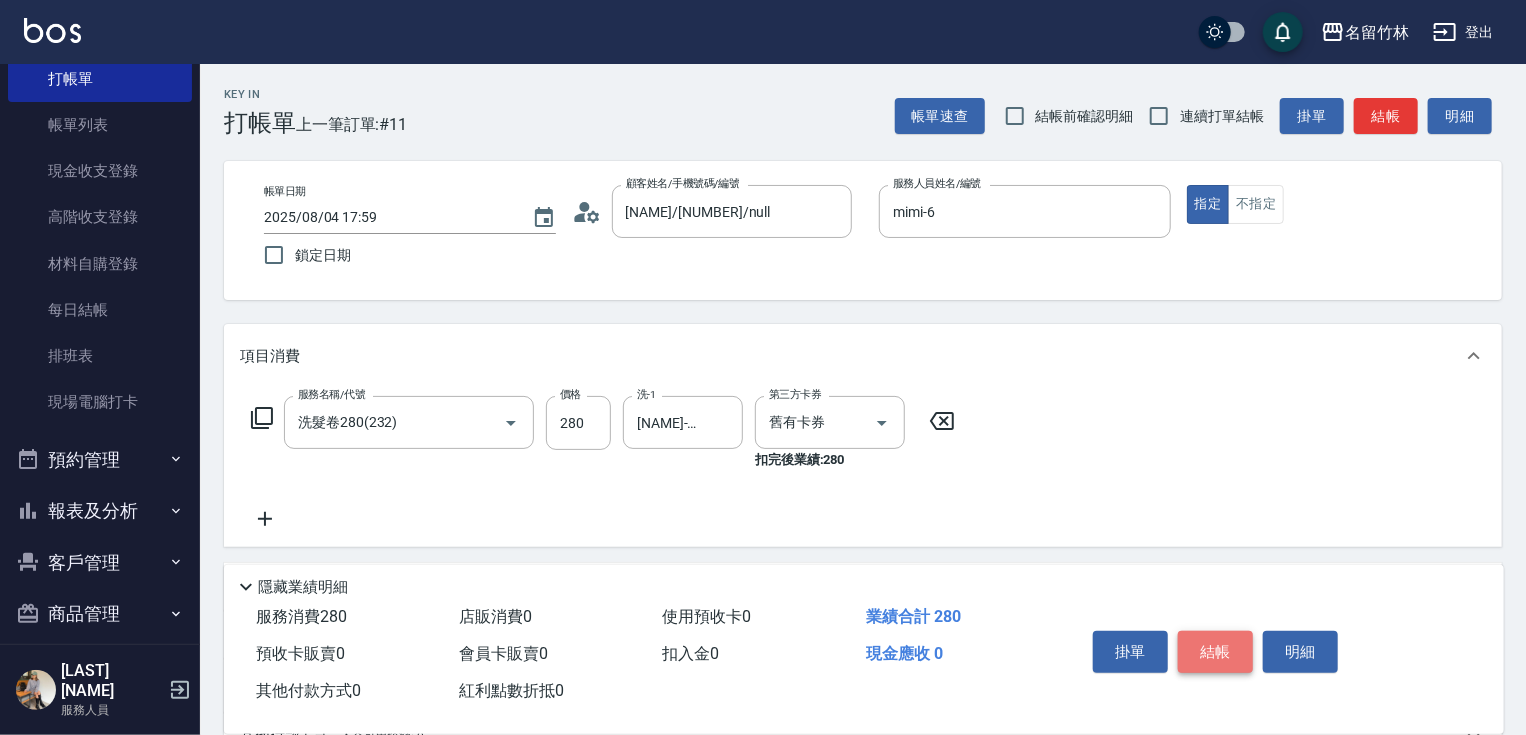 click on "結帳" at bounding box center (1215, 652) 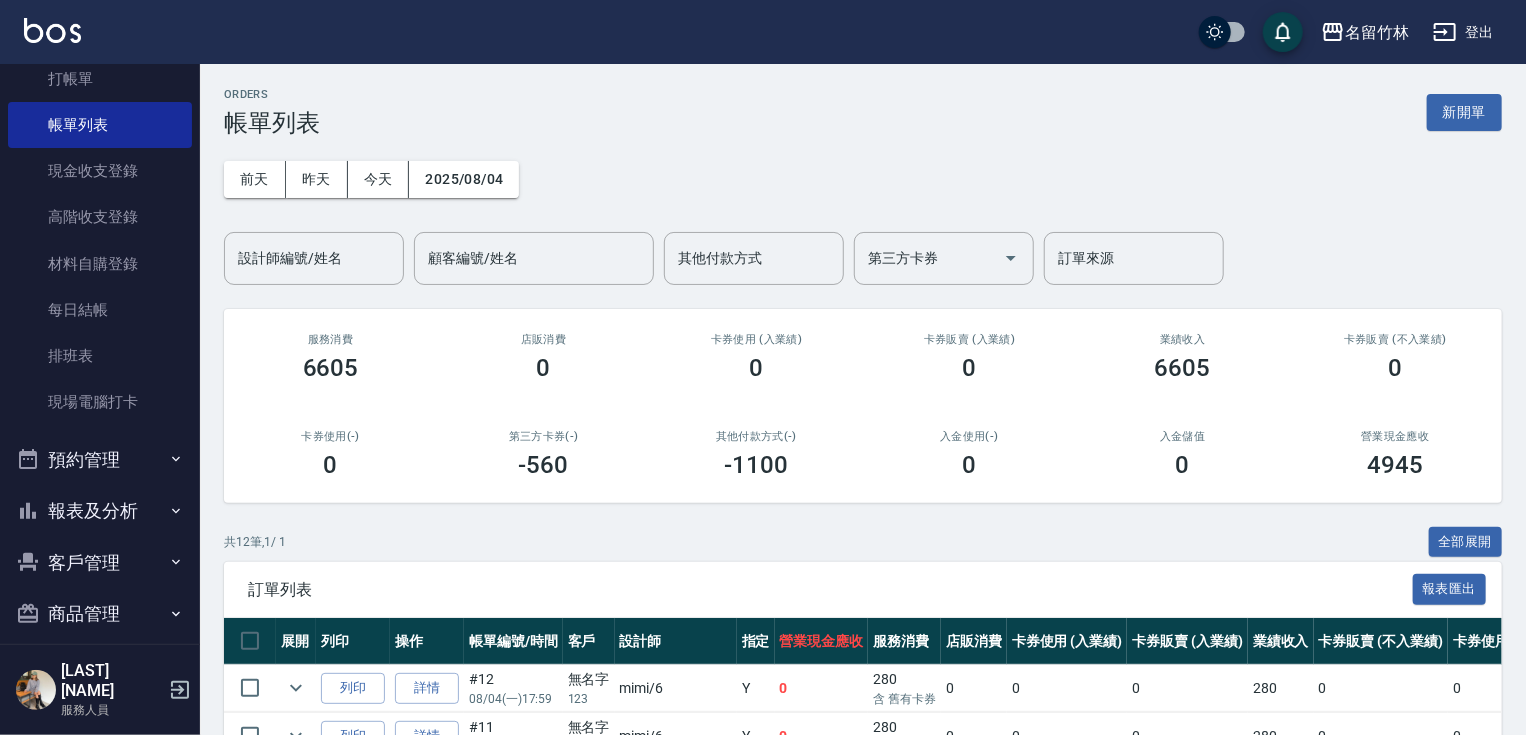 click on "櫃檯作業 打帳單 帳單列表 現金收支登錄 高階收支登錄 材料自購登錄 每日結帳 排班表 現場電腦打卡 預約管理 預約管理 單日預約紀錄 單週預約紀錄 報表及分析 報表目錄 店家日報表 互助日報表 互助點數明細 設計師日報表 店販抽成明細 客戶管理 客戶列表 卡券管理 入金管理 商品管理 商品分類設定 商品列表" at bounding box center (100, 354) 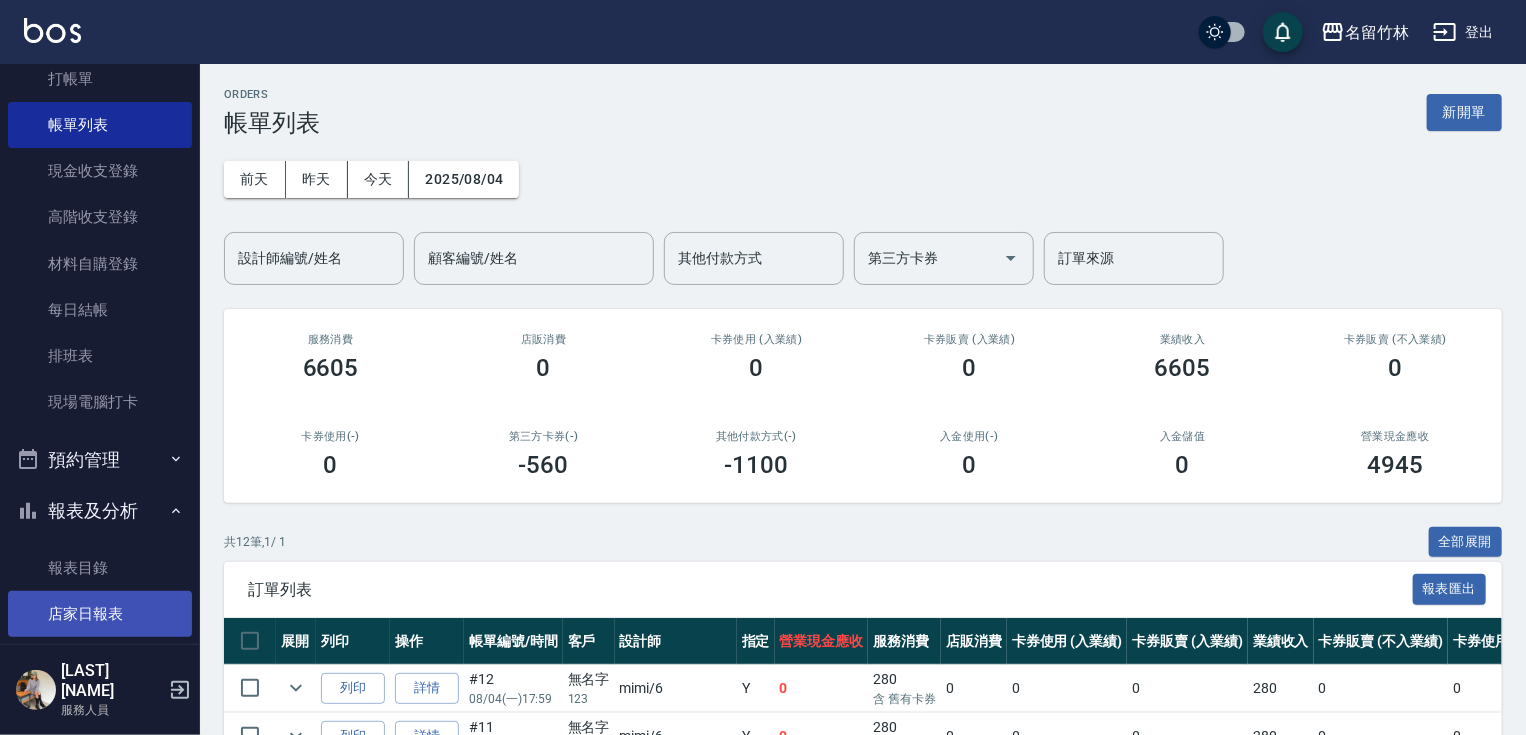 click on "店家日報表" at bounding box center (100, 614) 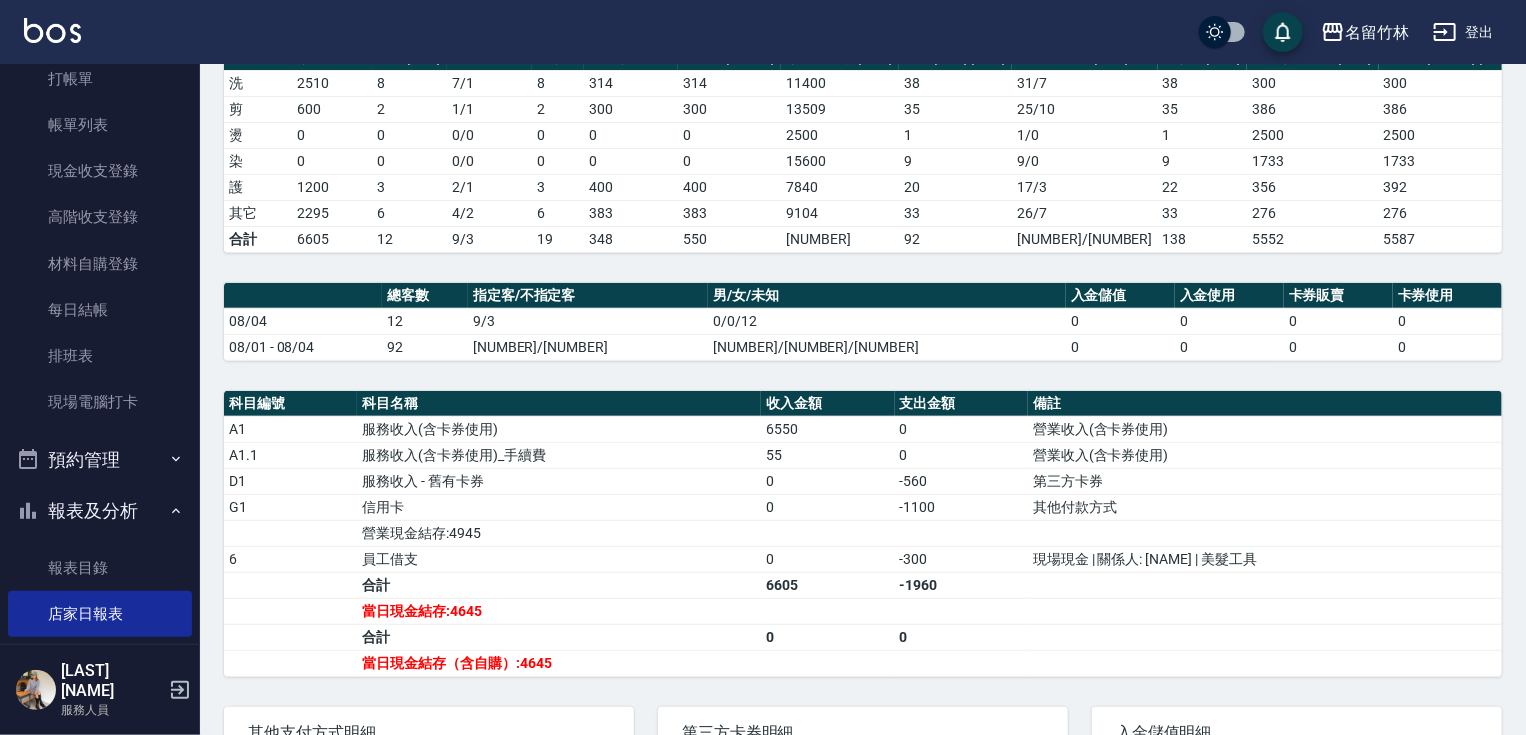 scroll, scrollTop: 303, scrollLeft: 0, axis: vertical 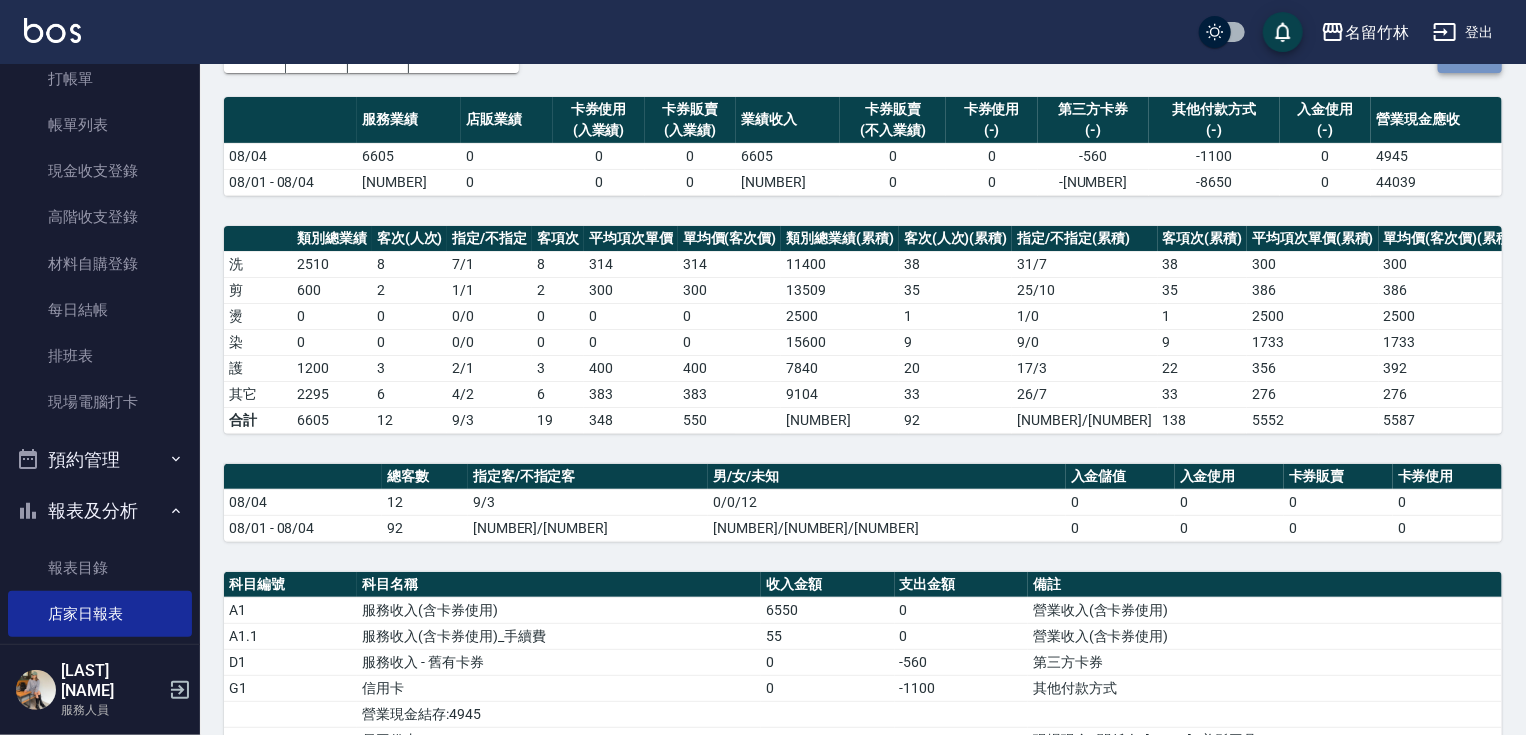 click on "列印" at bounding box center [1470, 54] 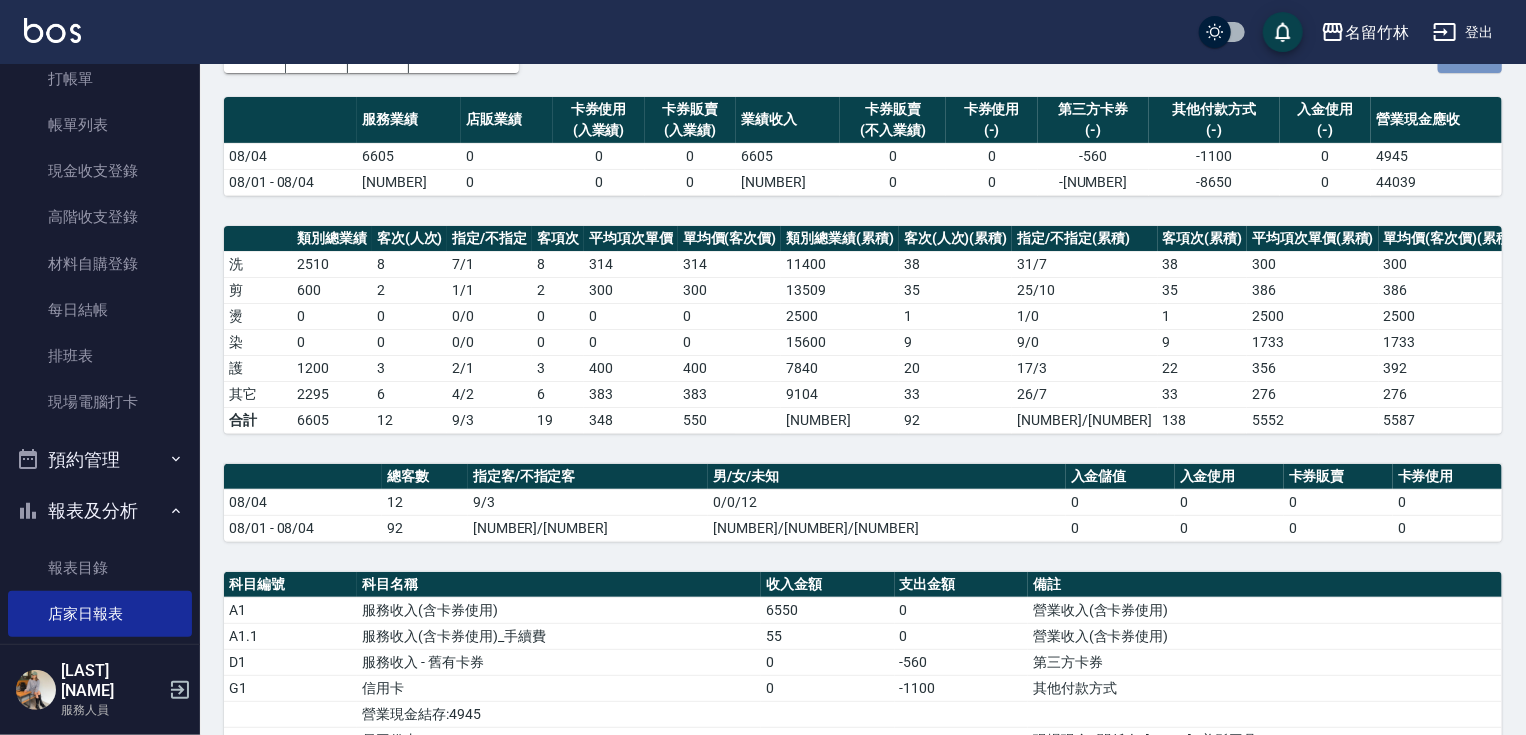 scroll, scrollTop: 126, scrollLeft: 0, axis: vertical 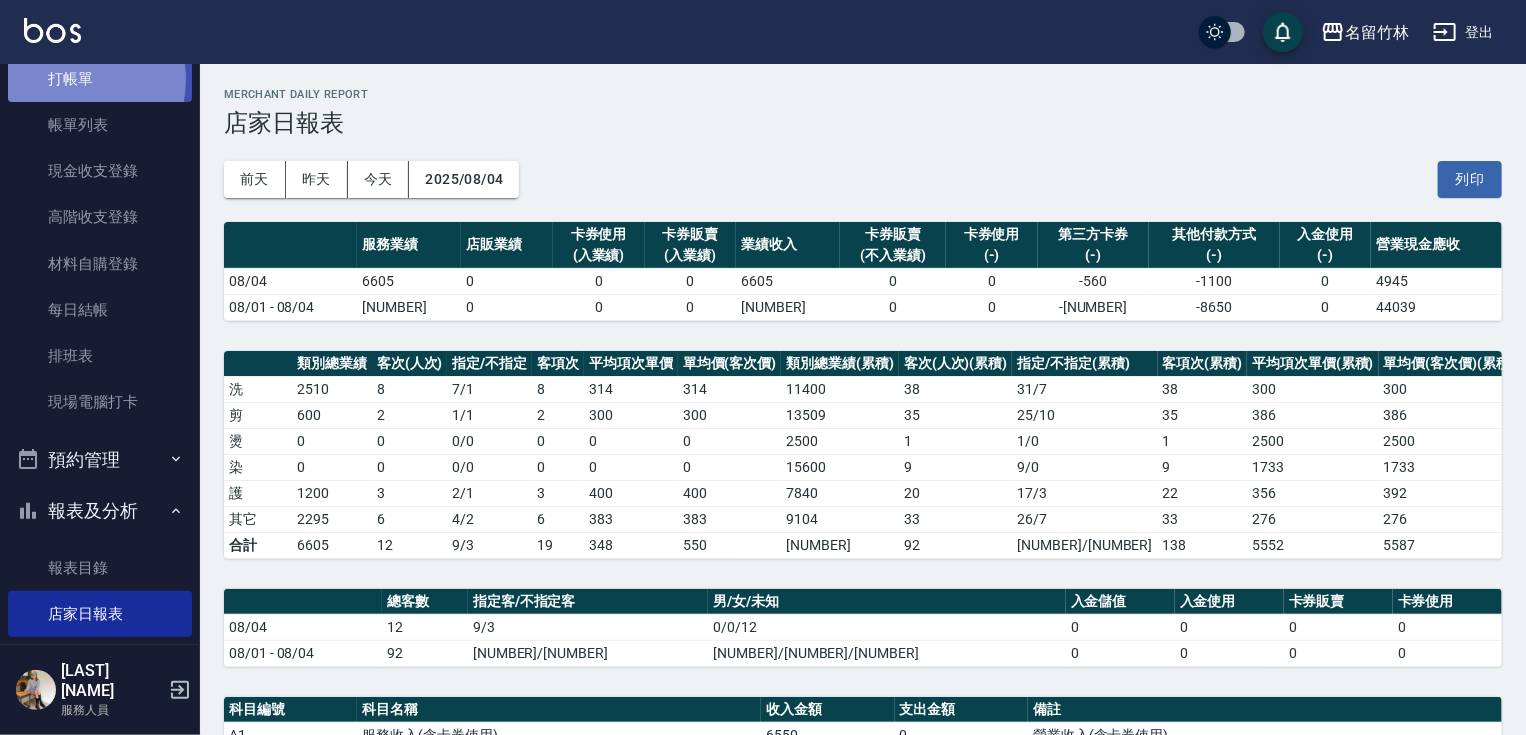 click on "打帳單" at bounding box center (100, 79) 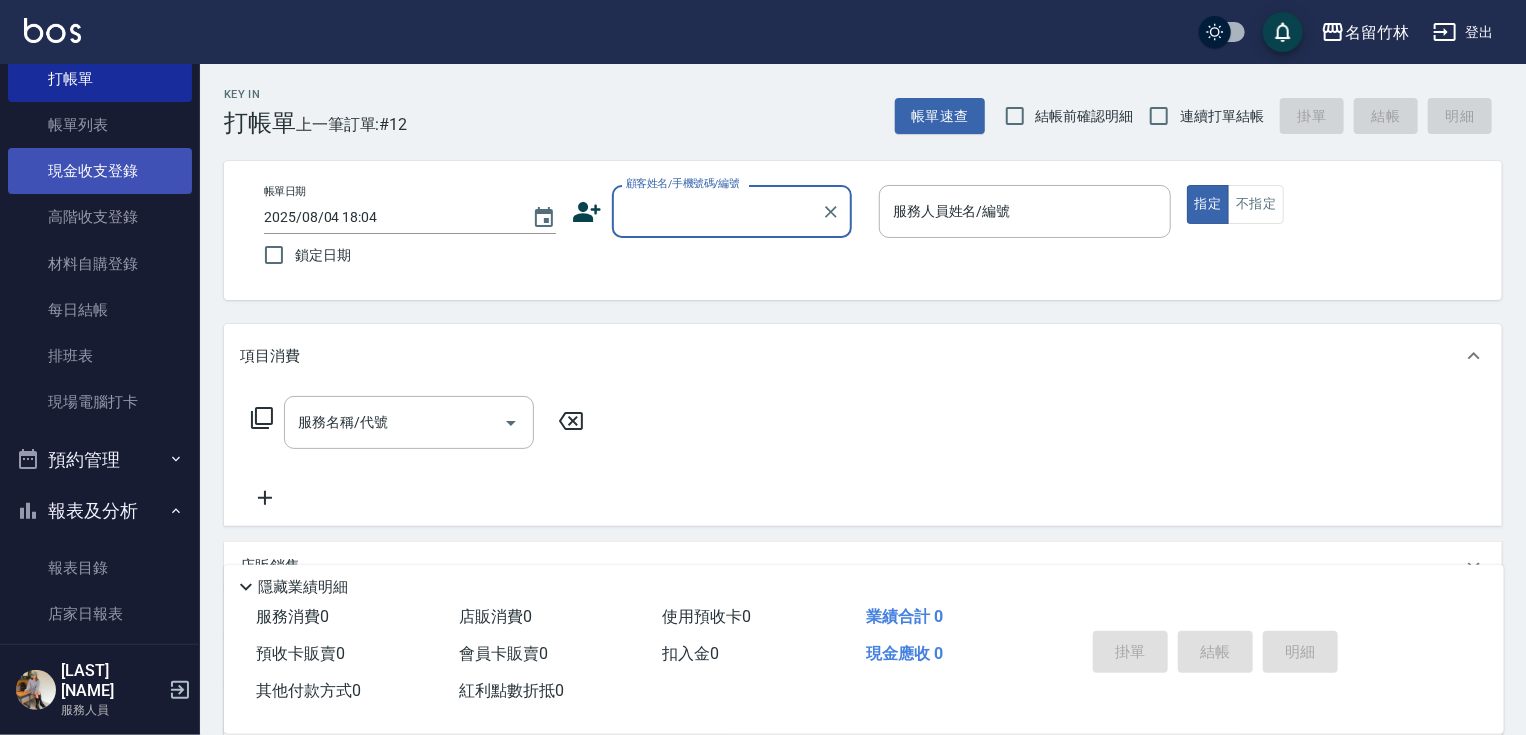 click on "現金收支登錄" at bounding box center [100, 171] 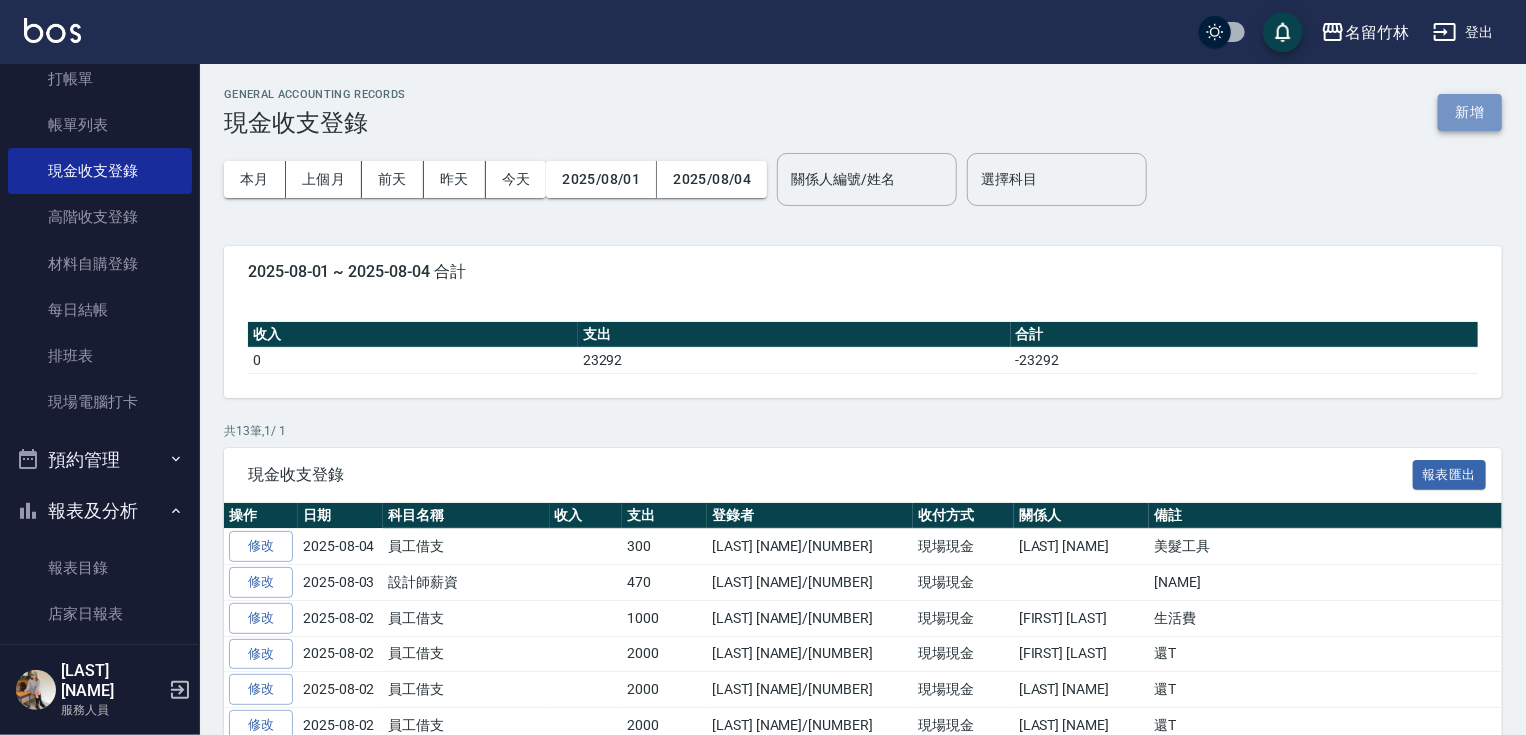 click on "新增" at bounding box center [1470, 112] 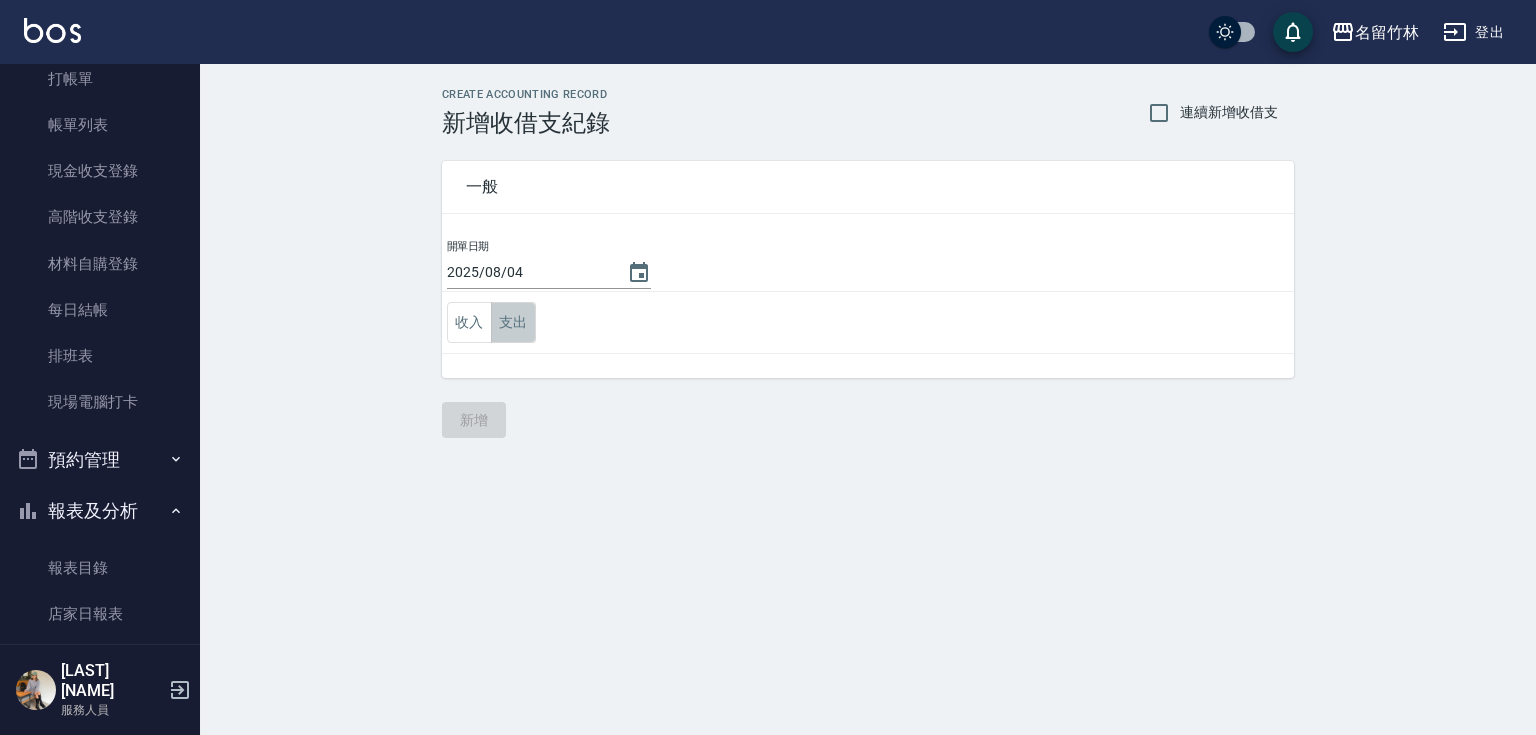 click on "支出" at bounding box center [513, 322] 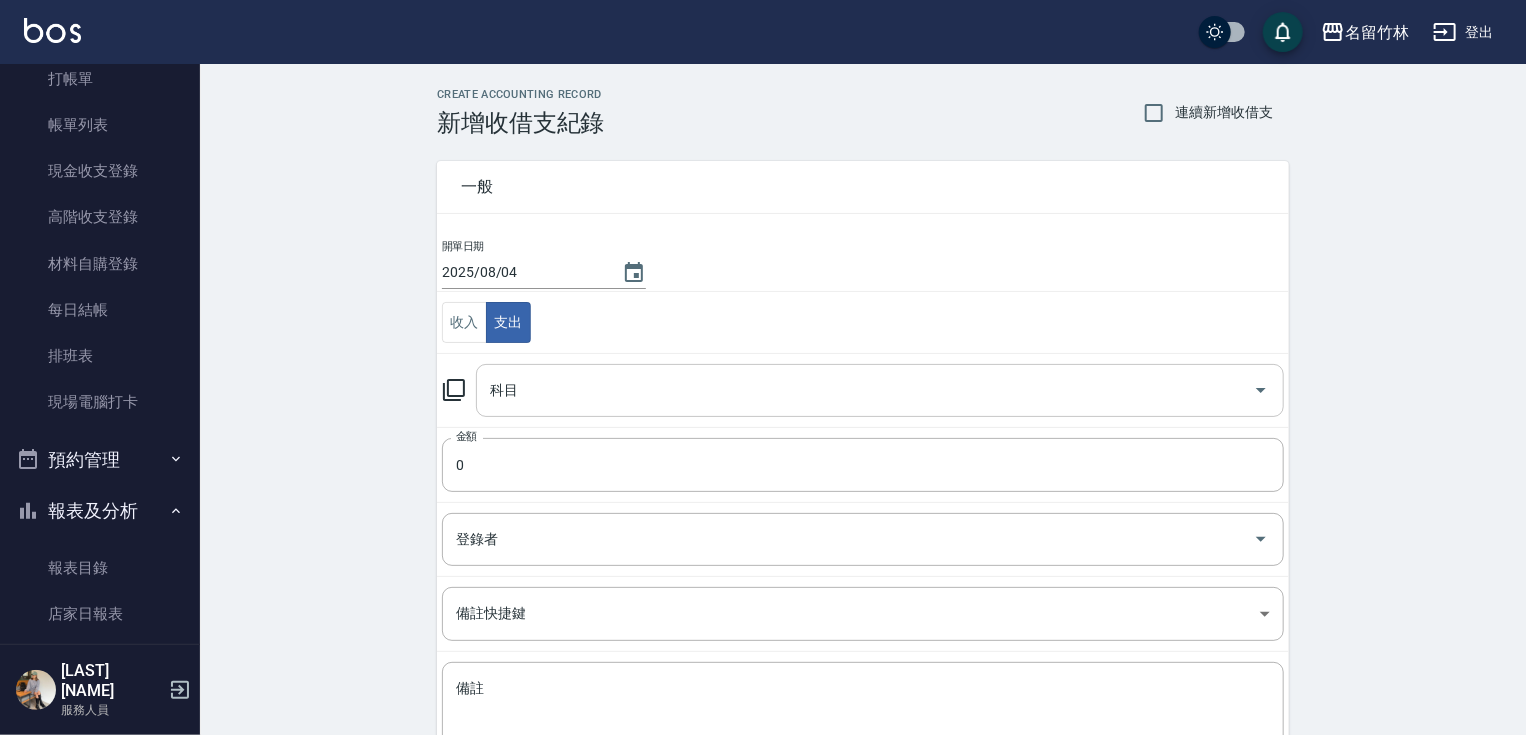 click on "科目" at bounding box center [865, 390] 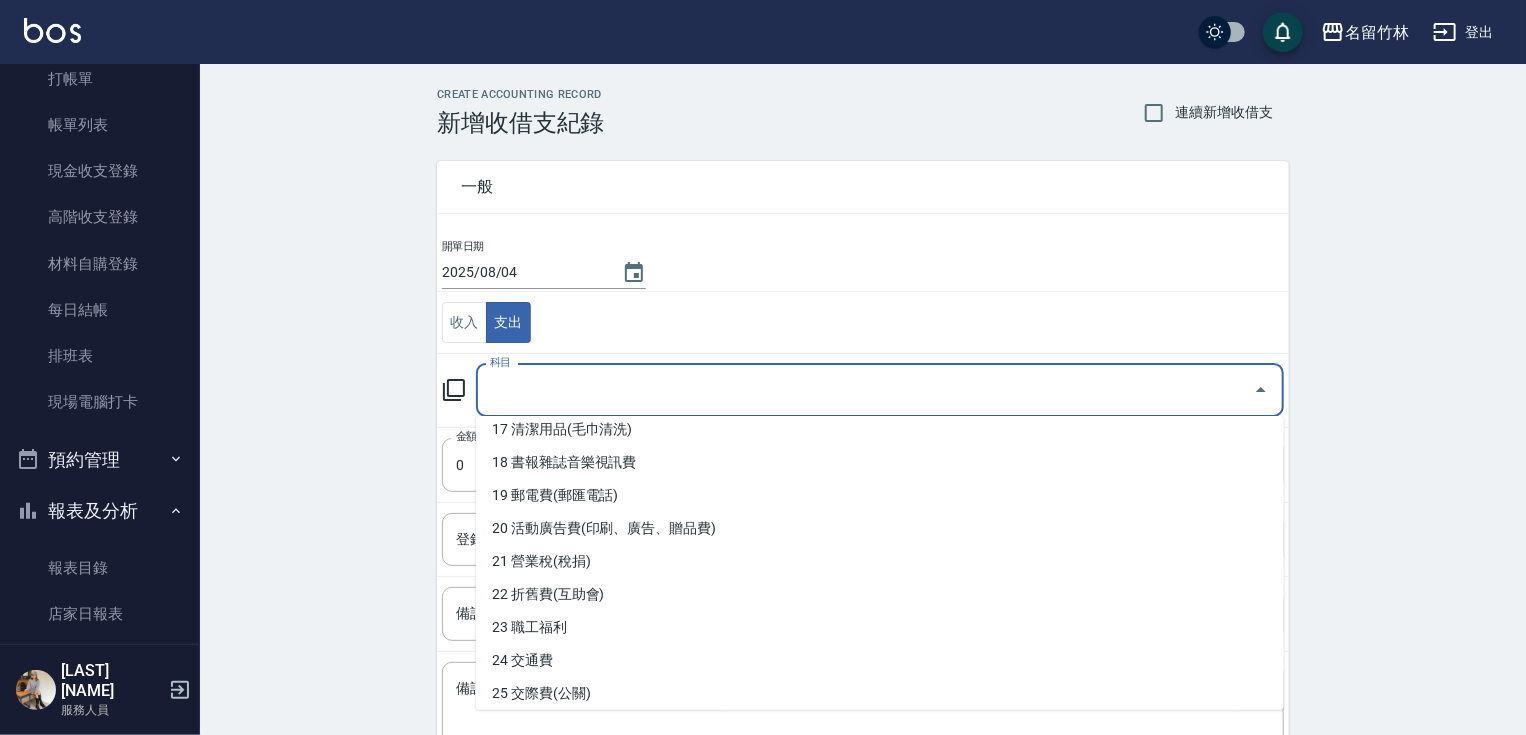 scroll, scrollTop: 596, scrollLeft: 0, axis: vertical 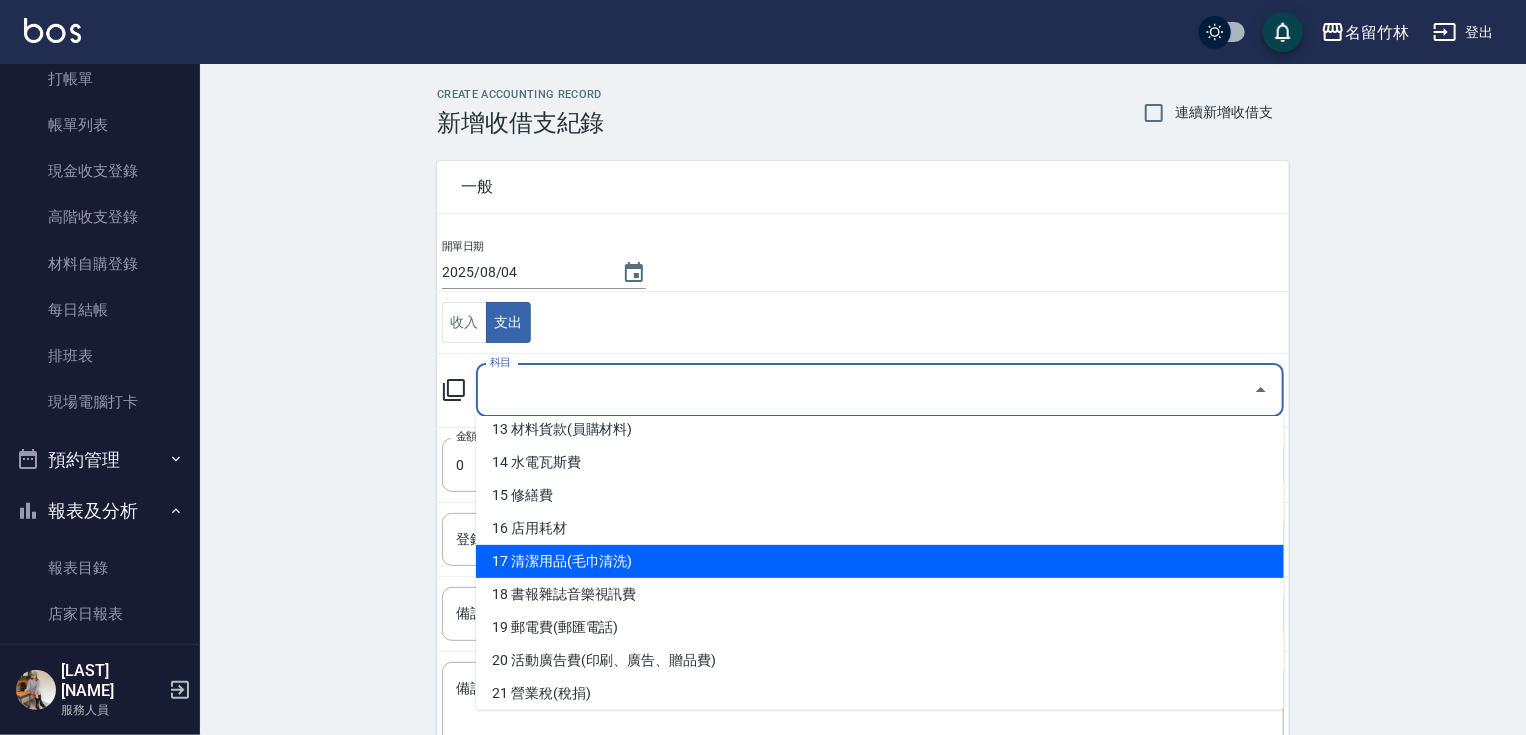 click on "17 清潔用品(毛巾清洗)" at bounding box center (880, 561) 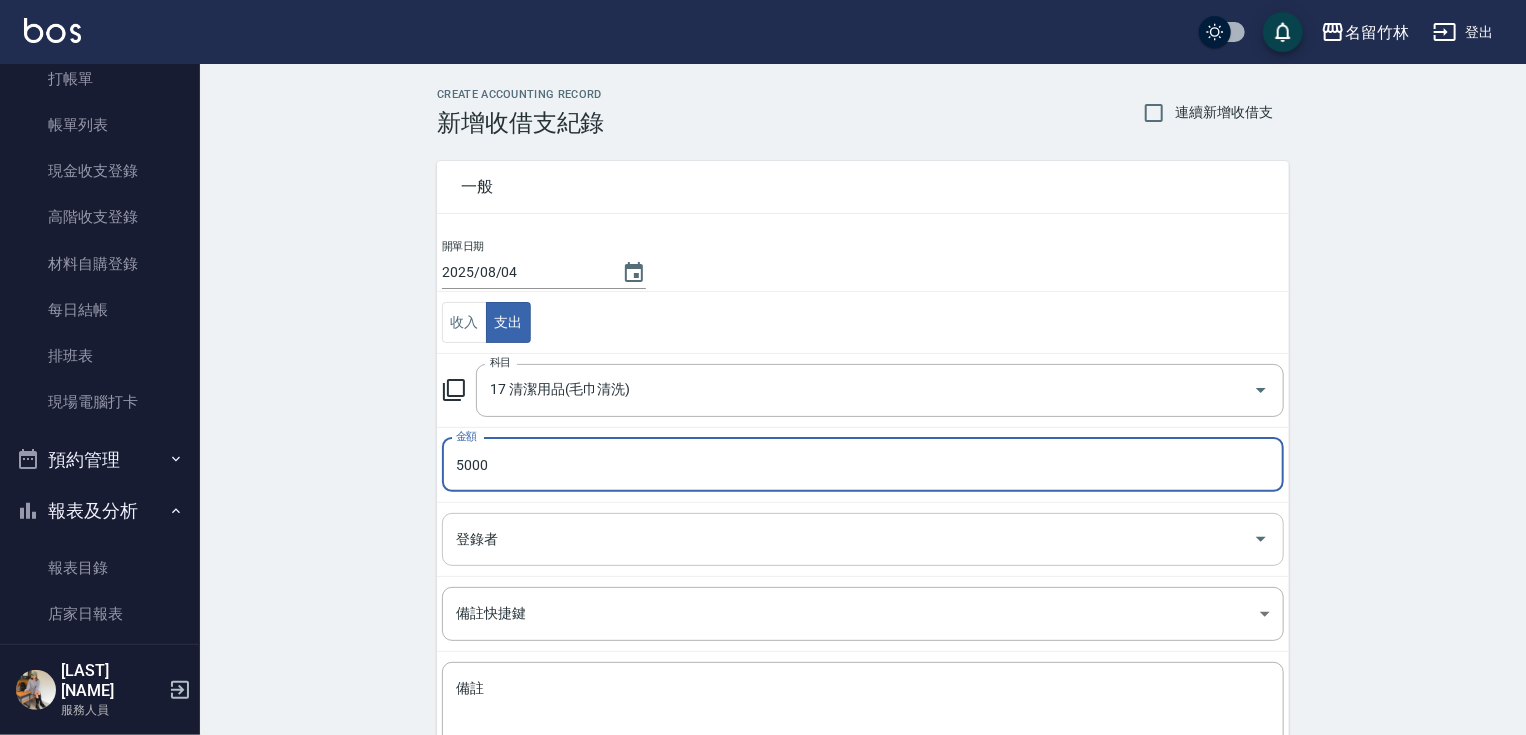 type on "5000" 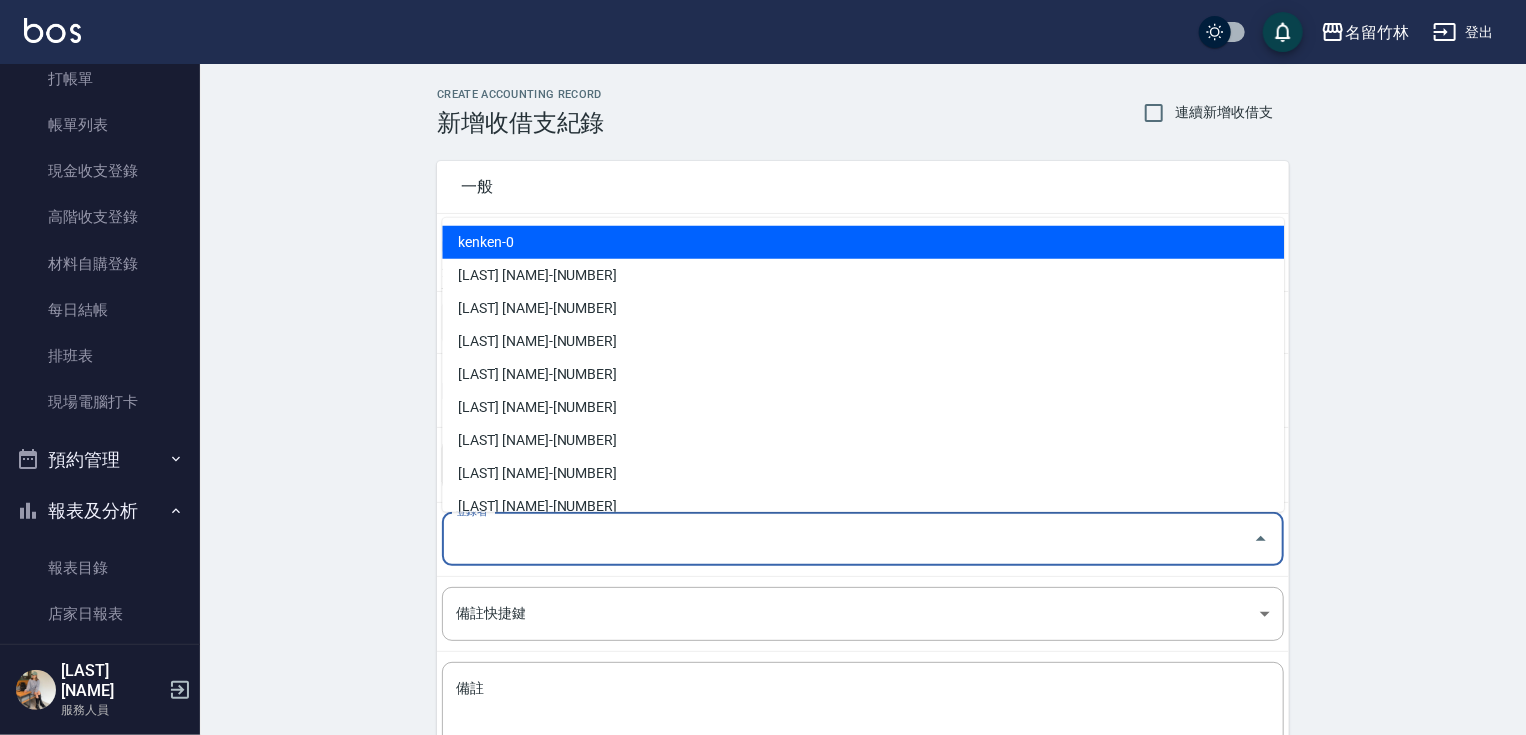 click on "登錄者" at bounding box center [848, 539] 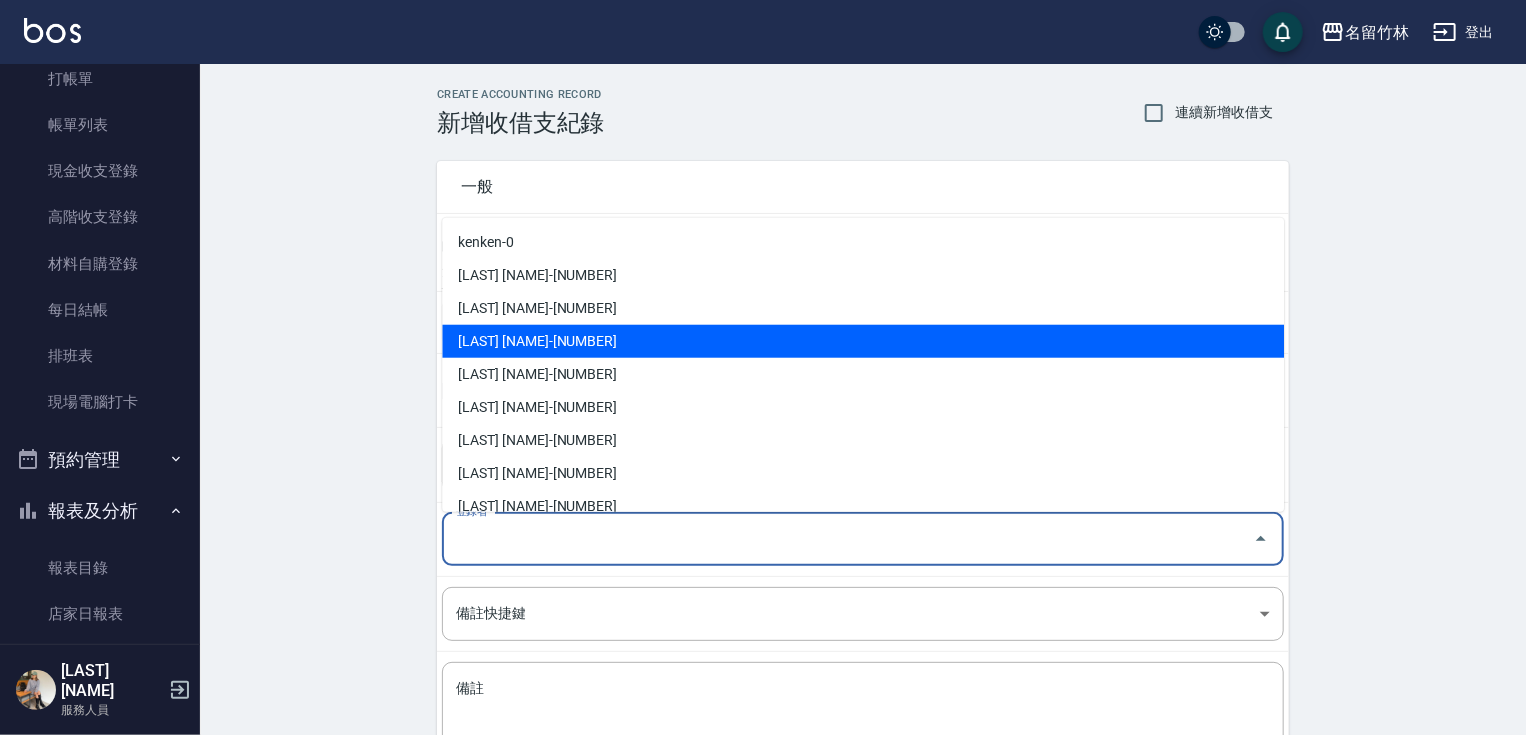 click on "[LAST] [NAME]-[NUMBER]" at bounding box center [863, 341] 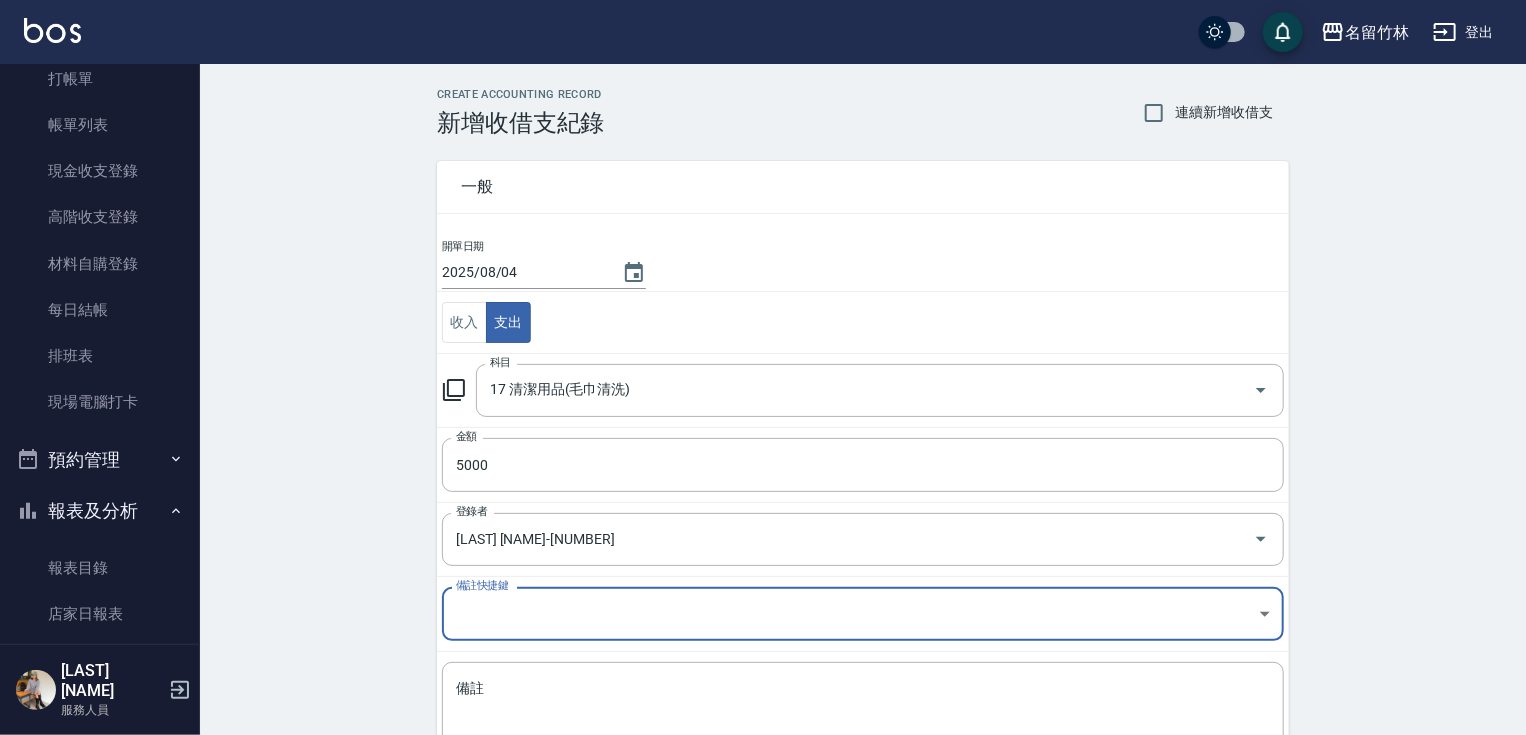 scroll, scrollTop: 145, scrollLeft: 0, axis: vertical 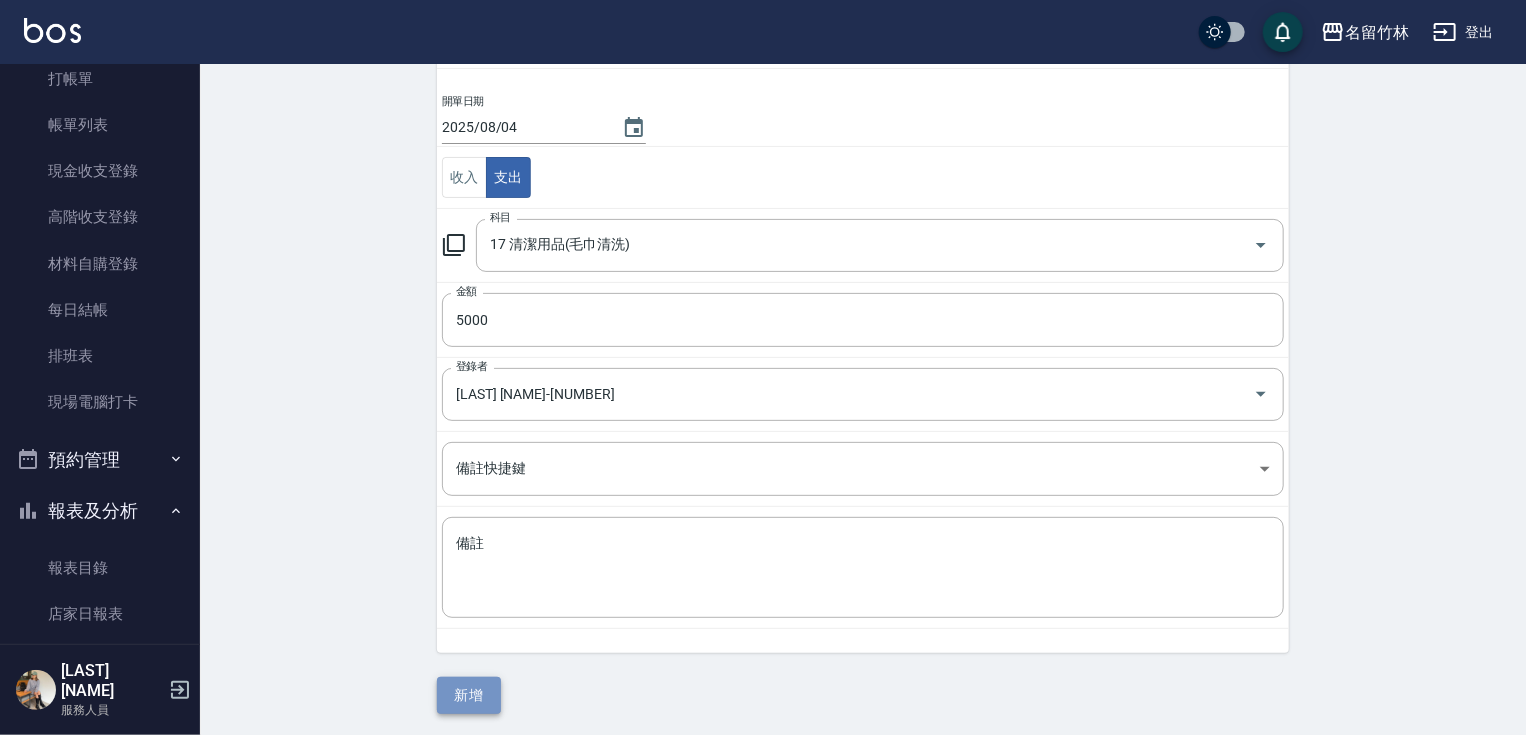 click on "新增" at bounding box center (469, 695) 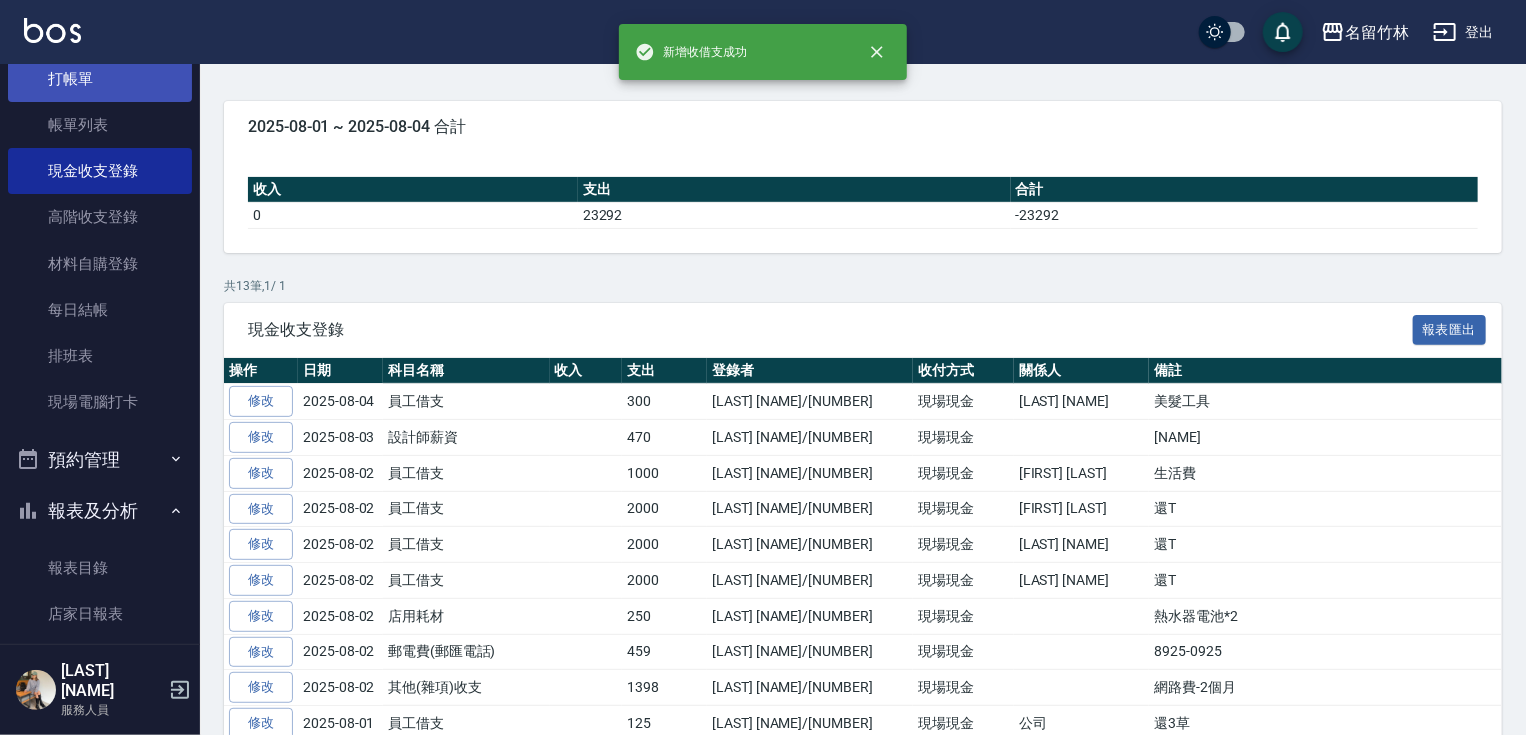 scroll, scrollTop: 0, scrollLeft: 0, axis: both 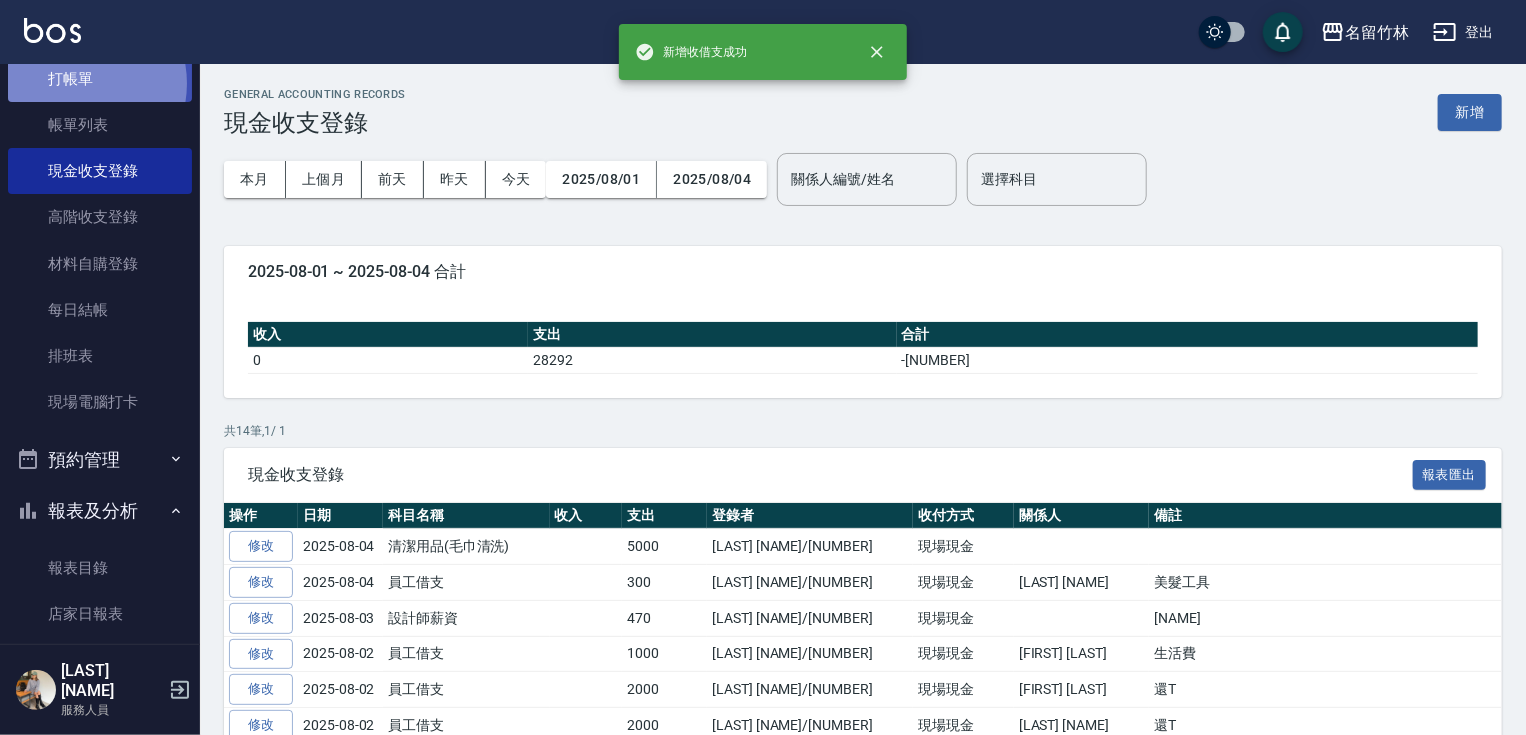click on "打帳單" at bounding box center (100, 79) 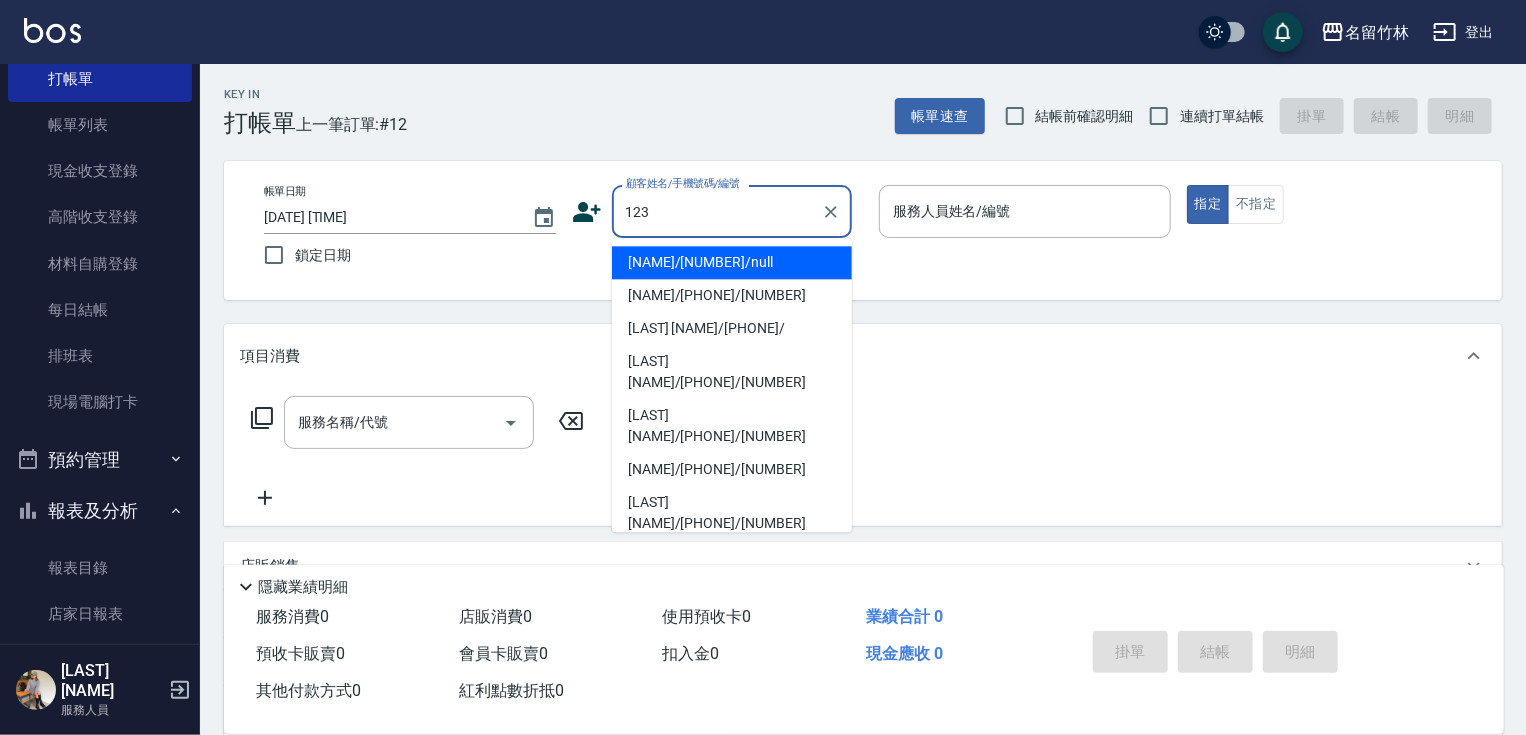 click on "[NAME]/[NUMBER]/null" at bounding box center [732, 262] 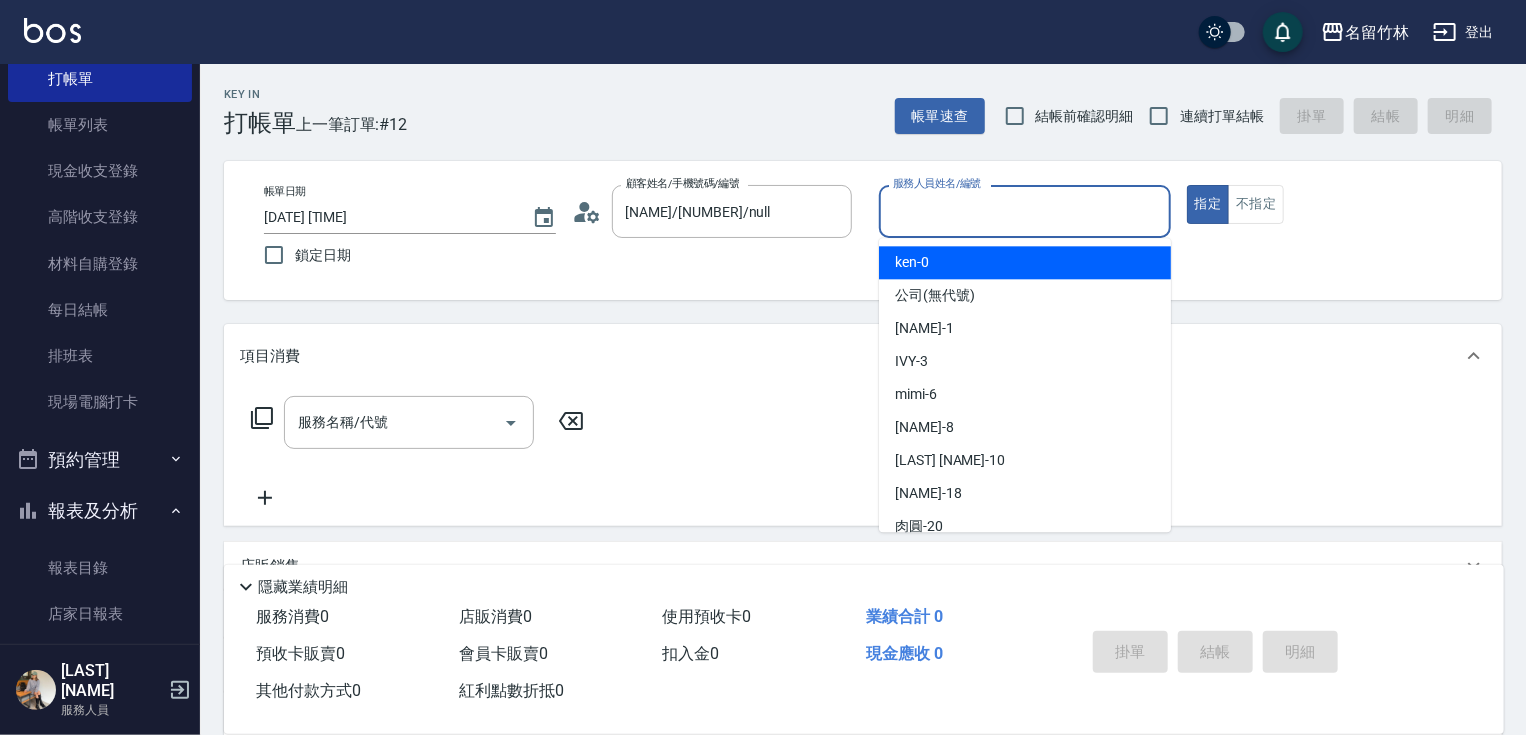 click on "服務人員姓名/編號" at bounding box center [1025, 211] 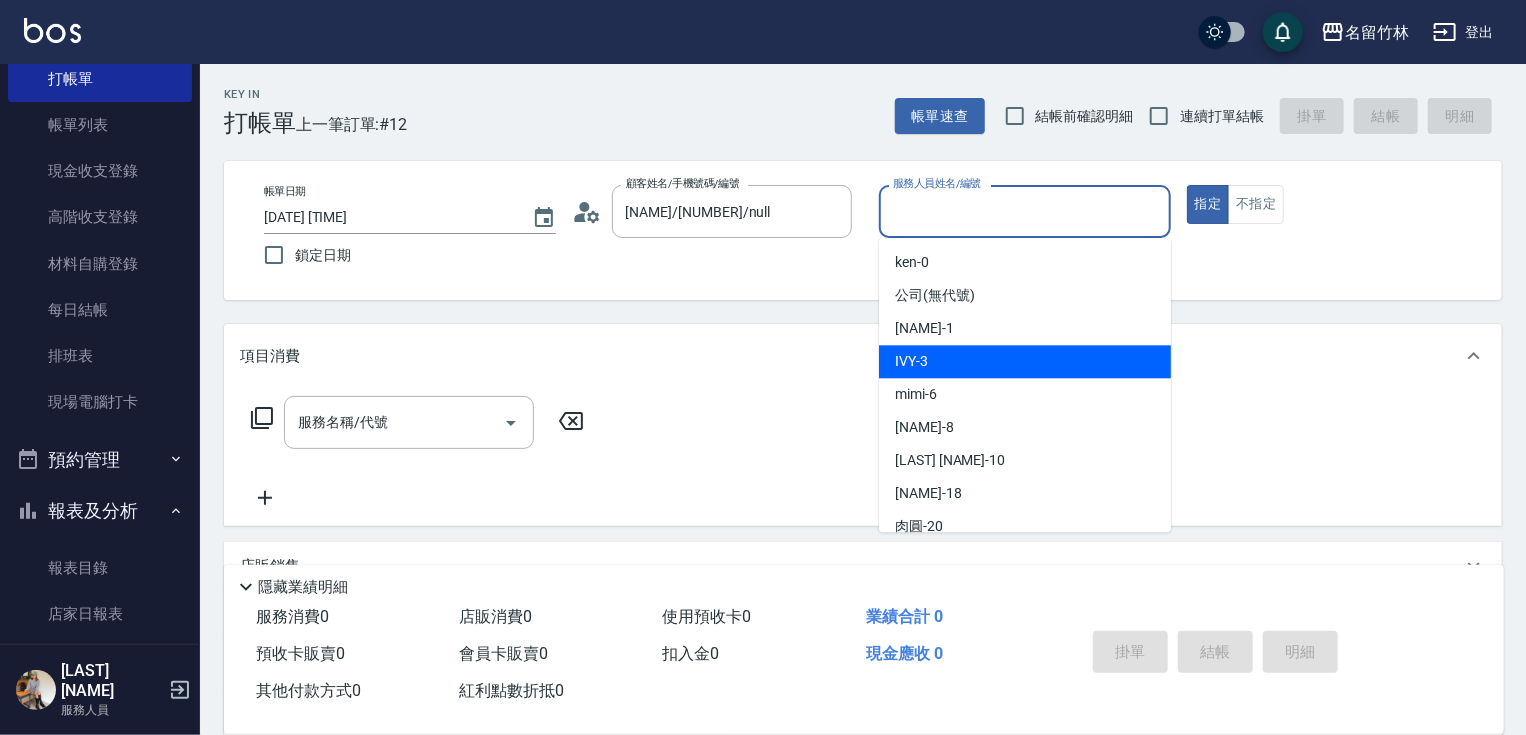 click on "IVY -3" at bounding box center (911, 361) 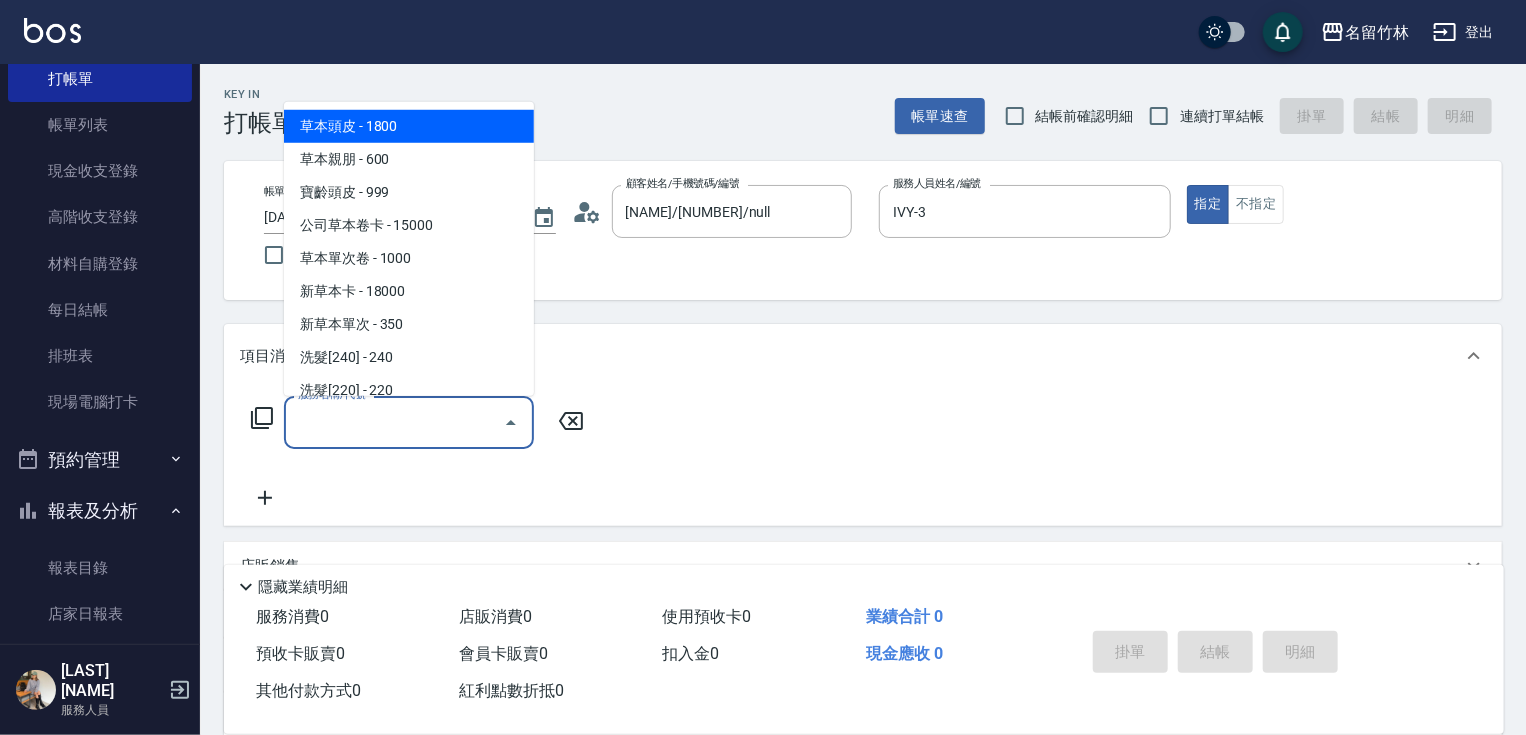 click on "服務名稱/代號" at bounding box center (394, 422) 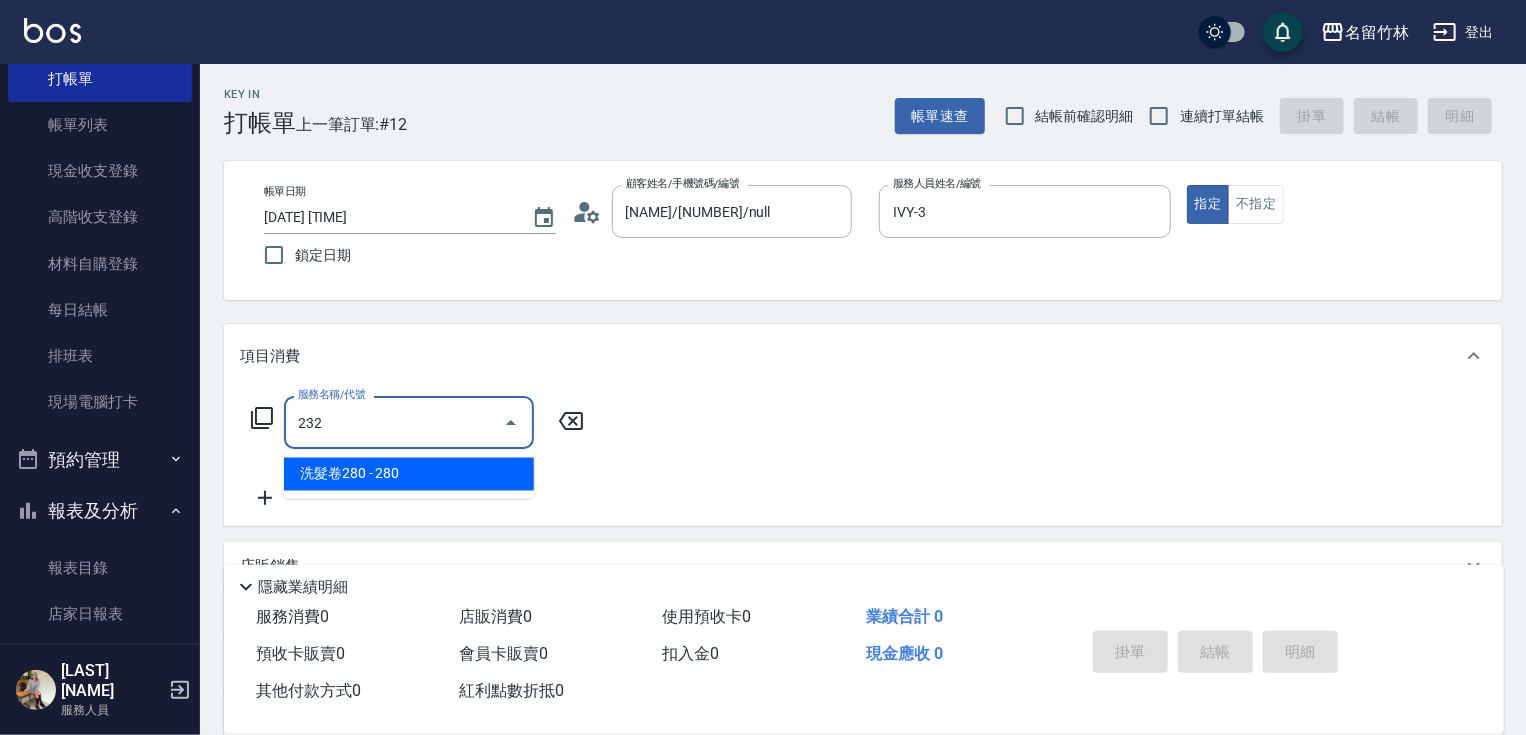 type on "洗髮卷280(232)" 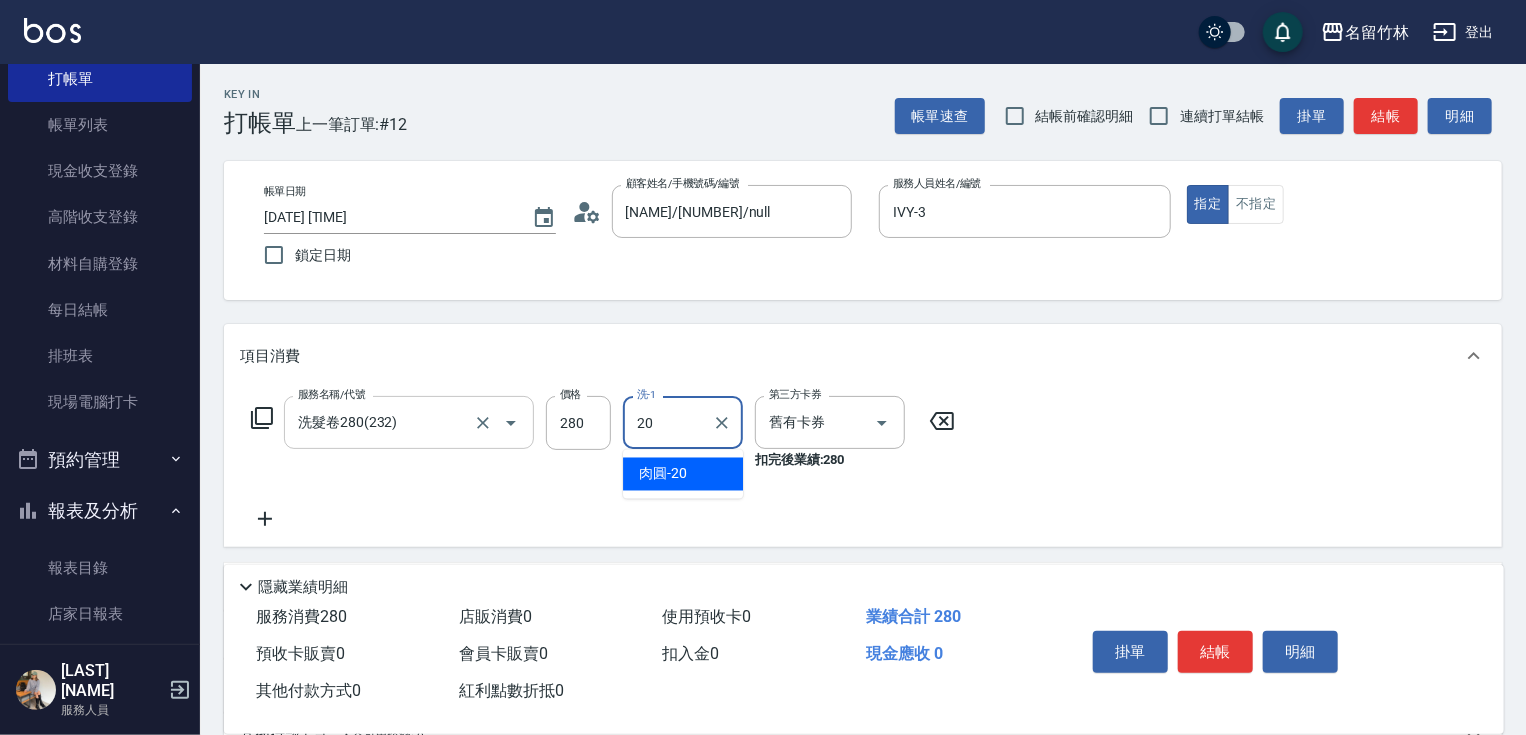 type on "肉圓-20" 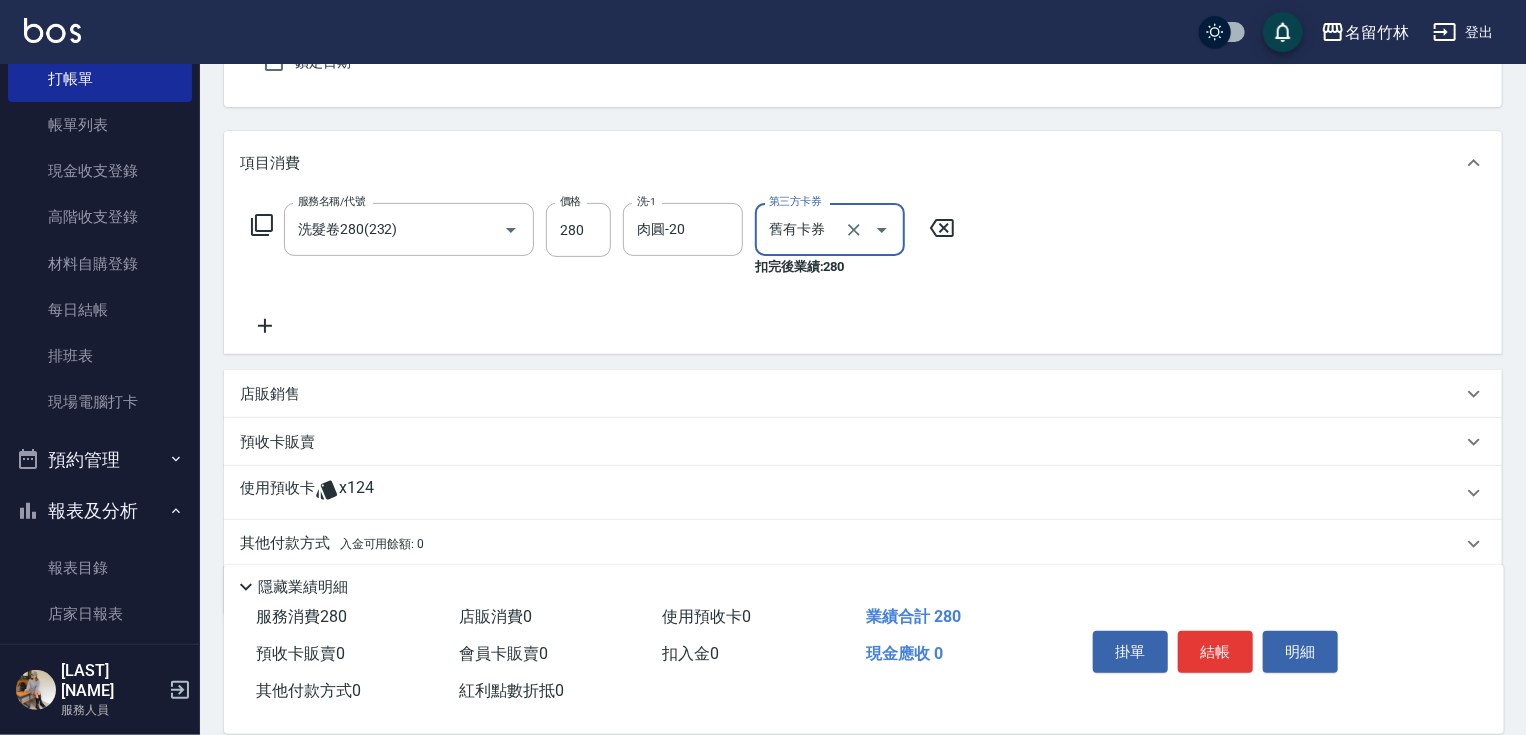 scroll, scrollTop: 210, scrollLeft: 0, axis: vertical 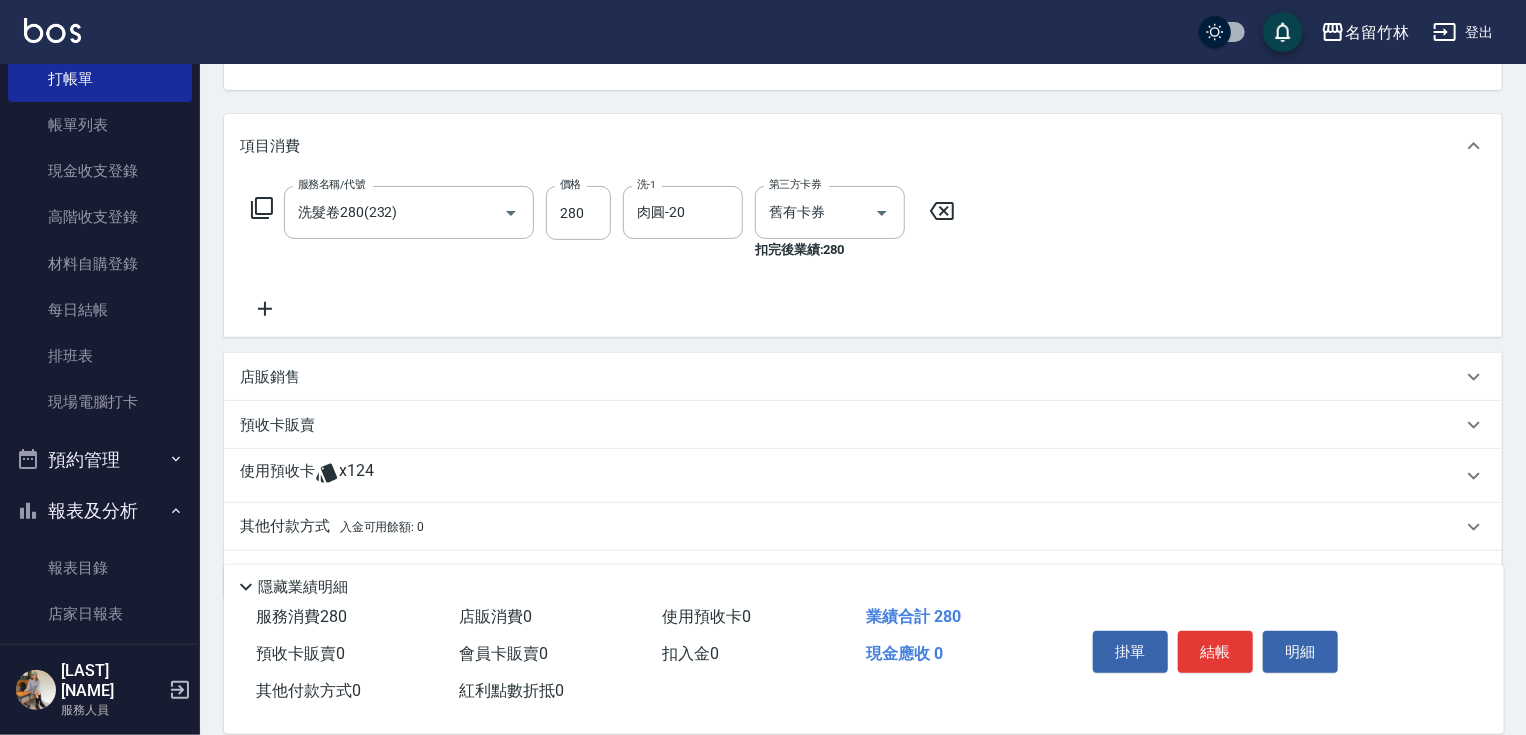 click on "使用預收卡" at bounding box center (277, 476) 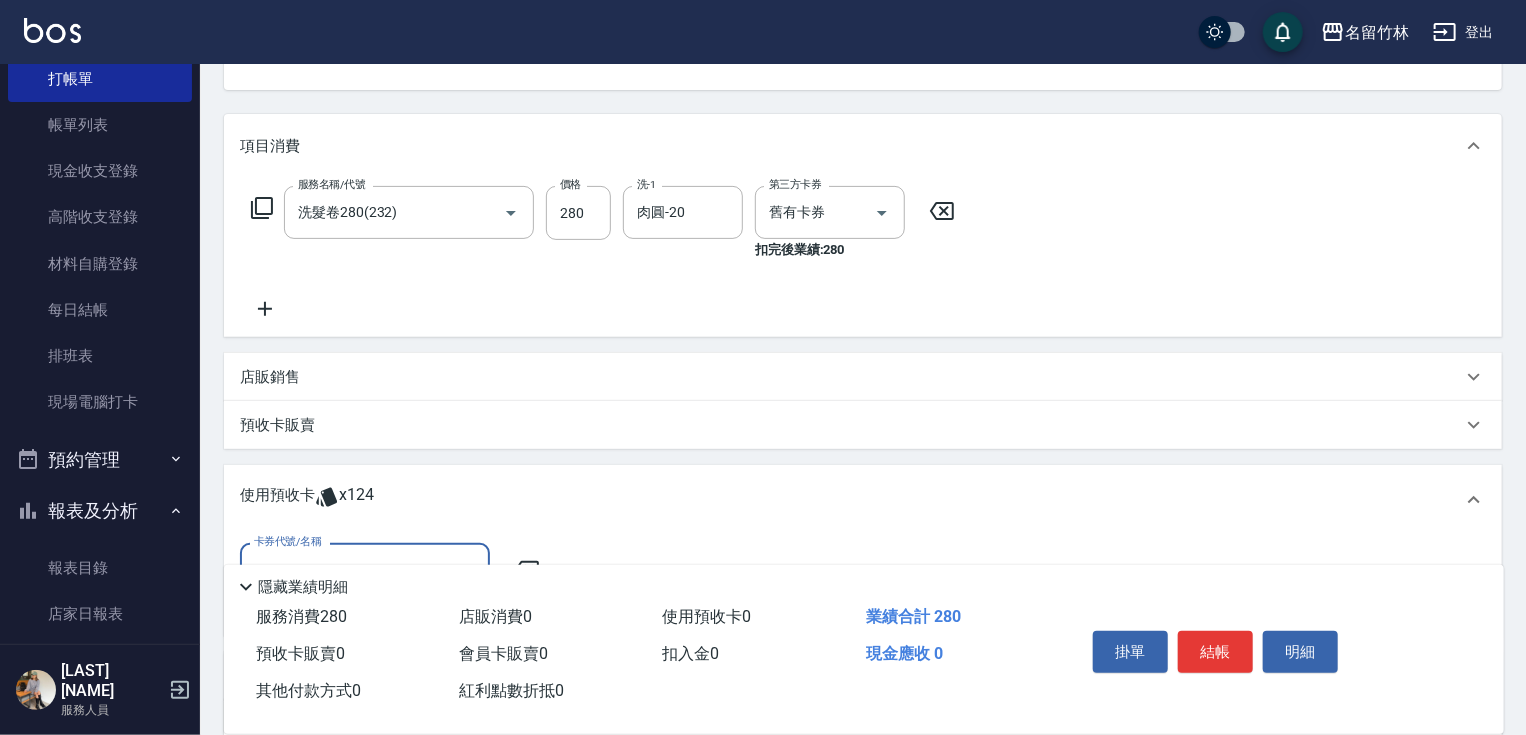 scroll, scrollTop: 0, scrollLeft: 0, axis: both 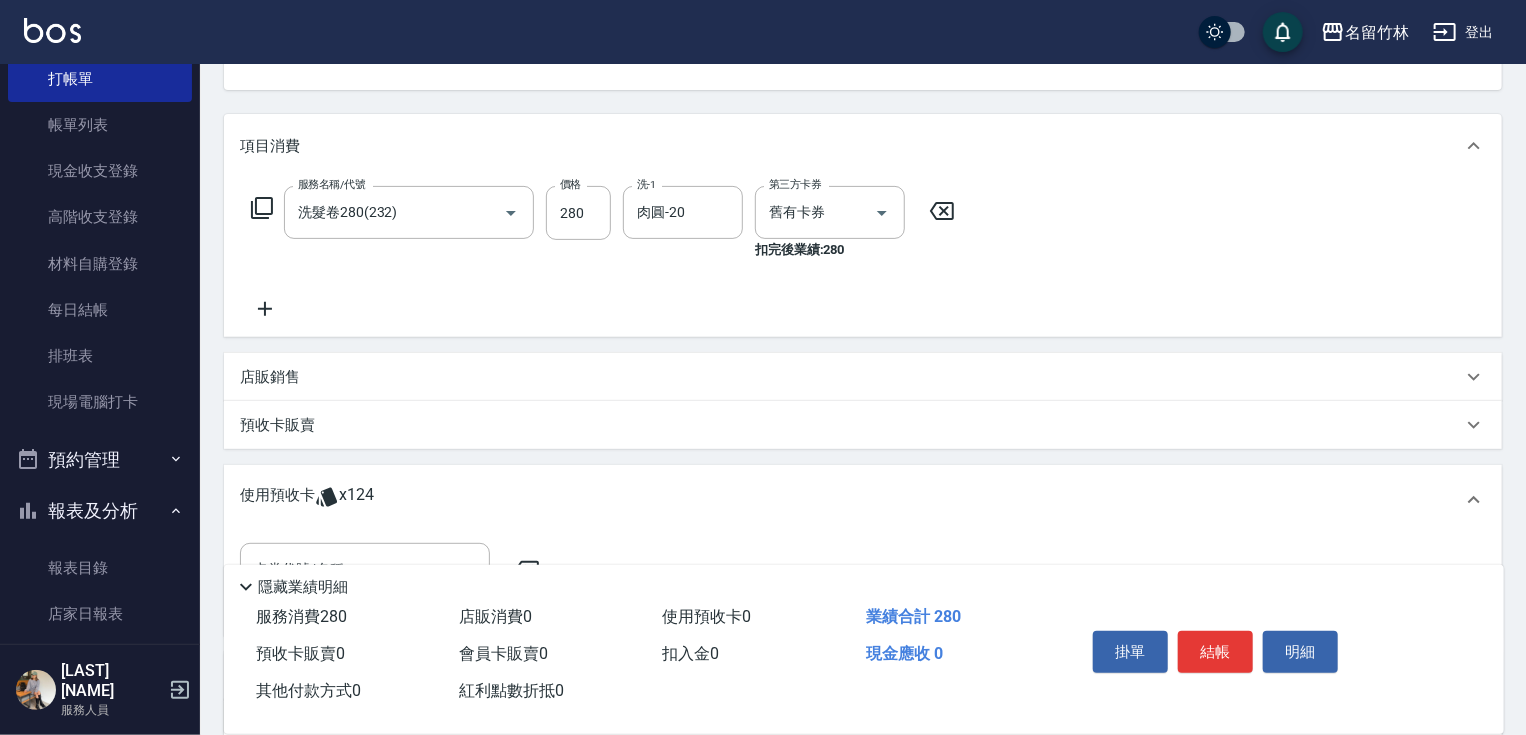 click on "預收卡販賣" at bounding box center (277, 425) 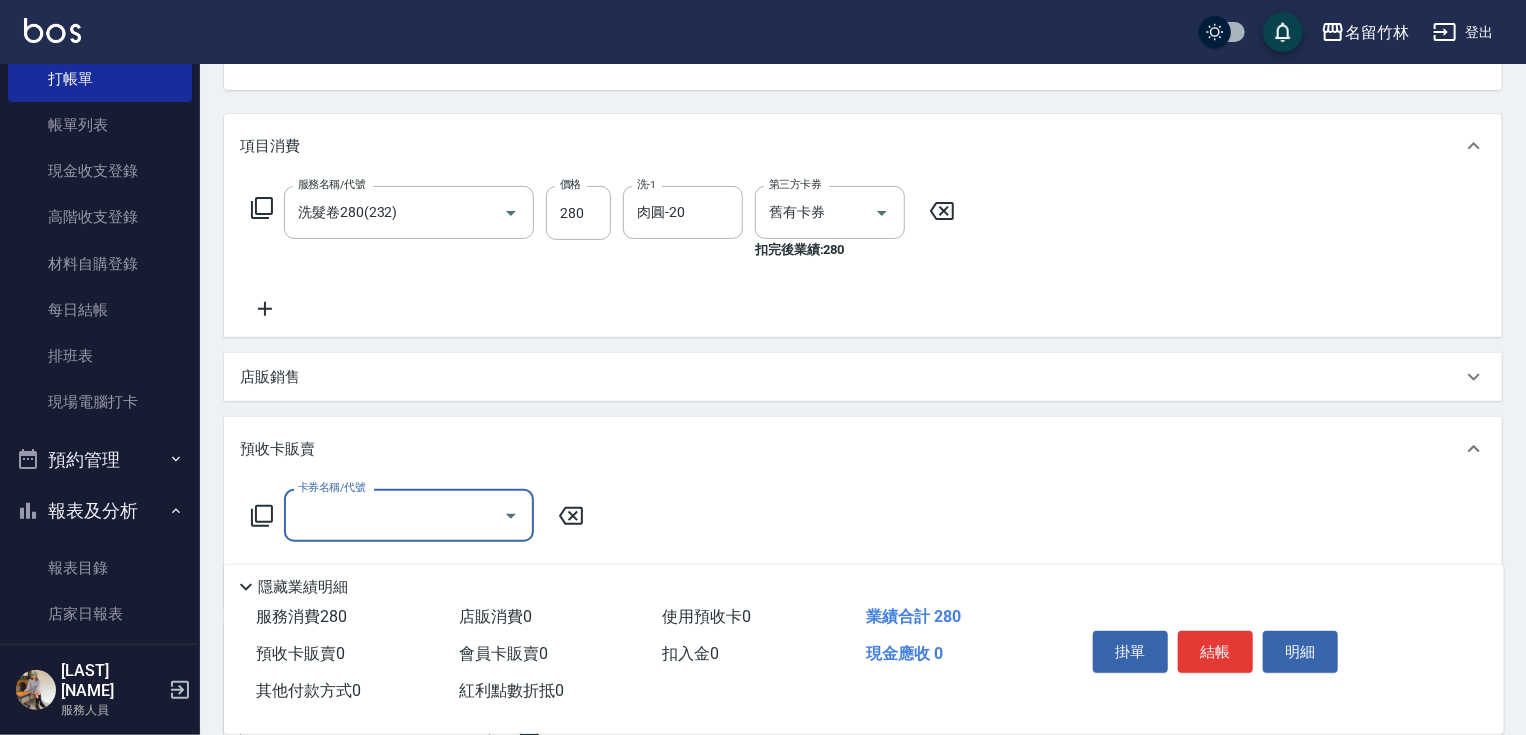 scroll, scrollTop: 0, scrollLeft: 0, axis: both 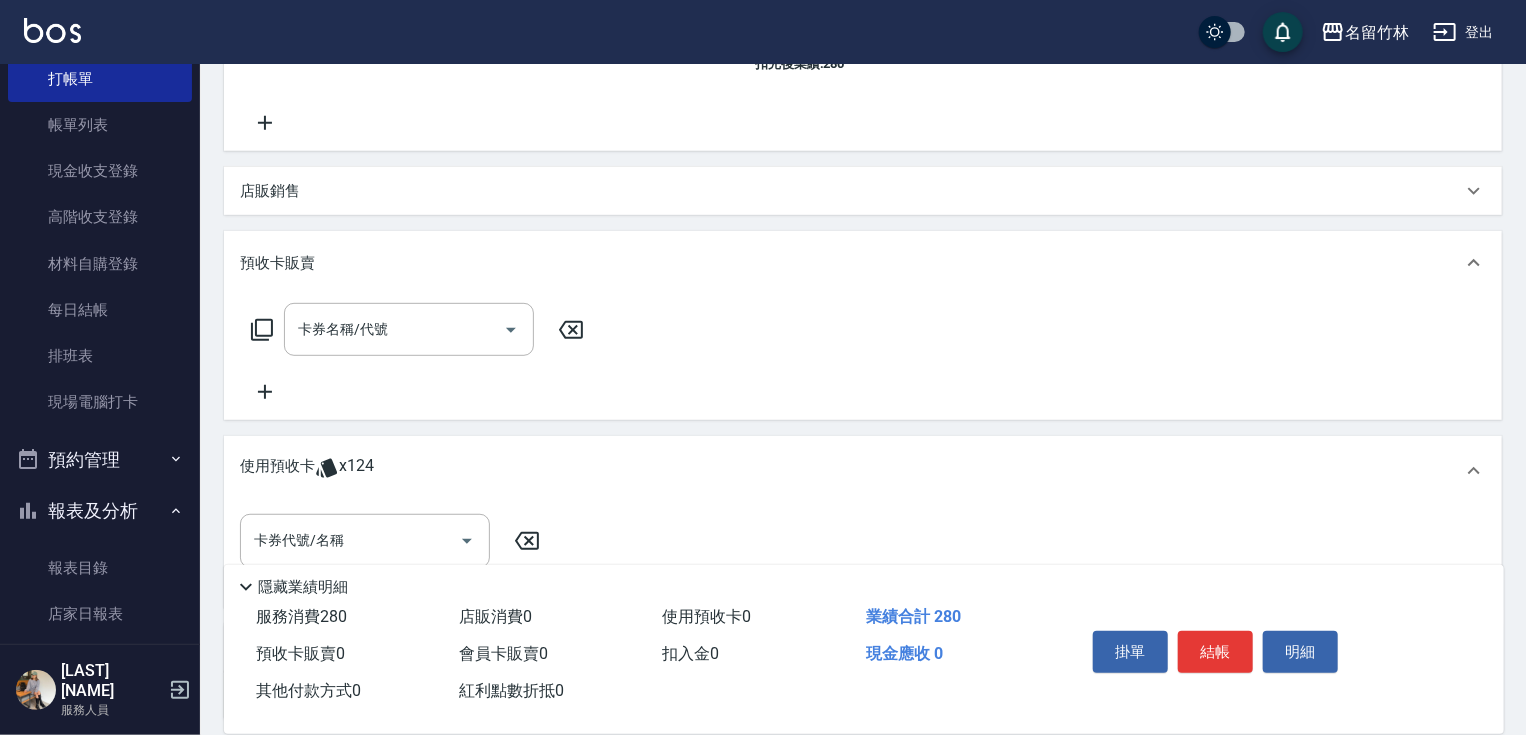 click on "使用預收卡" at bounding box center (277, 471) 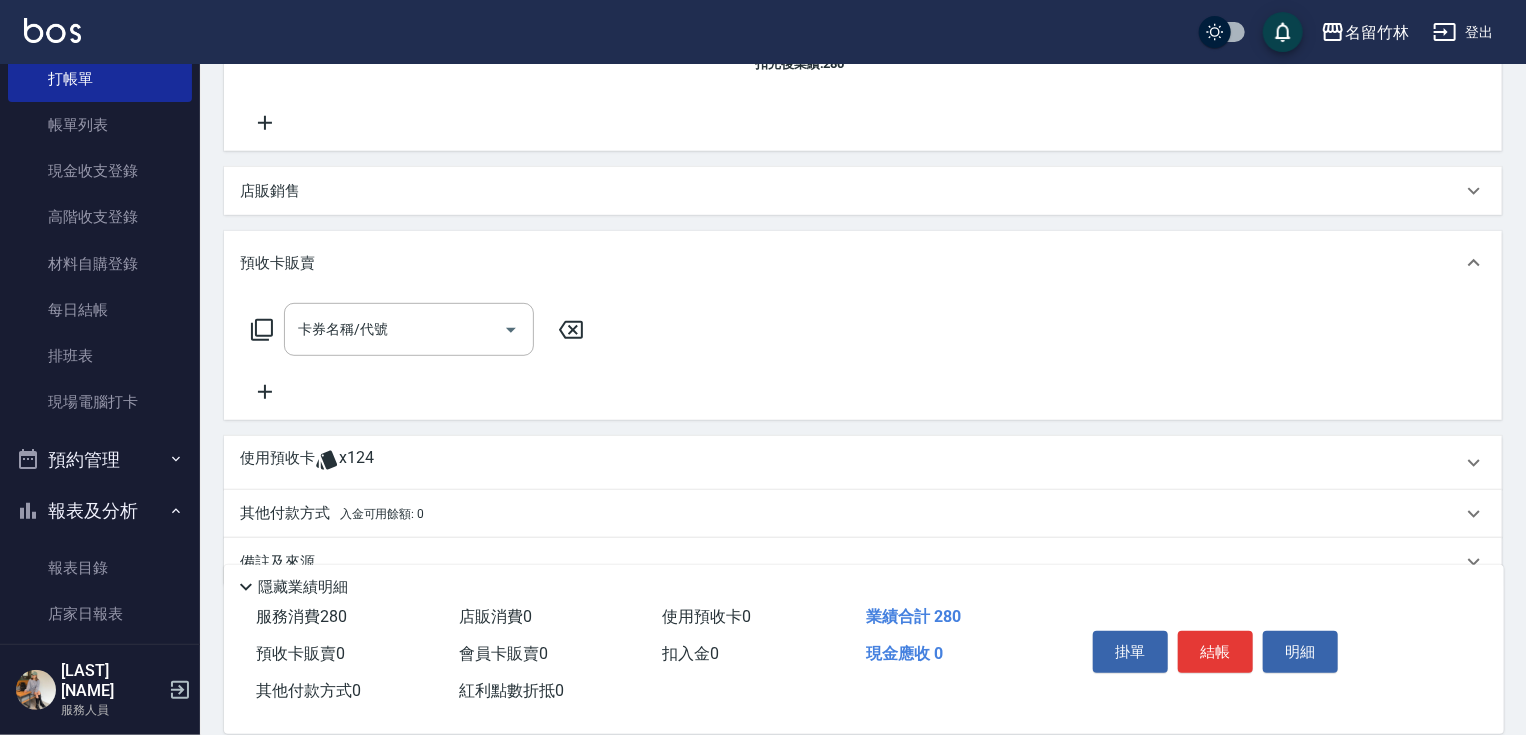 scroll, scrollTop: 436, scrollLeft: 0, axis: vertical 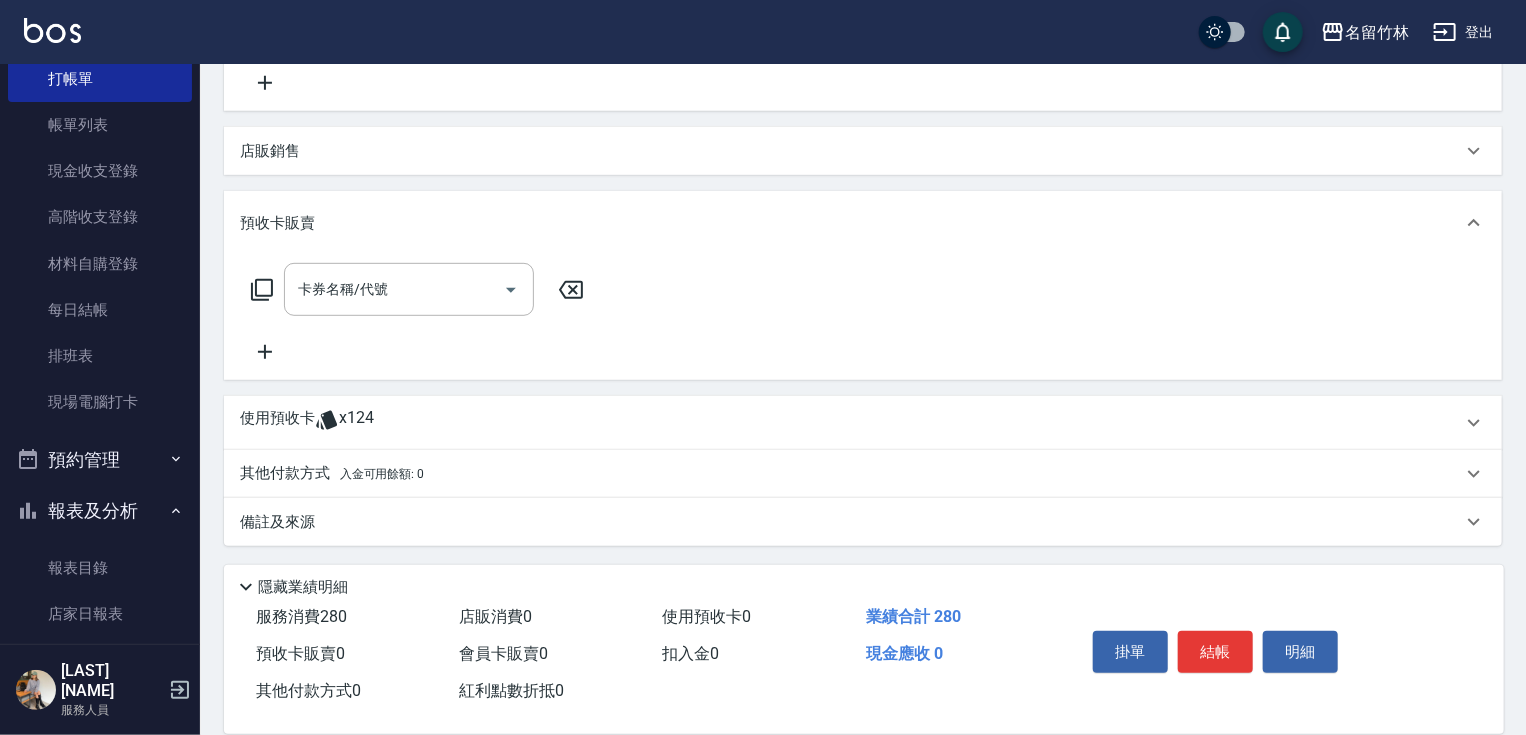click on "使用預收卡" at bounding box center [277, 423] 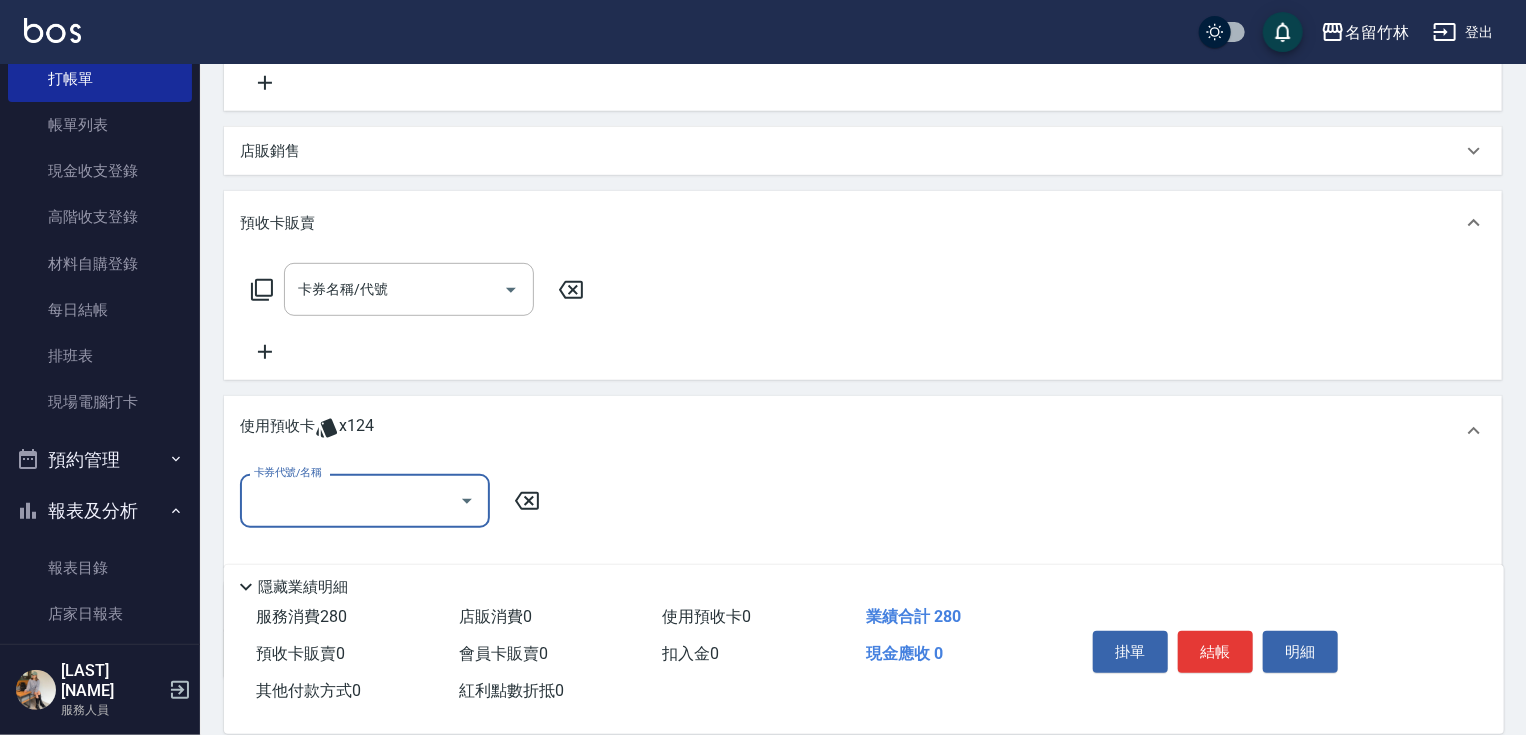 scroll, scrollTop: 0, scrollLeft: 0, axis: both 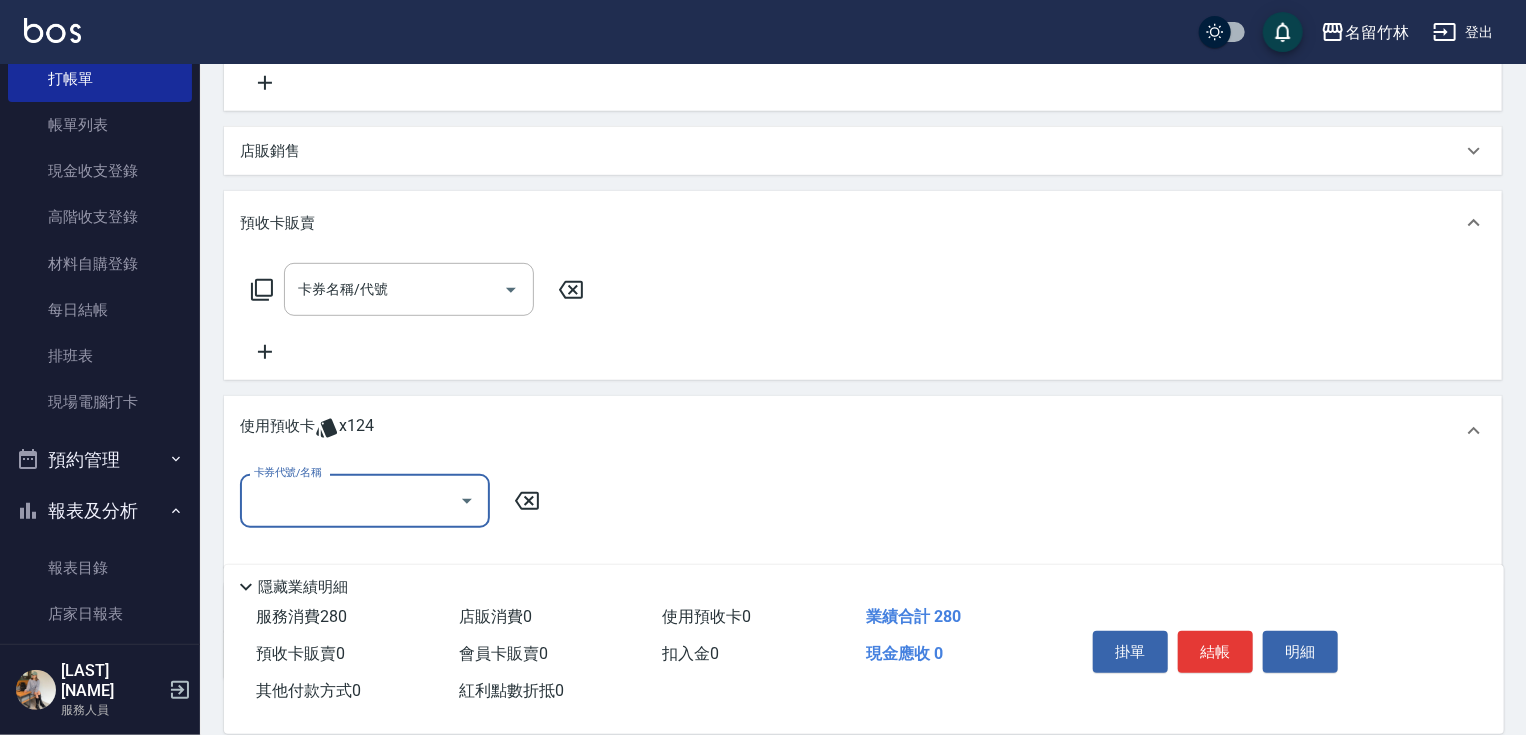 drag, startPoint x: 317, startPoint y: 489, endPoint x: 326, endPoint y: 501, distance: 15 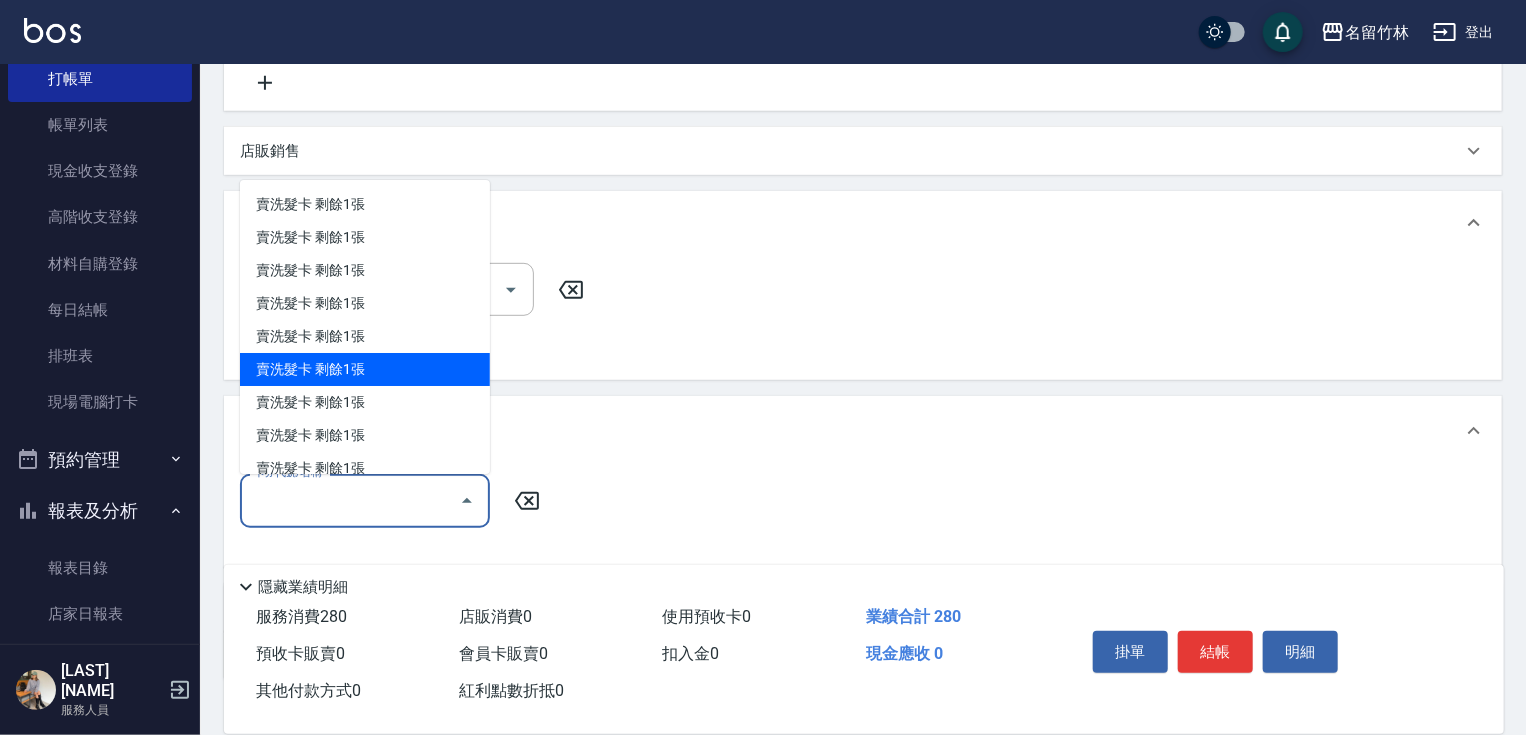 click on "使用預收卡 x[NUMBER]" at bounding box center [863, 431] 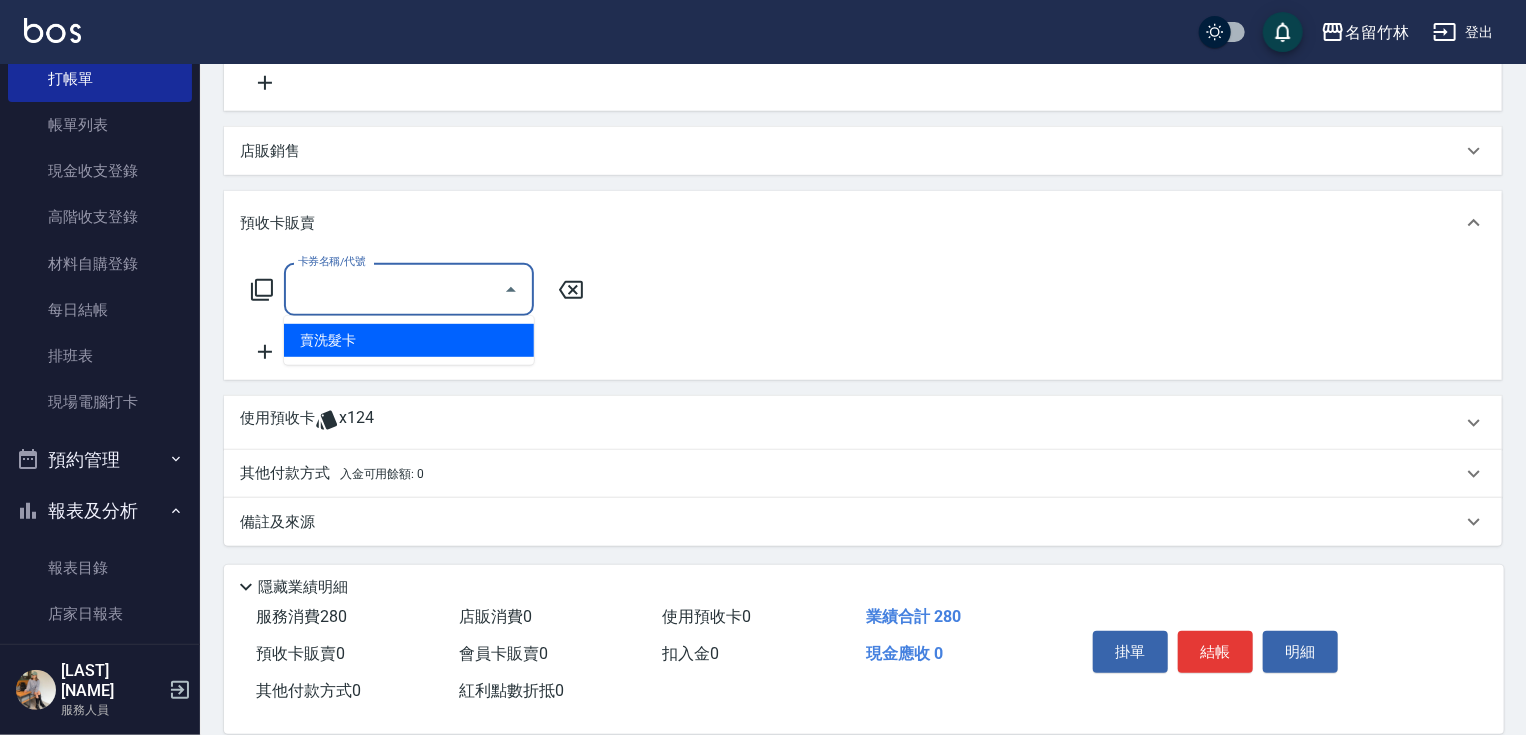 click on "卡券名稱/代號" at bounding box center [394, 289] 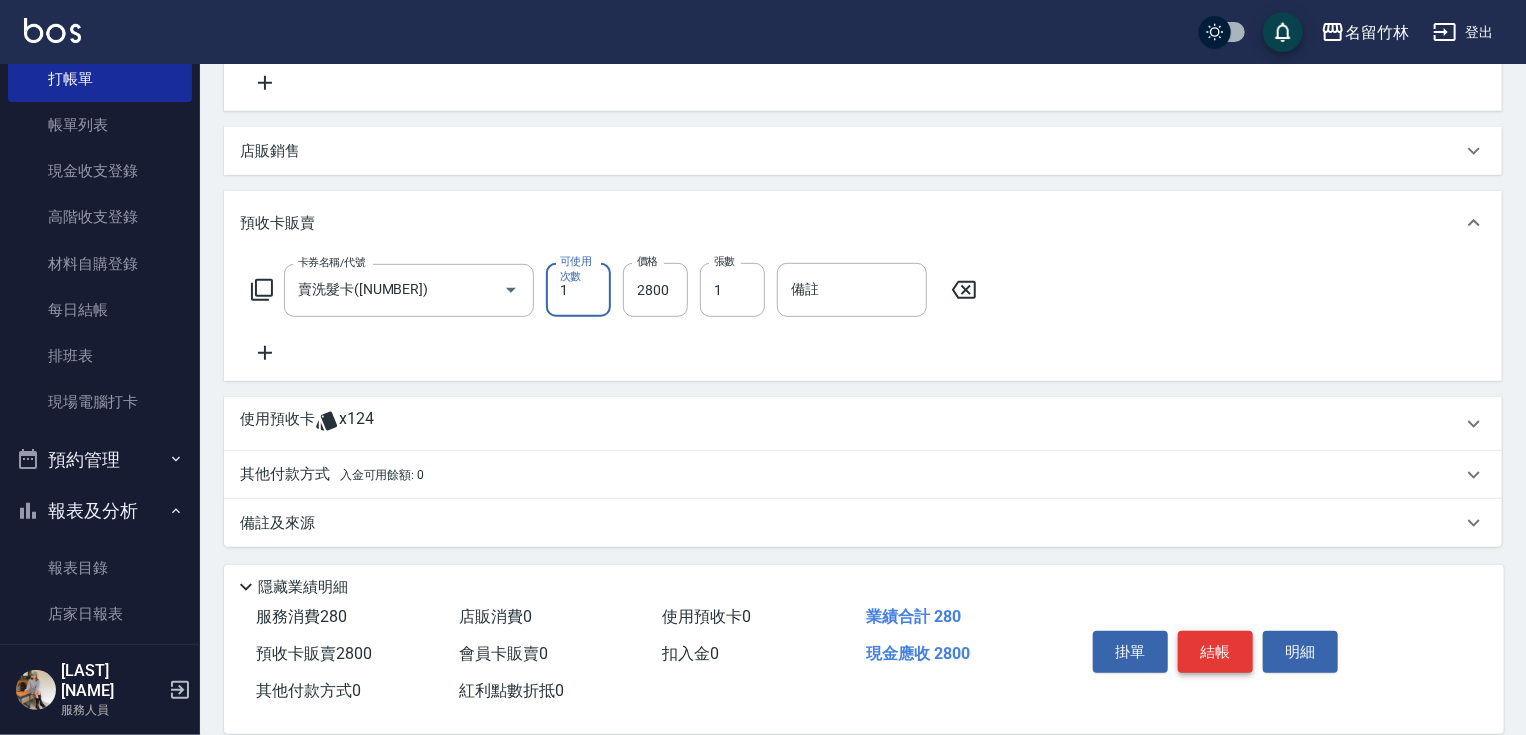 click on "結帳" at bounding box center [1215, 652] 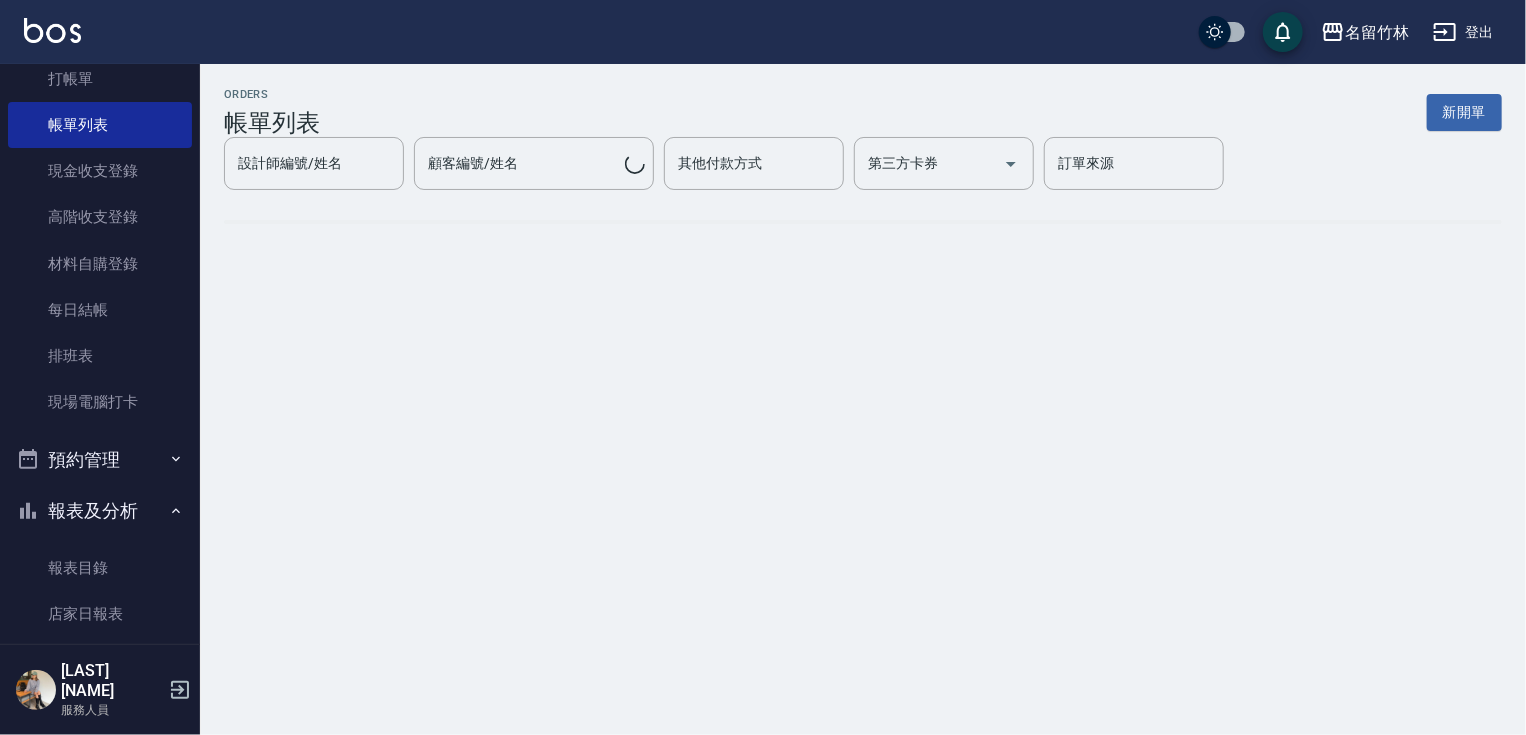 scroll, scrollTop: 0, scrollLeft: 0, axis: both 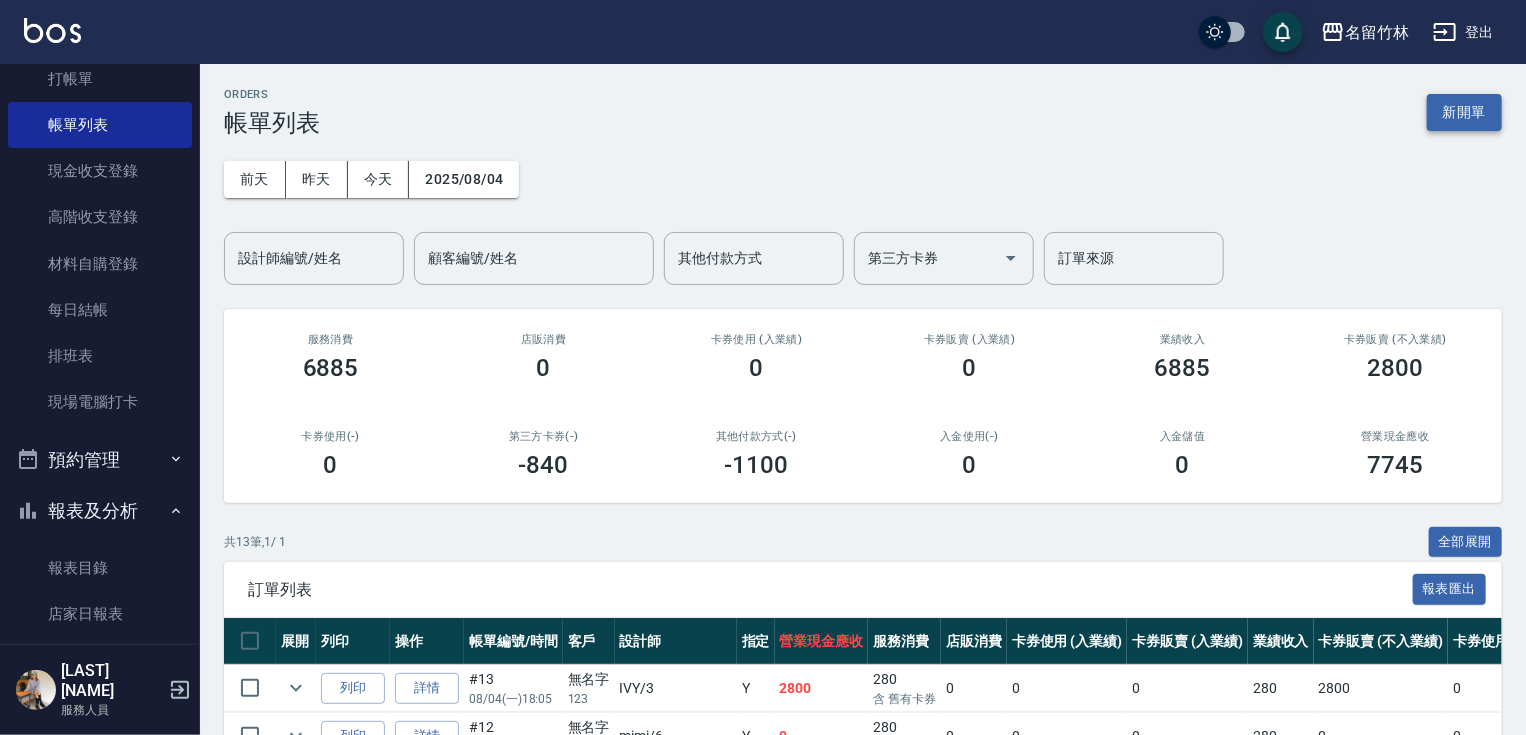 click on "新開單" at bounding box center [1464, 112] 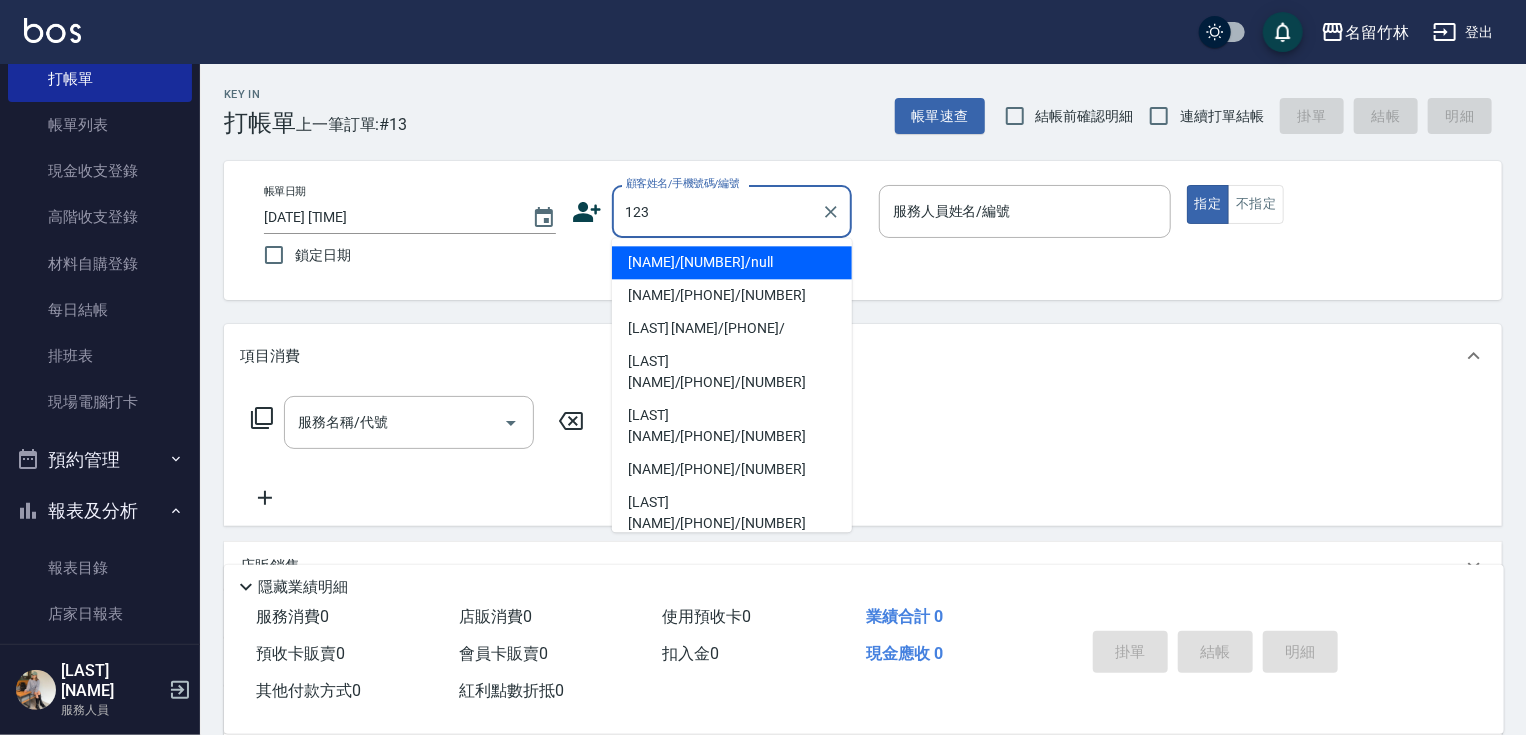 click on "[NAME]/[NUMBER]/null" at bounding box center (732, 262) 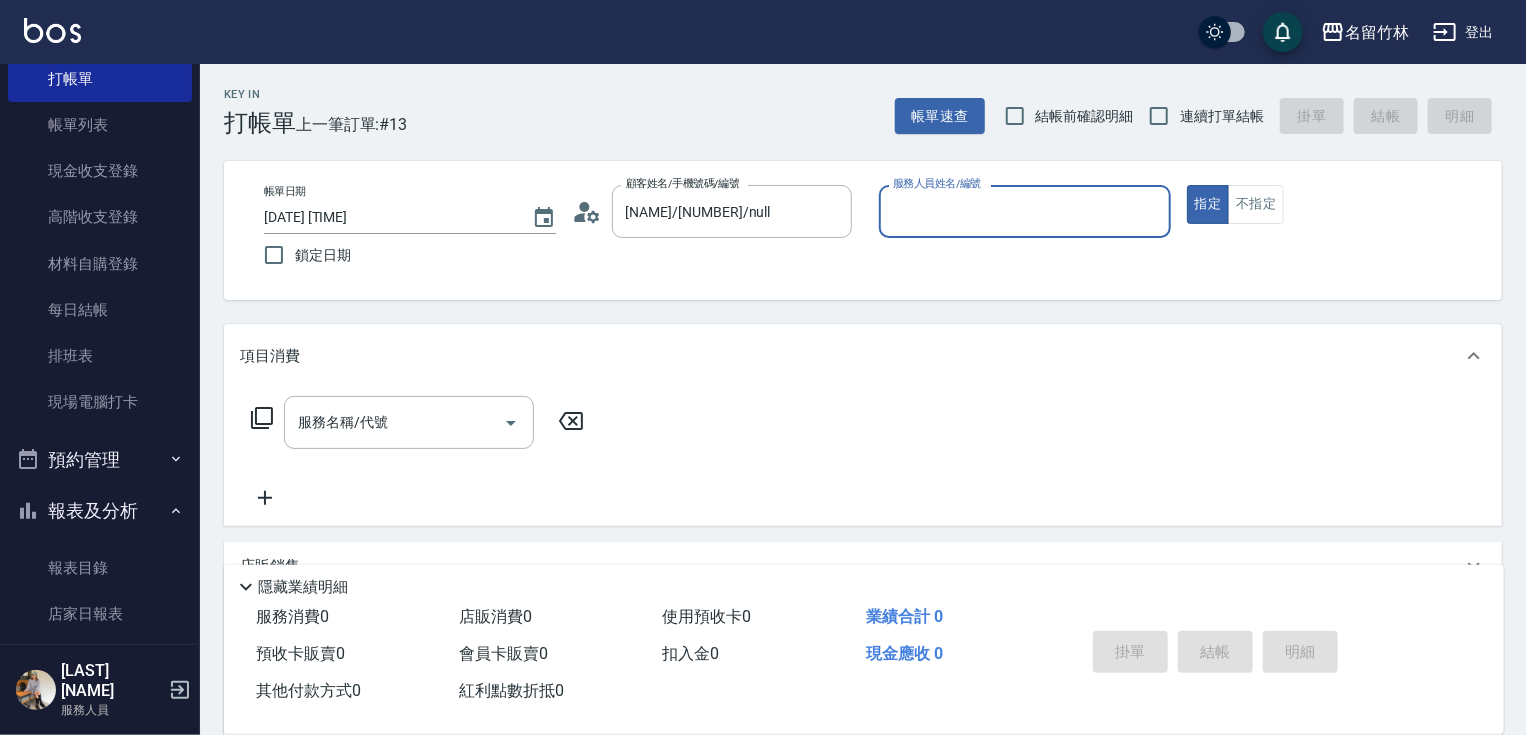 click on "服務人員姓名/編號" at bounding box center [1025, 211] 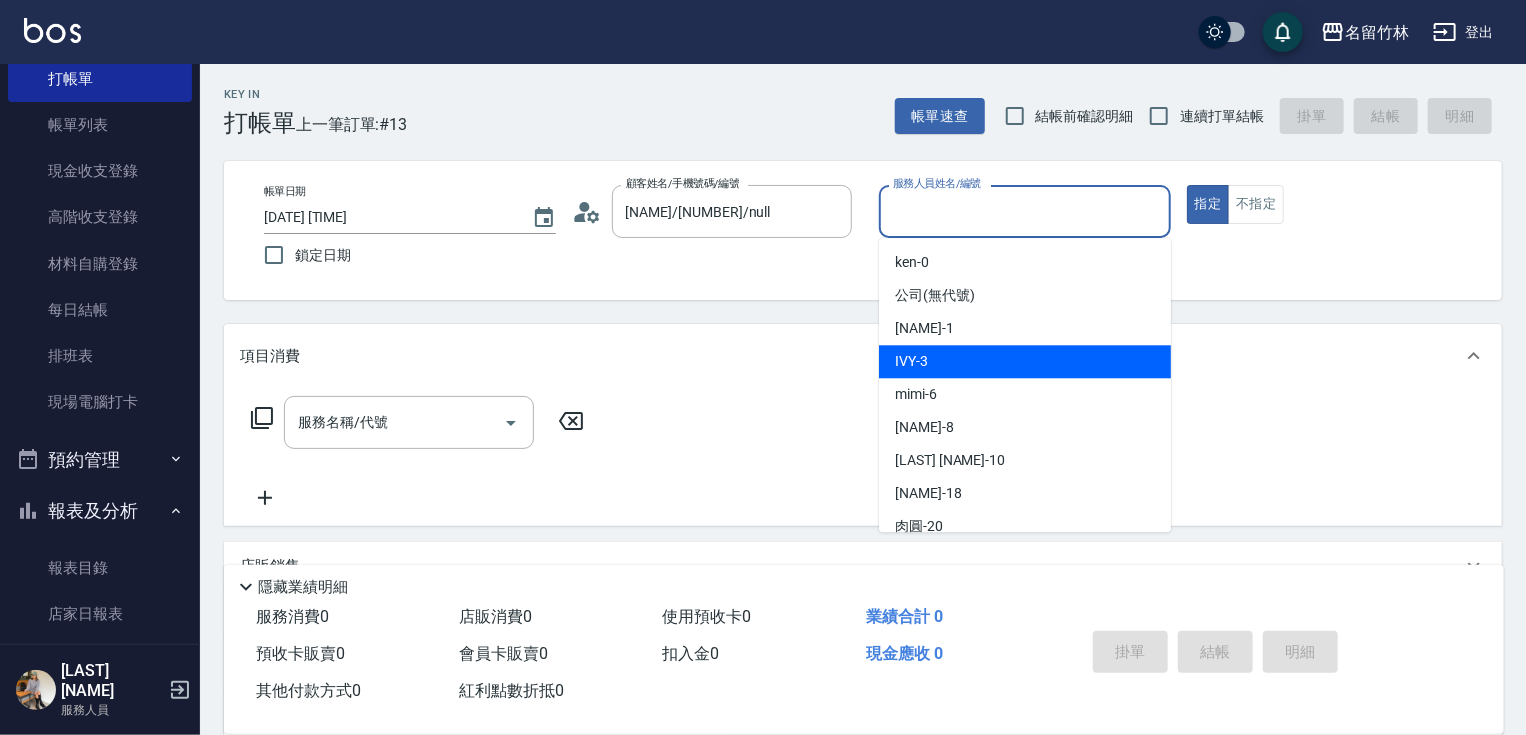 click on "IVY -3" at bounding box center (1025, 361) 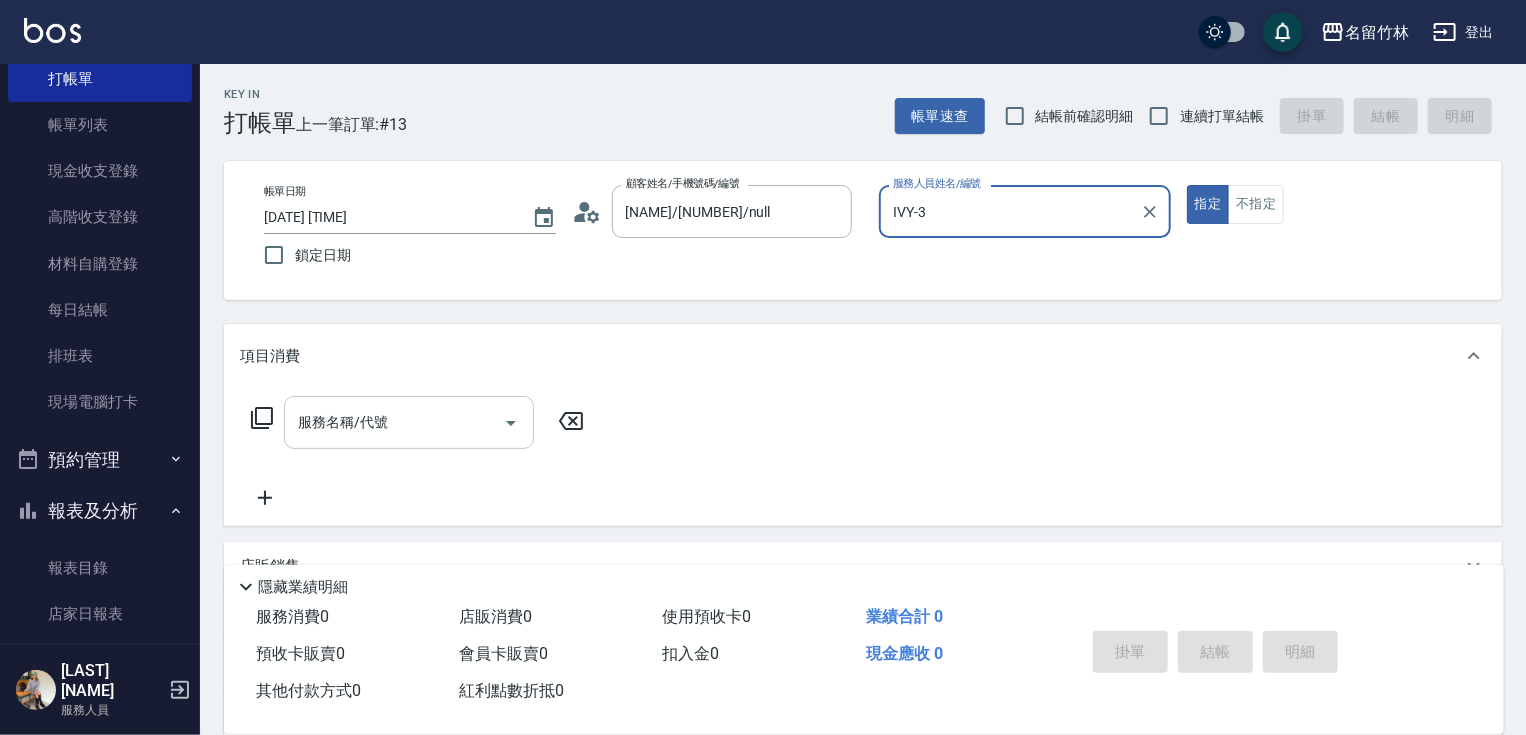 click on "服務名稱/代號" at bounding box center [394, 422] 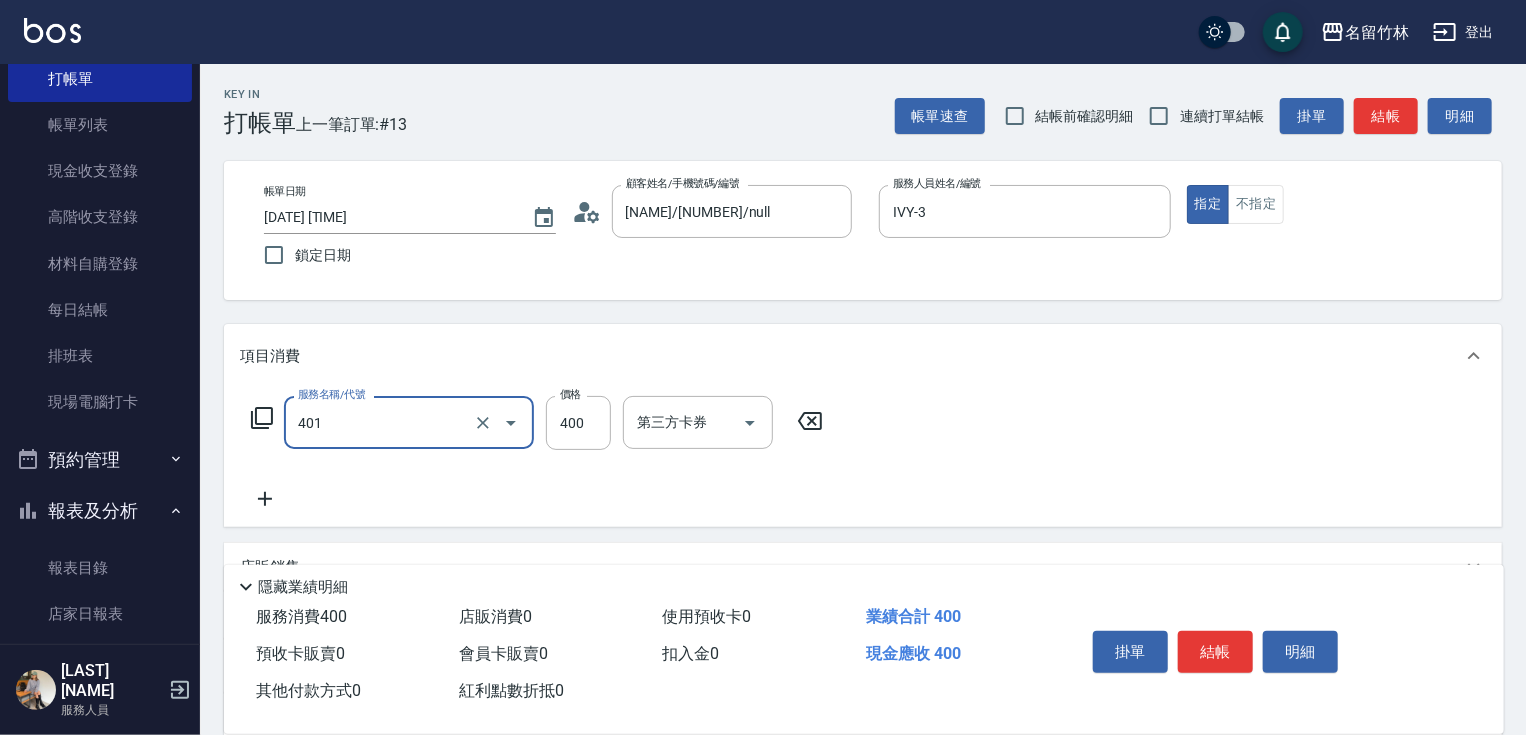 type on "剪髮(400)(401)" 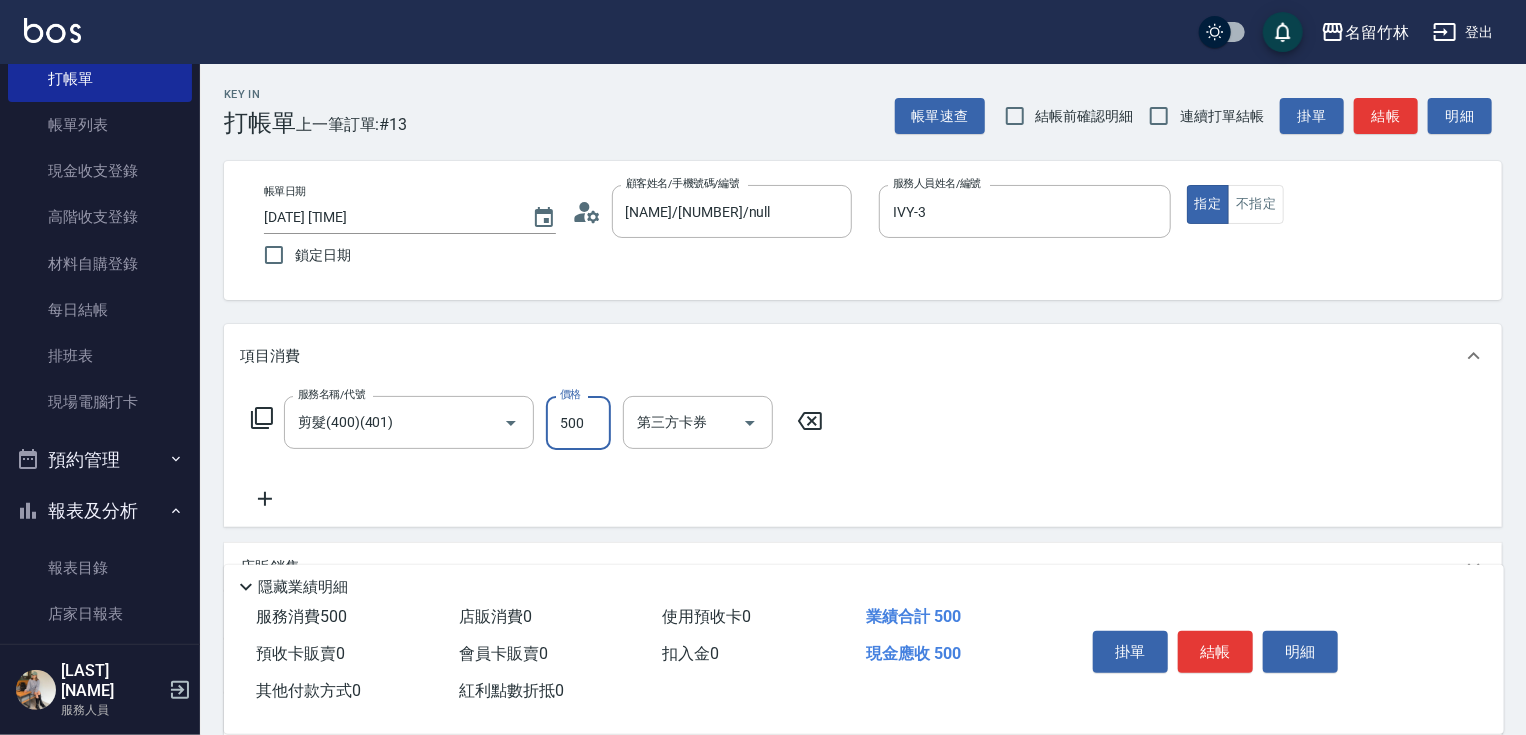 type on "500" 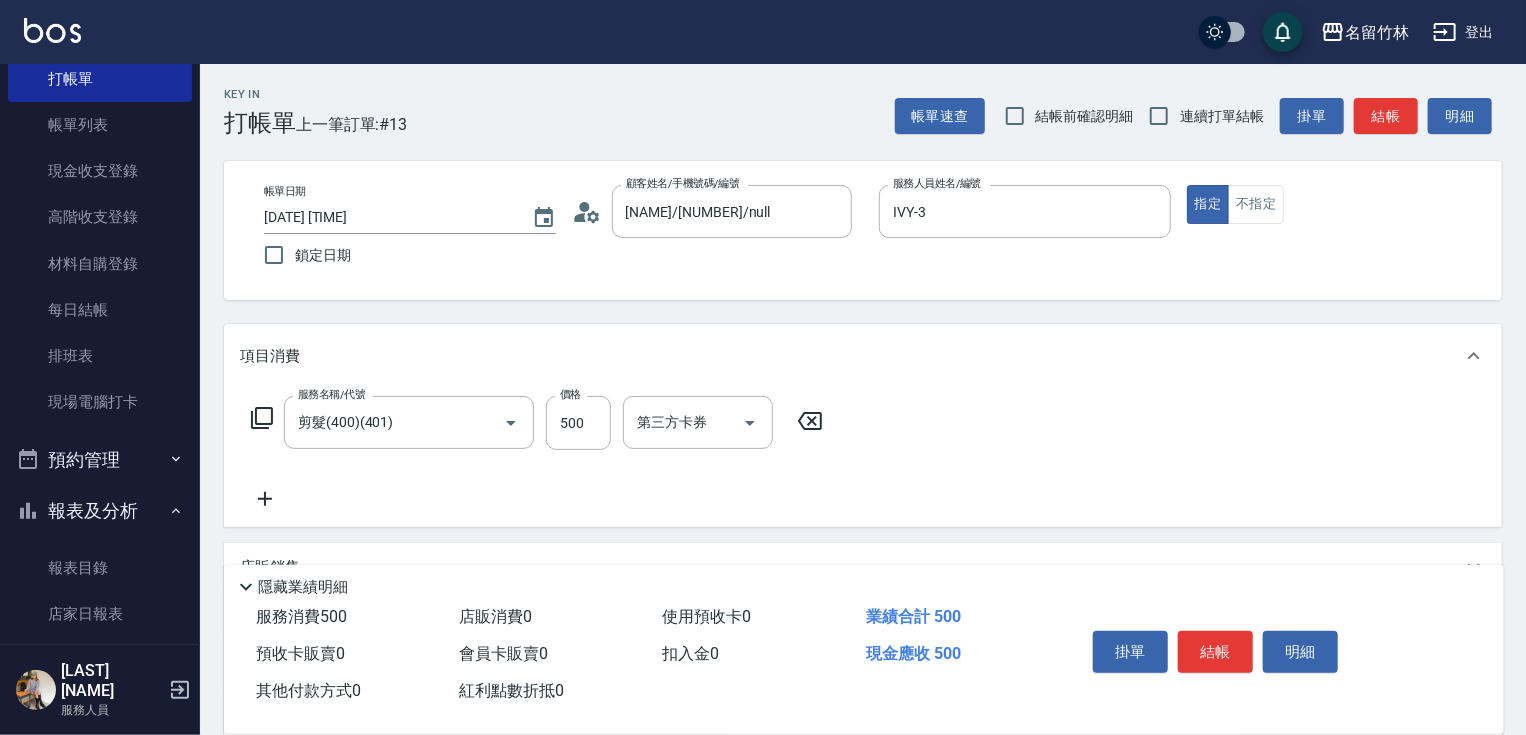 click 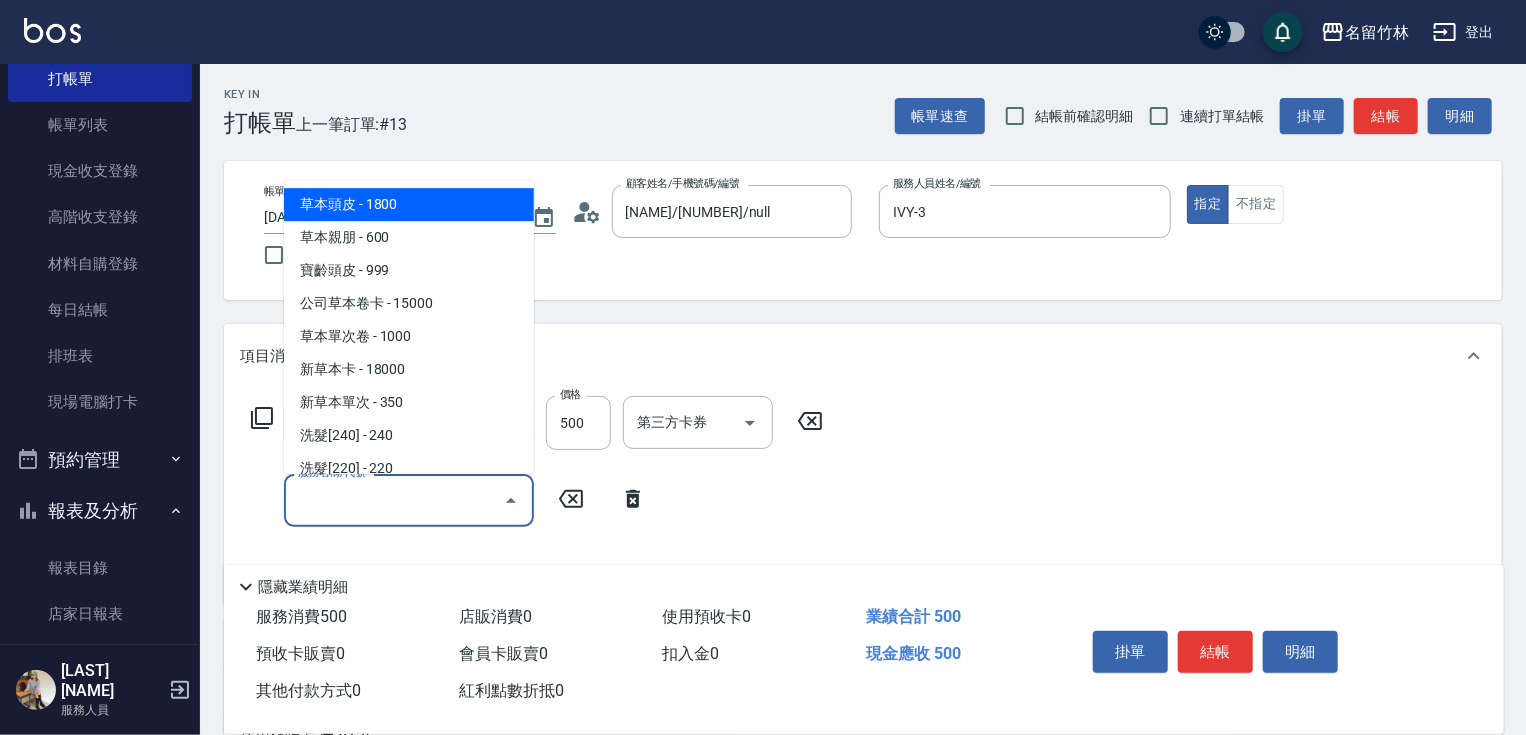 click on "服務名稱/代號" at bounding box center [394, 500] 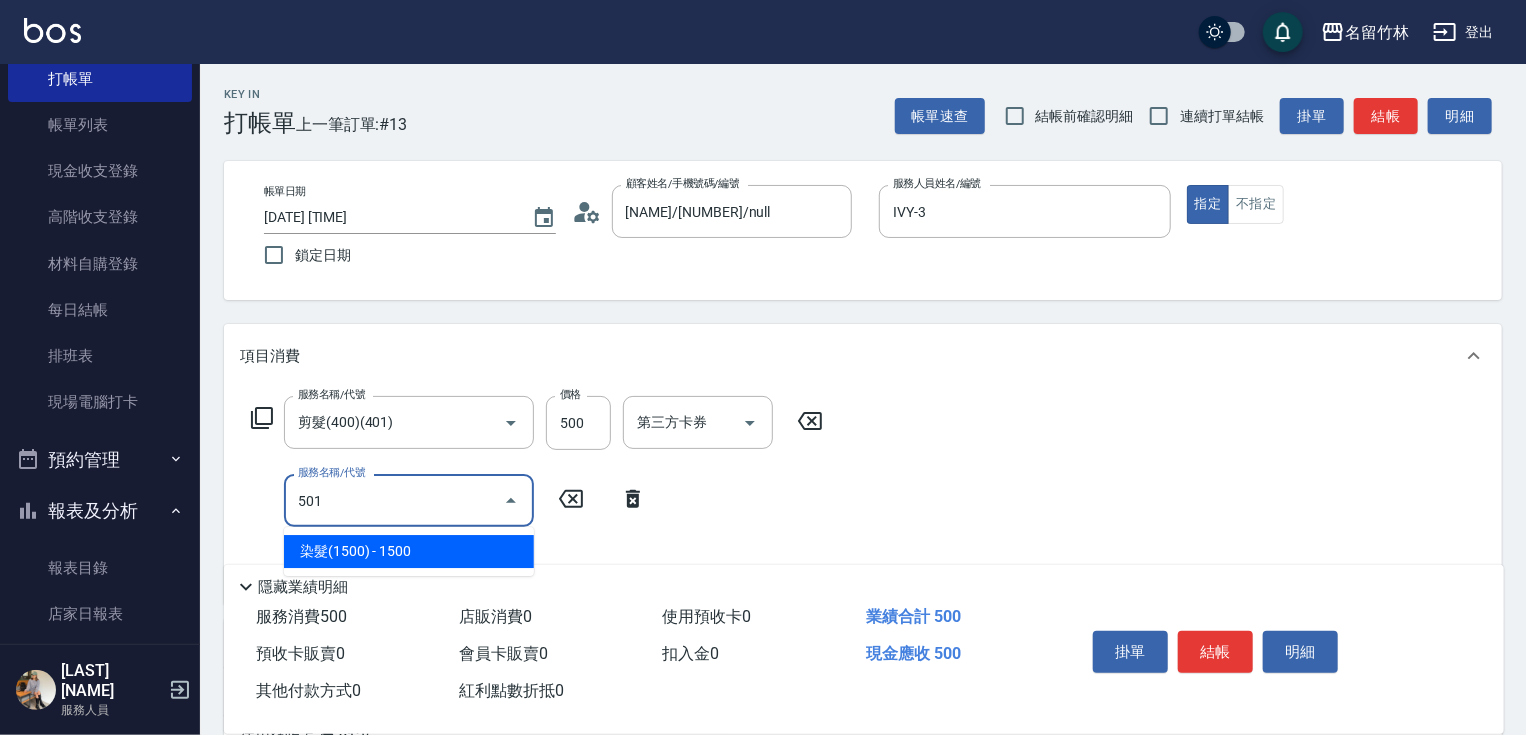 type on "染髮(1500)(501)" 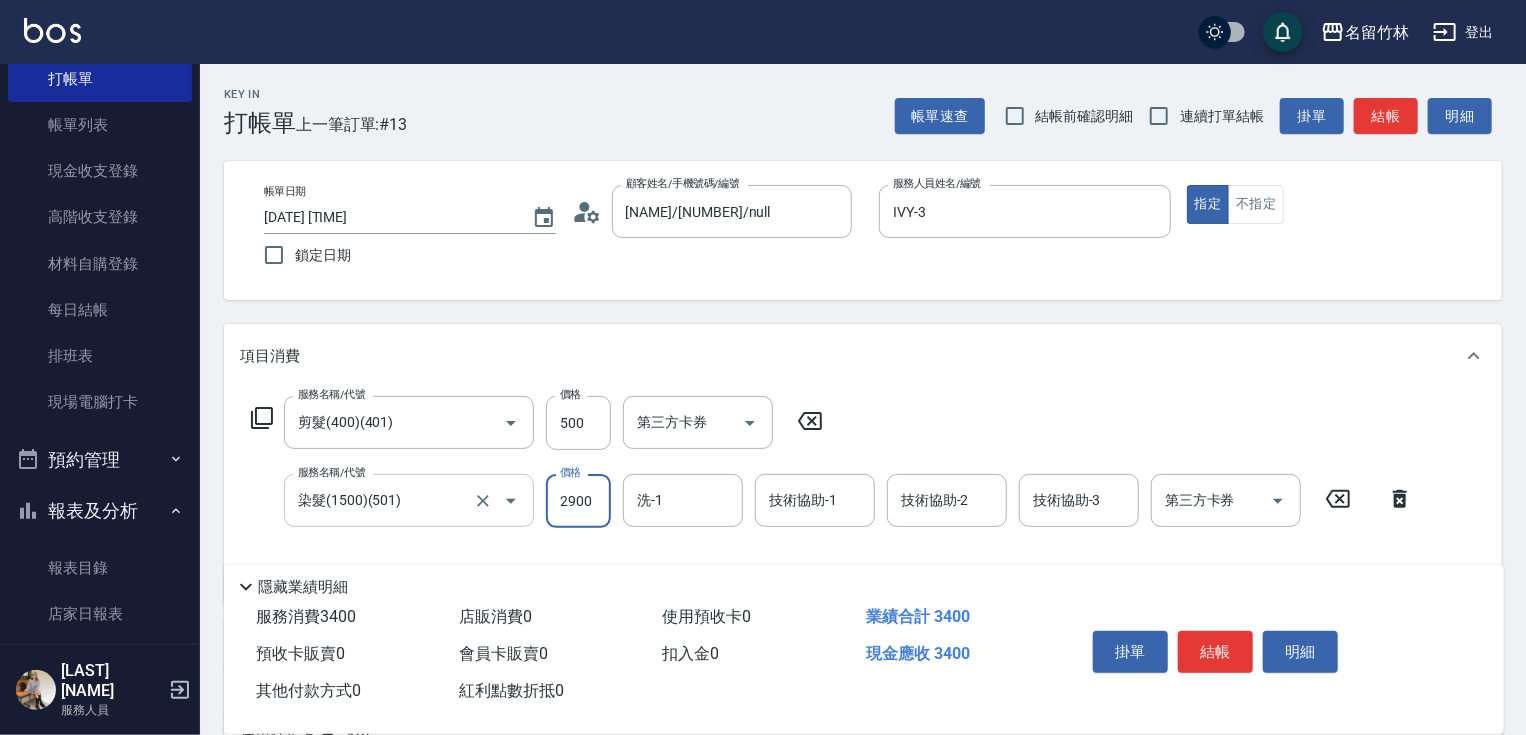 type on "2900" 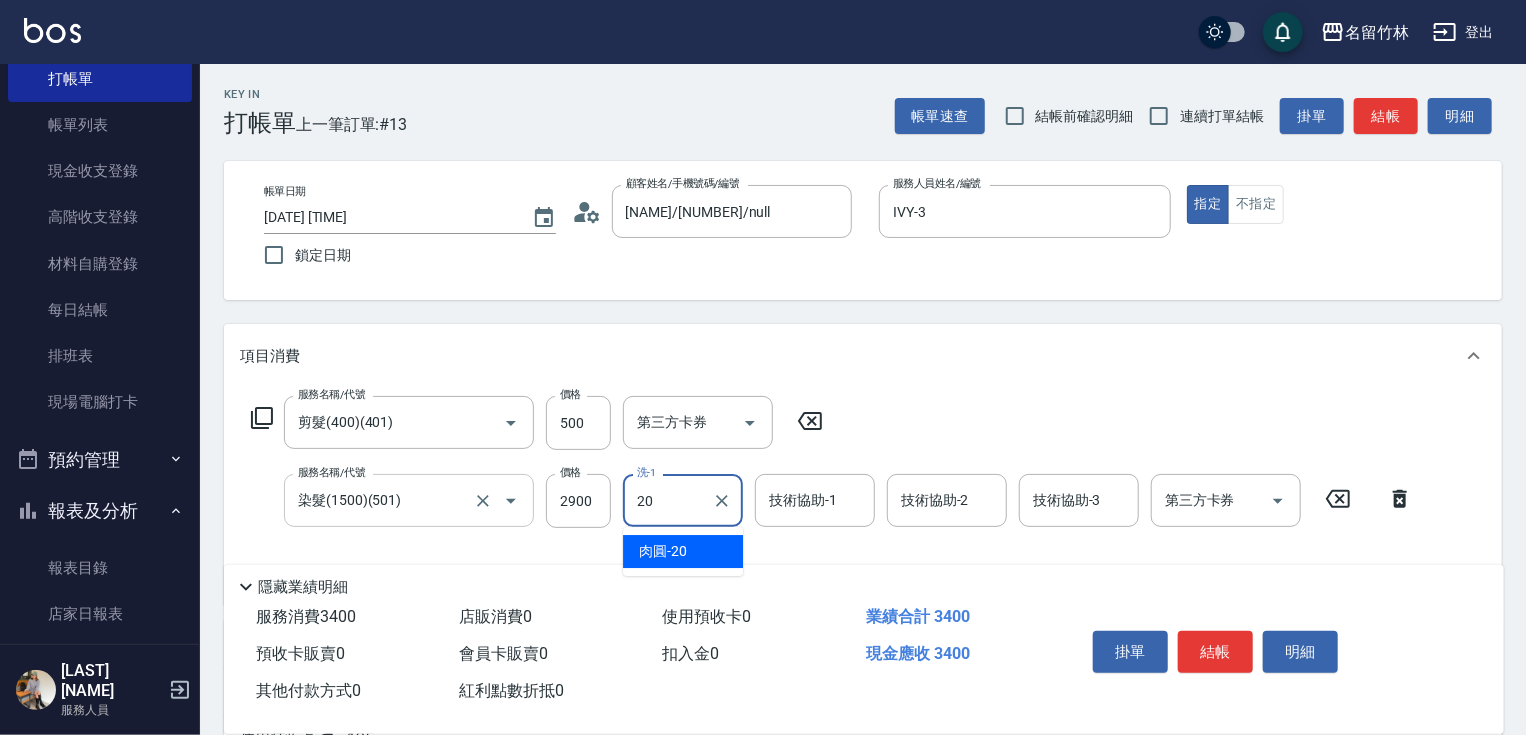 type on "肉圓-20" 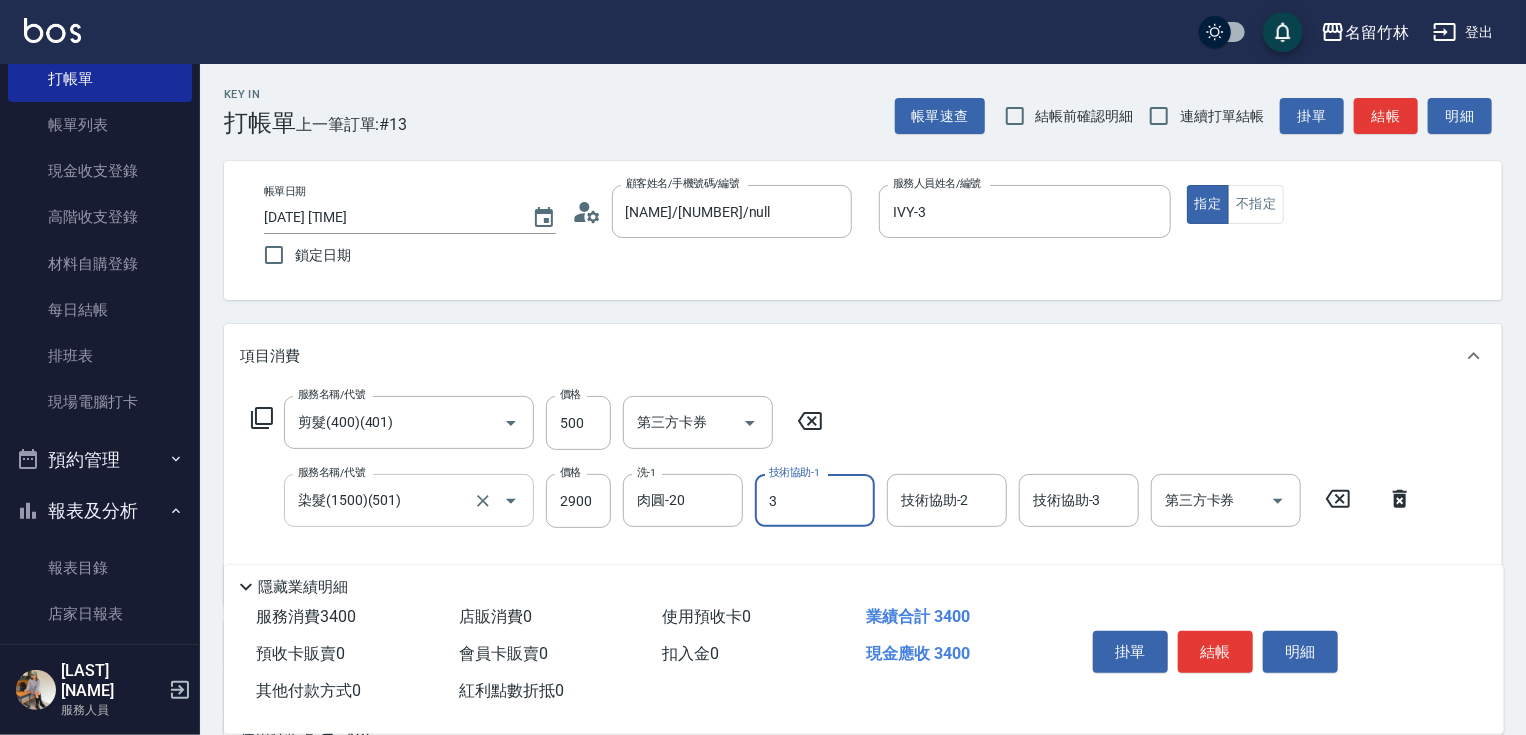 type on "IVY-3" 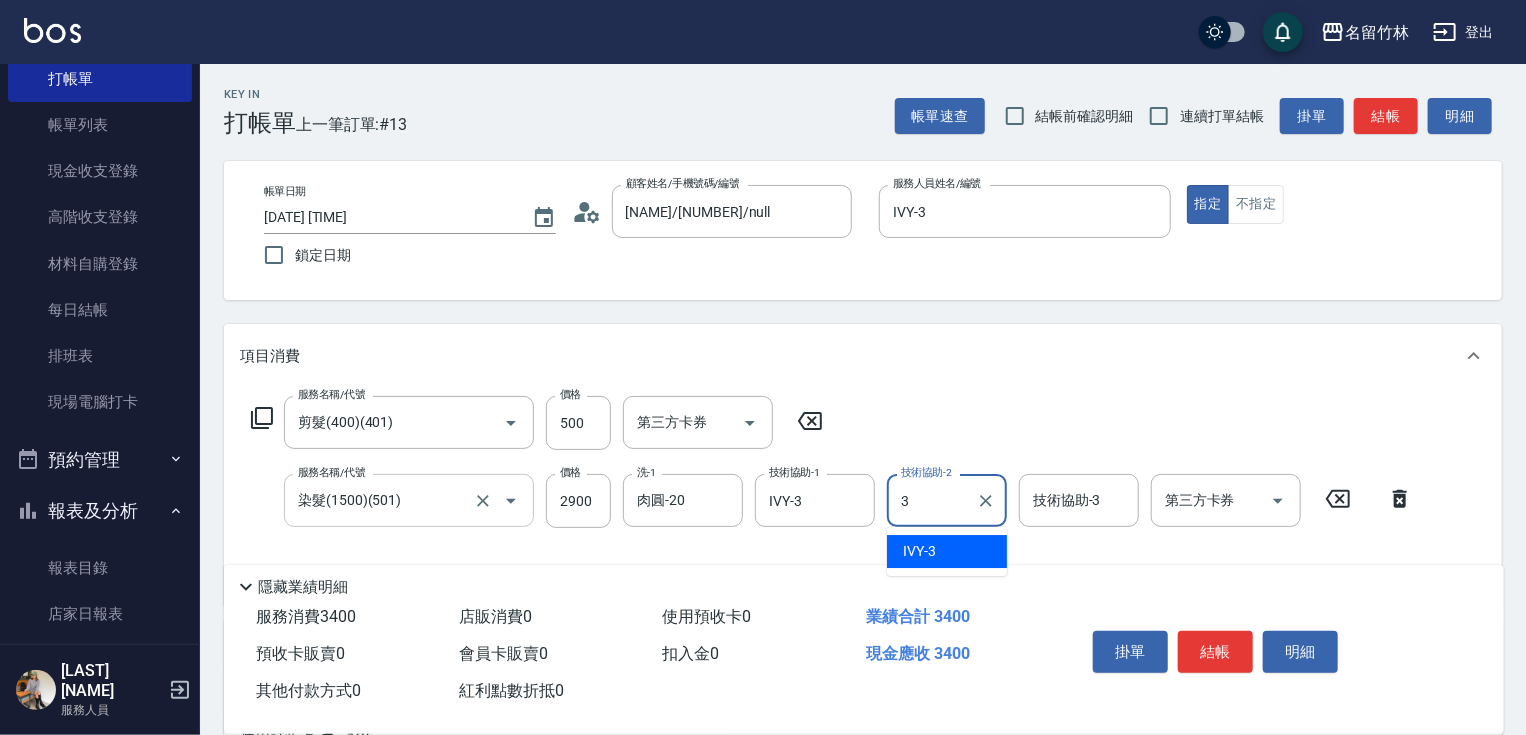 type on "IVY-3" 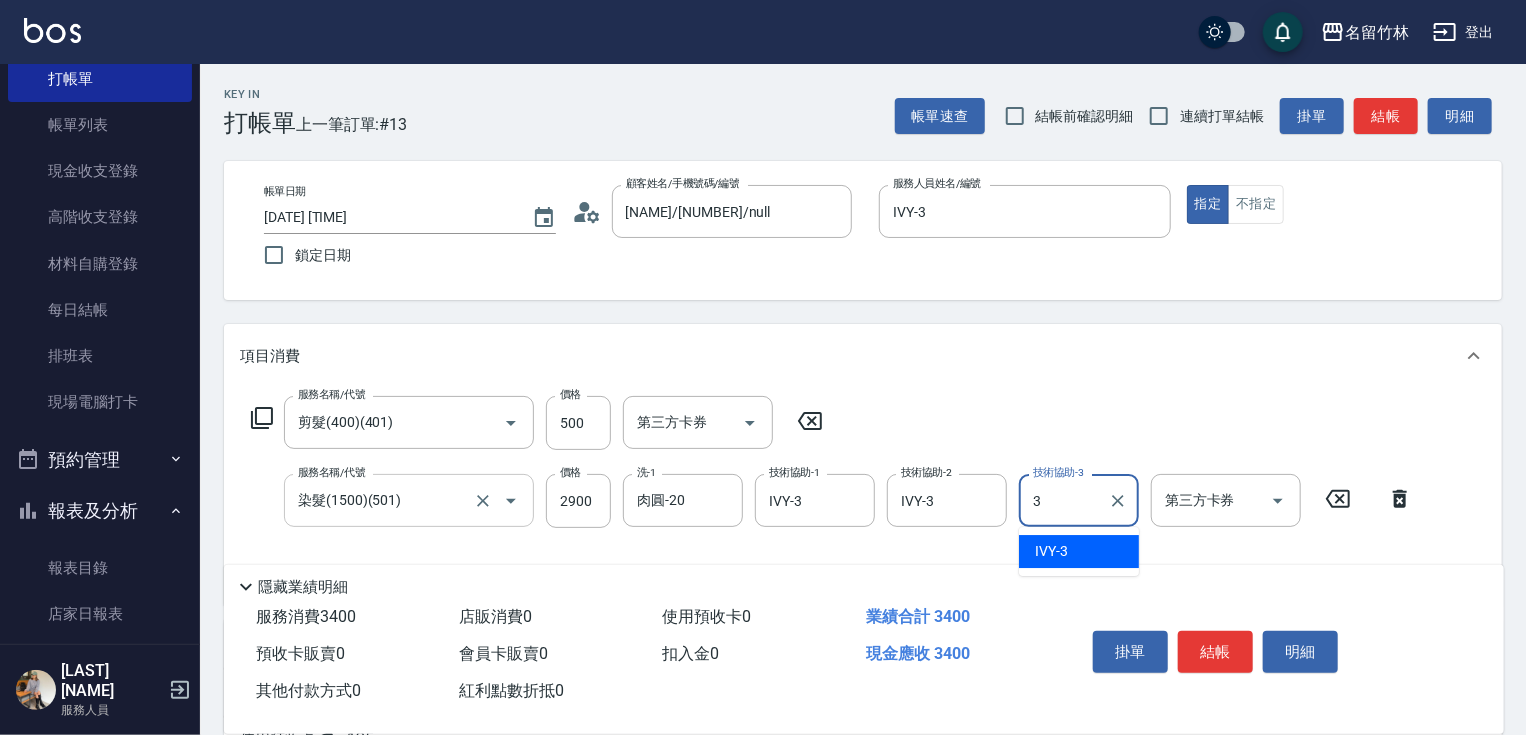 type on "IVY-3" 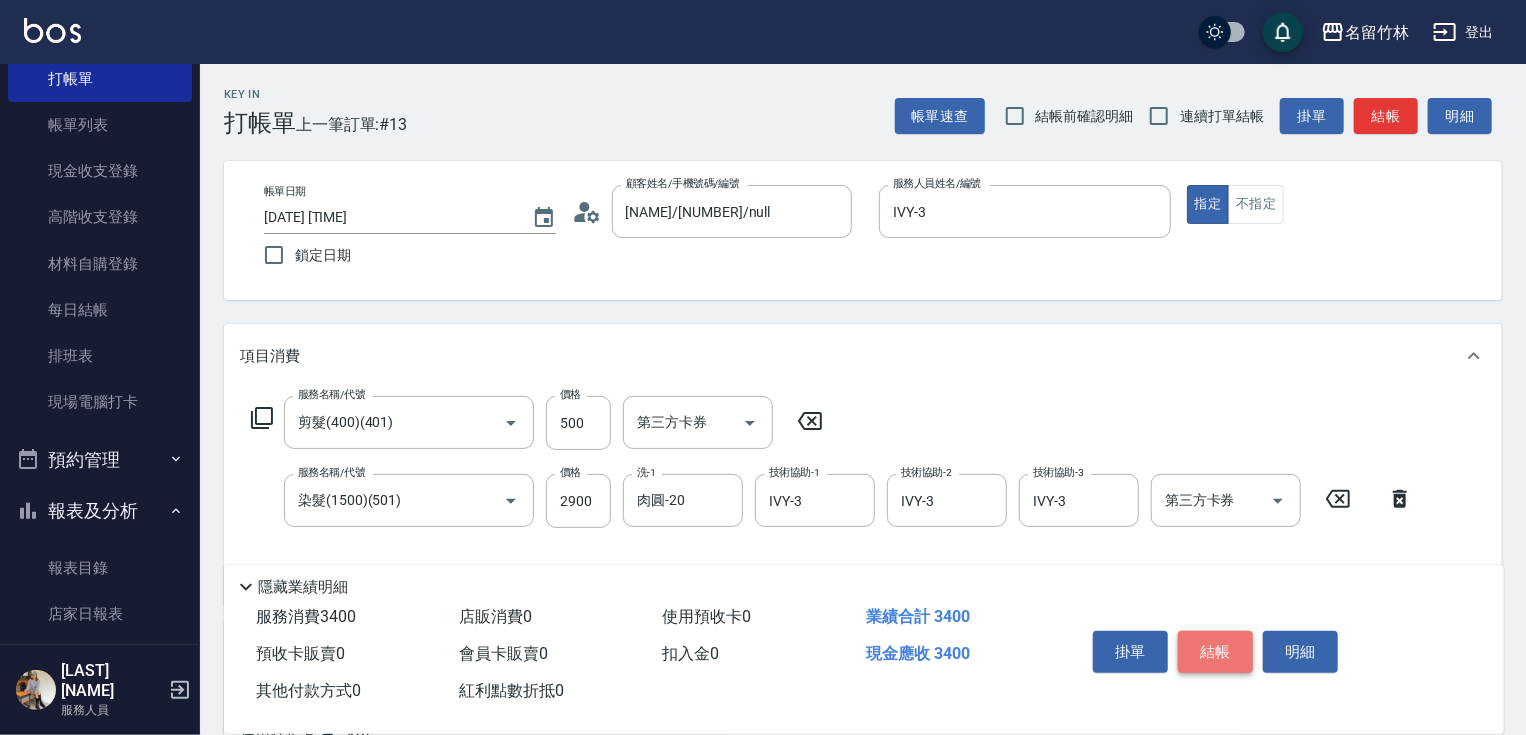 click on "結帳" at bounding box center (1215, 652) 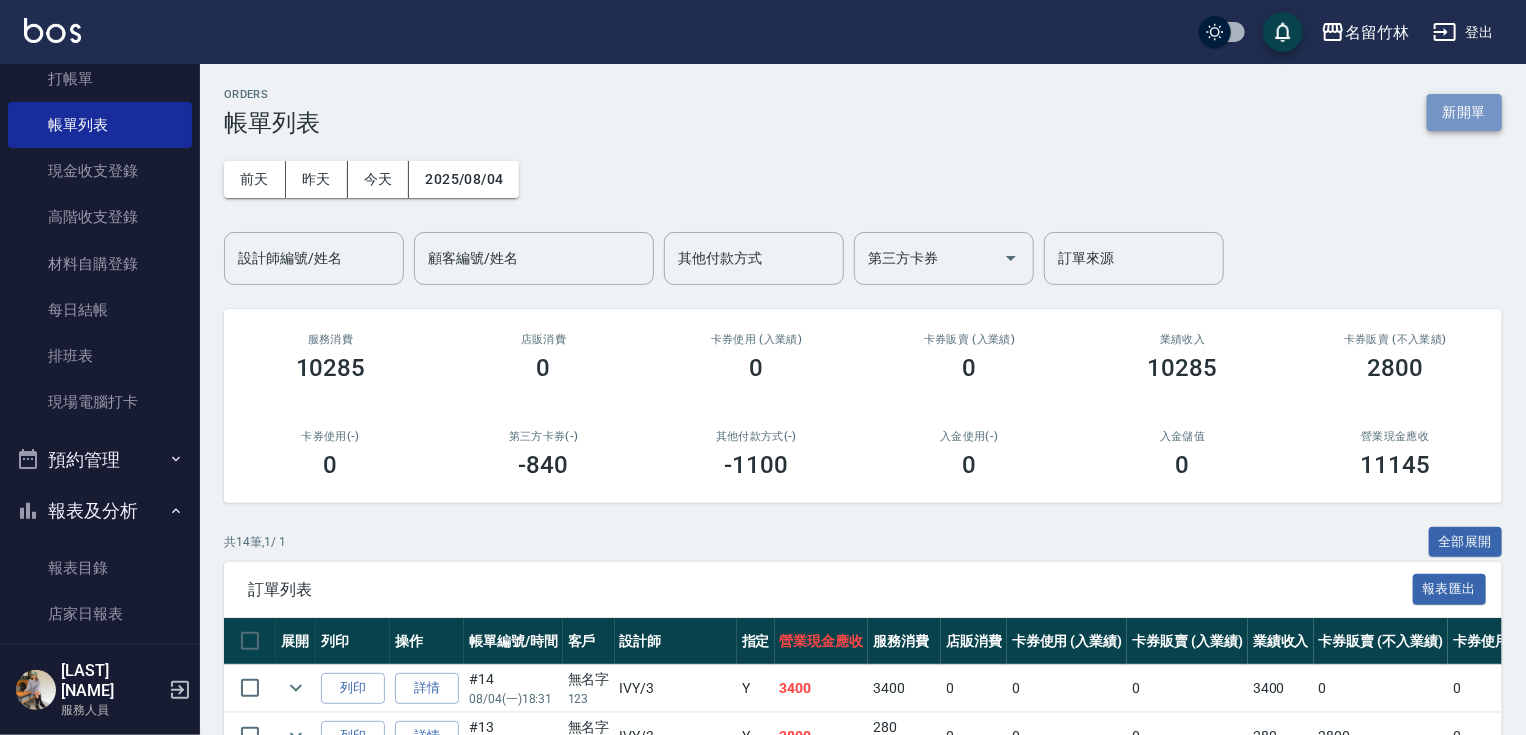 click on "新開單" at bounding box center [1464, 112] 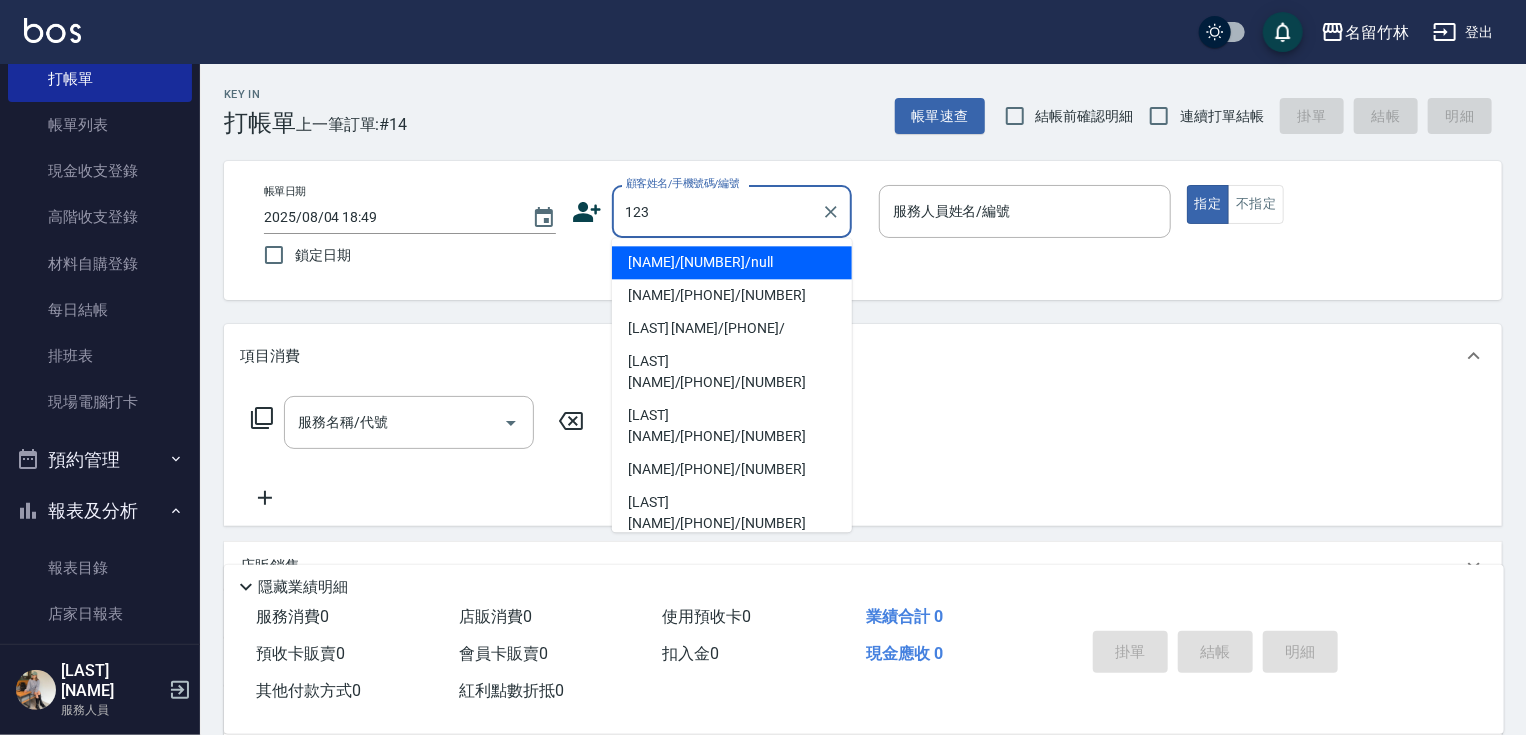 click on "[NAME]/[NUMBER]/null" at bounding box center [732, 262] 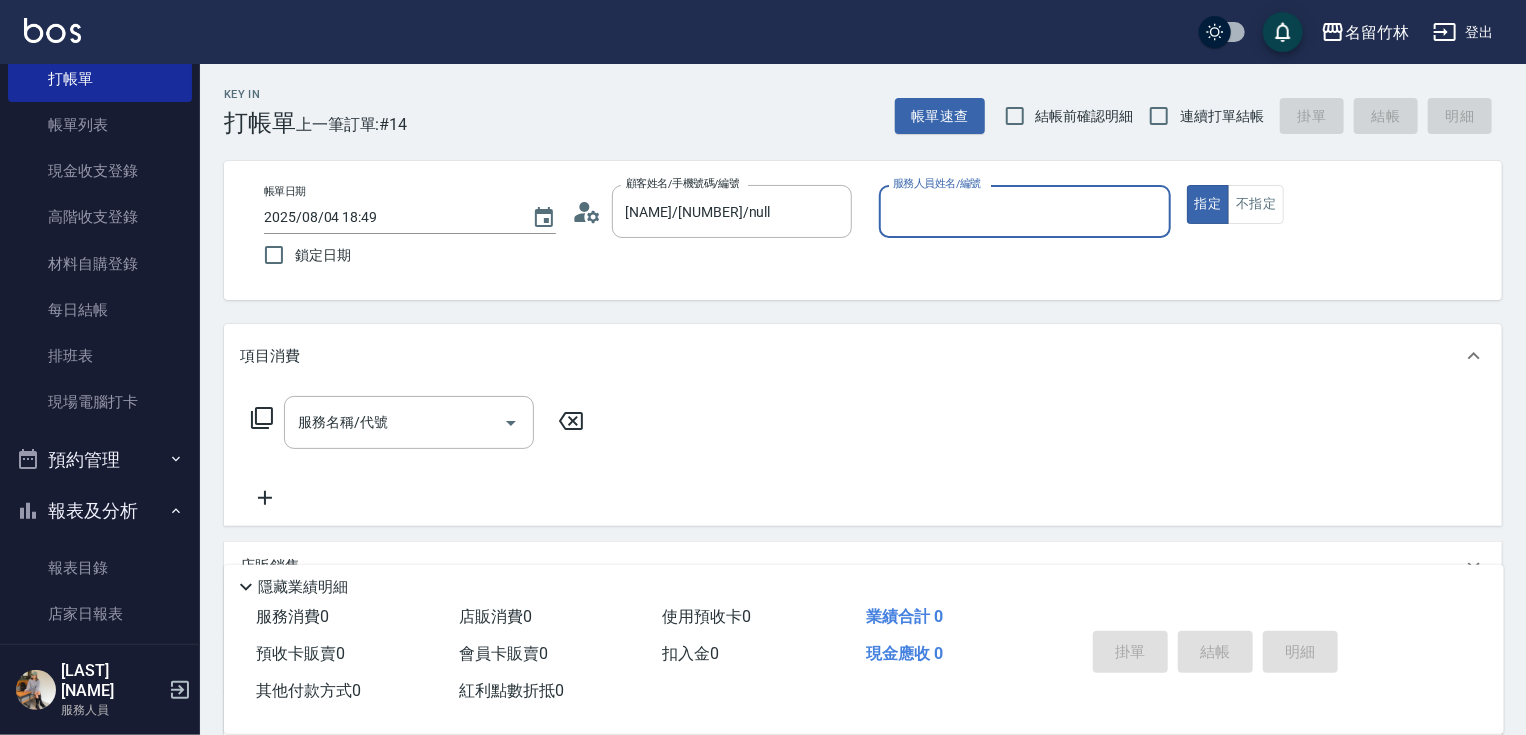 click on "服務人員姓名/編號" at bounding box center (1025, 211) 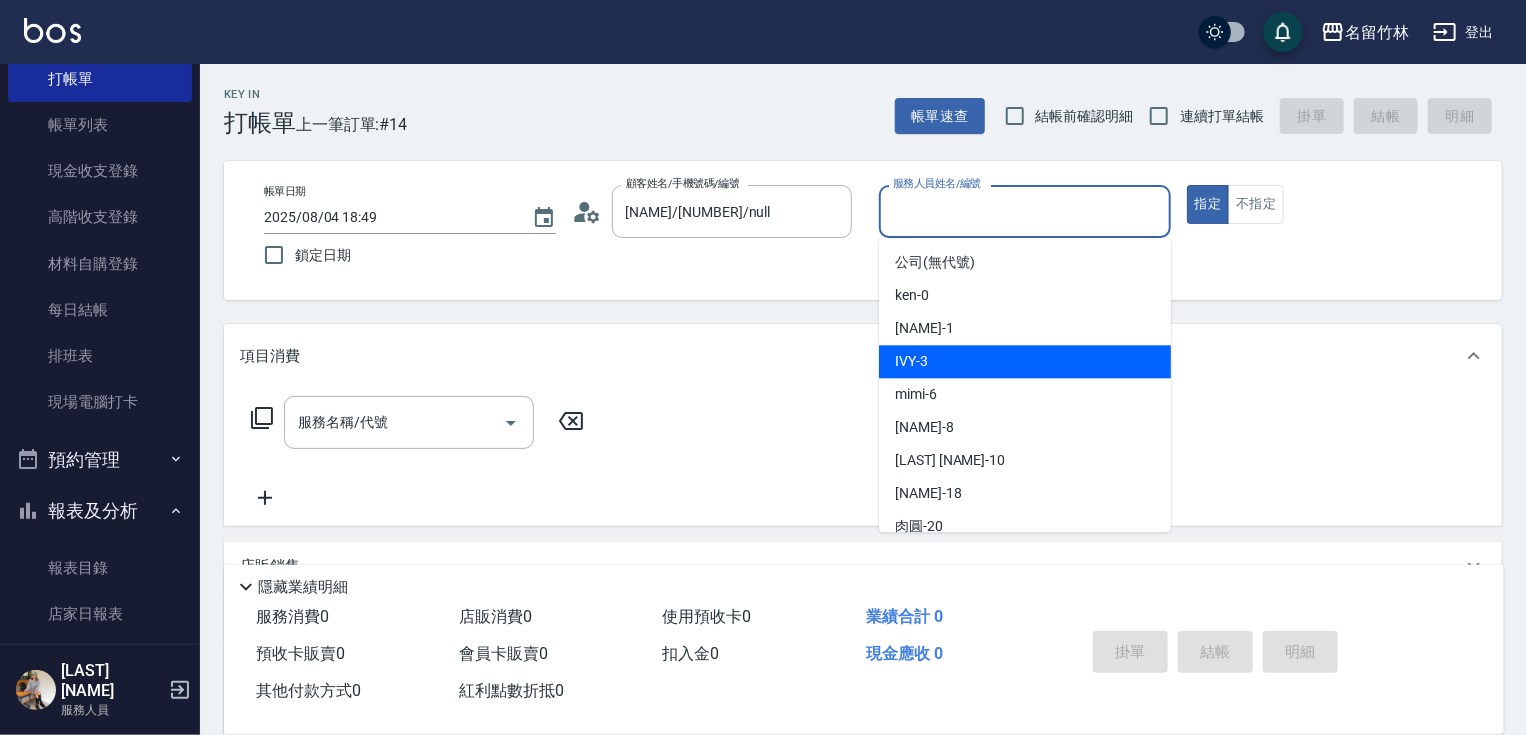 click on "IVY -3" at bounding box center (911, 361) 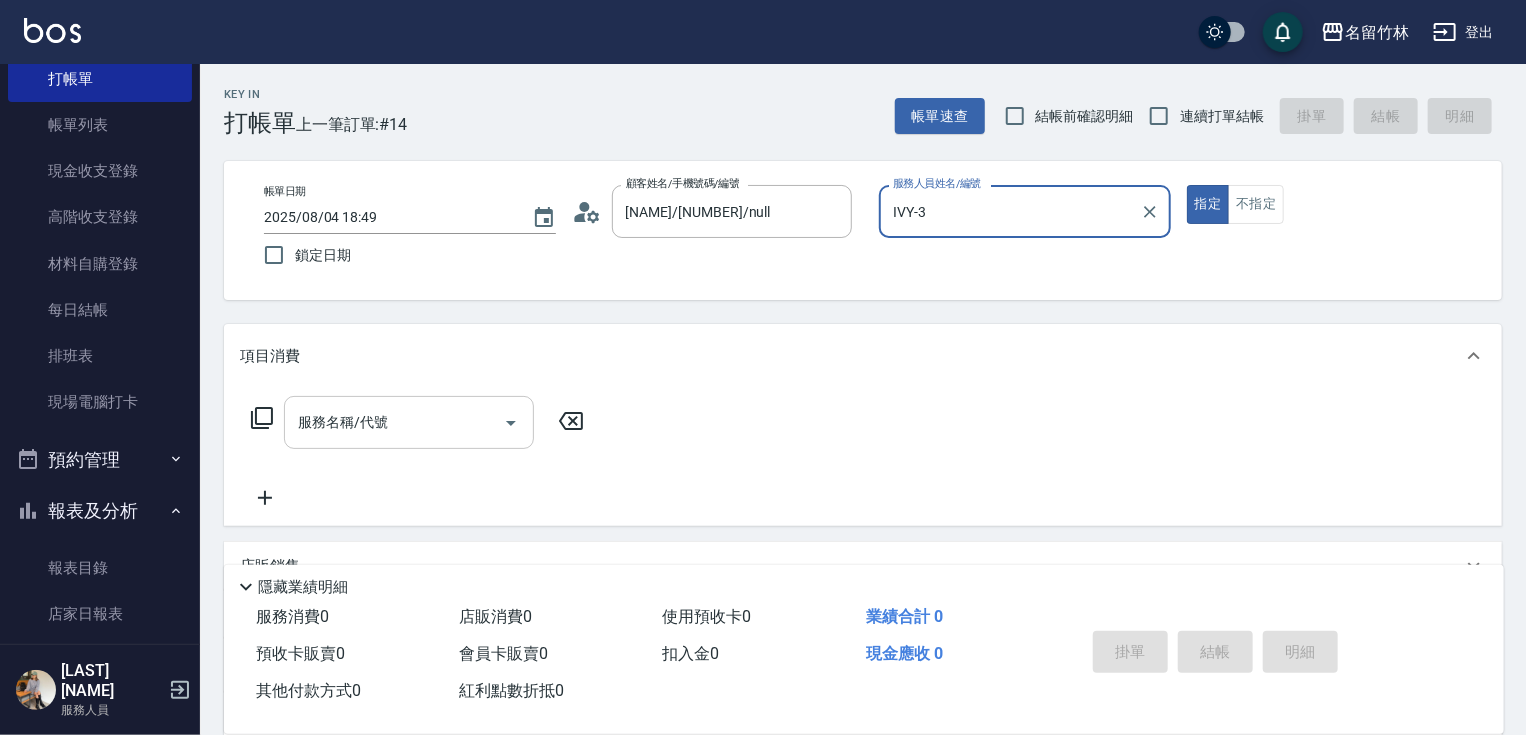click on "服務名稱/代號" at bounding box center [394, 422] 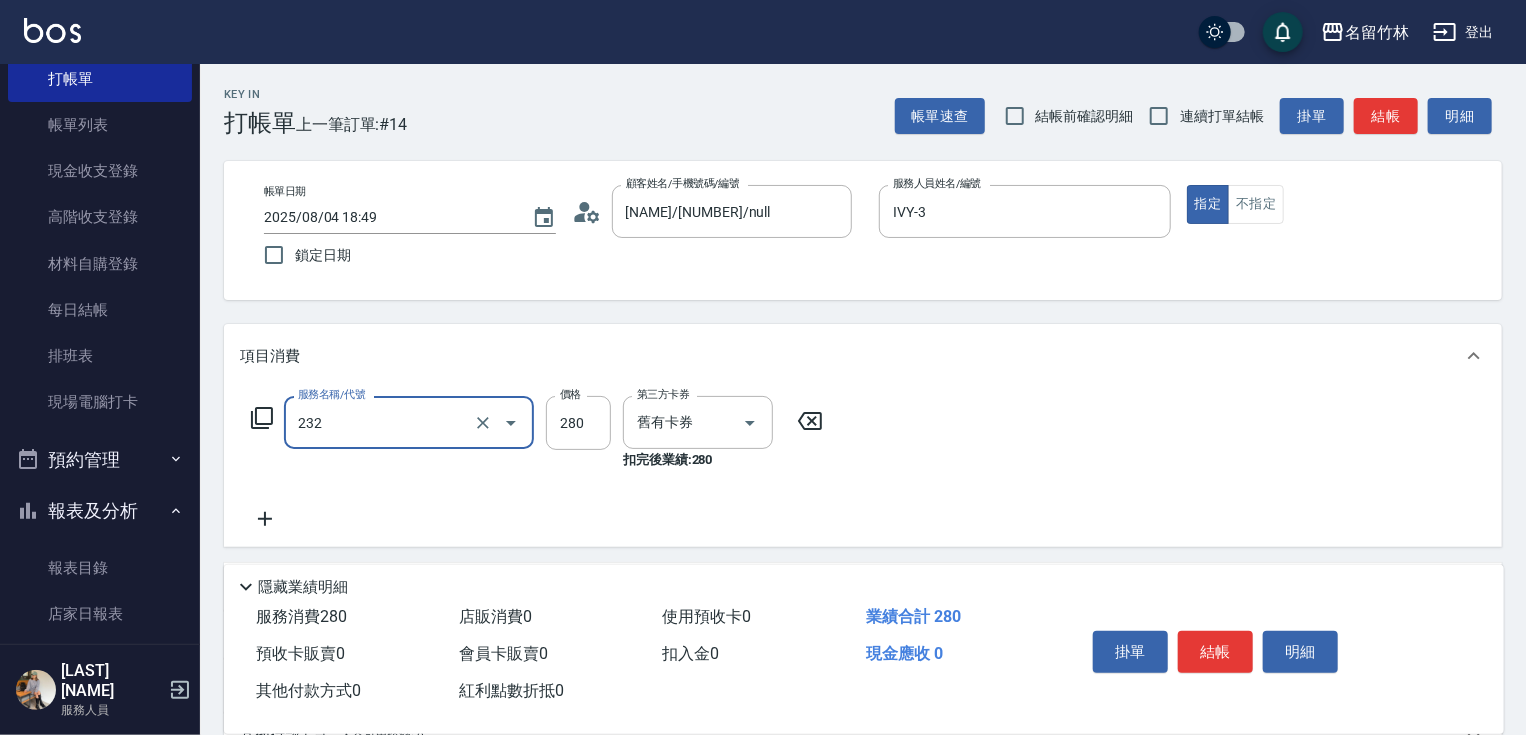type on "洗髮卷280(232)" 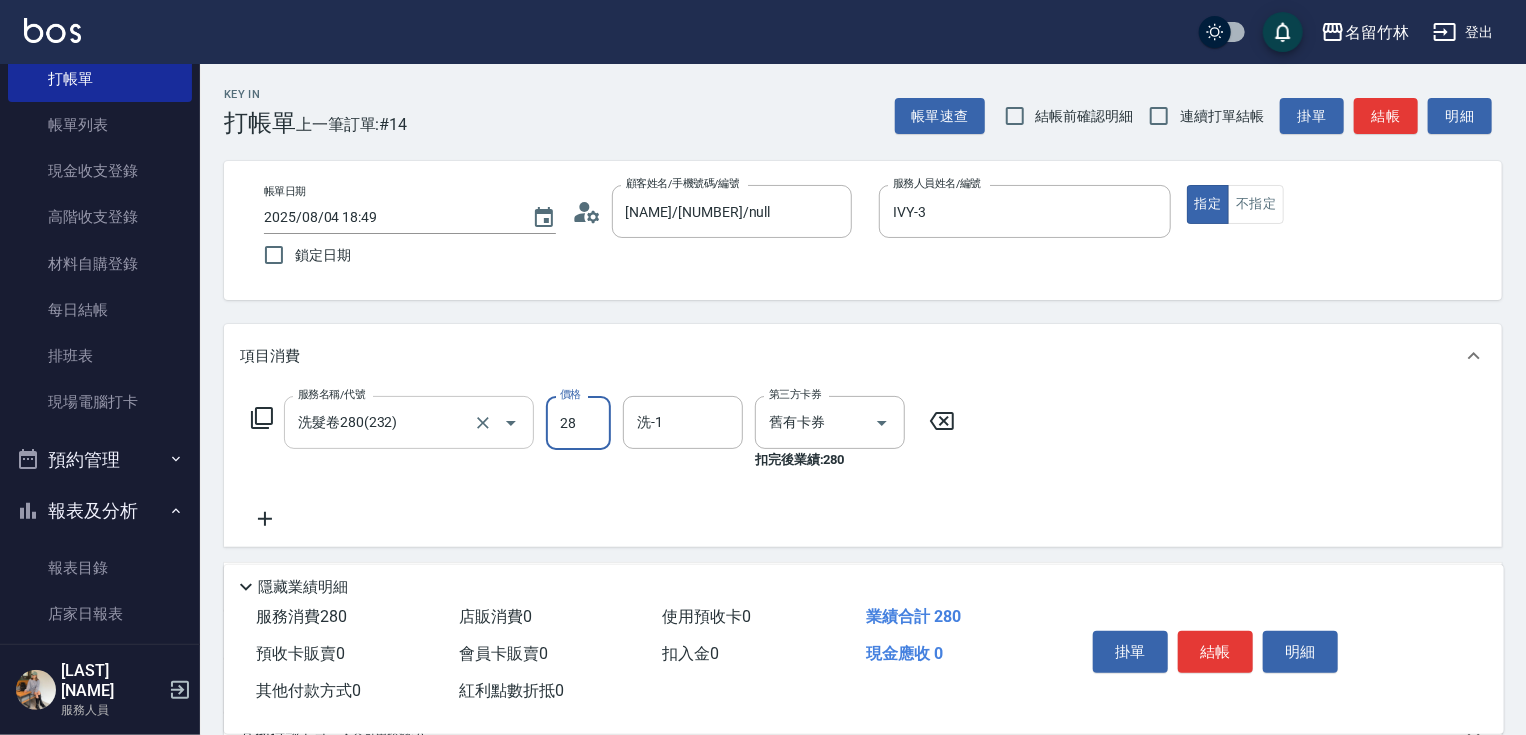type on "280" 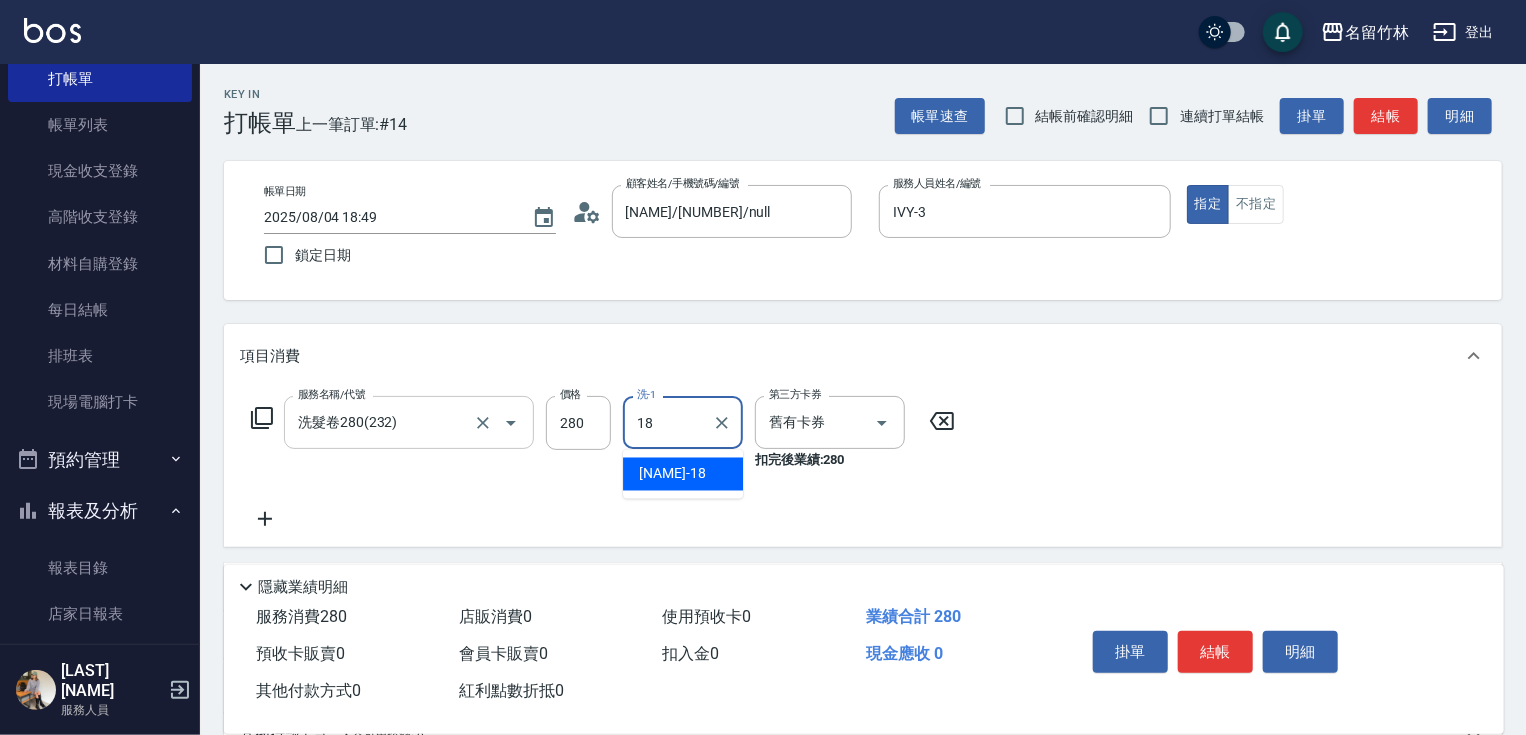 type on "[NAME]-[NUMBER]" 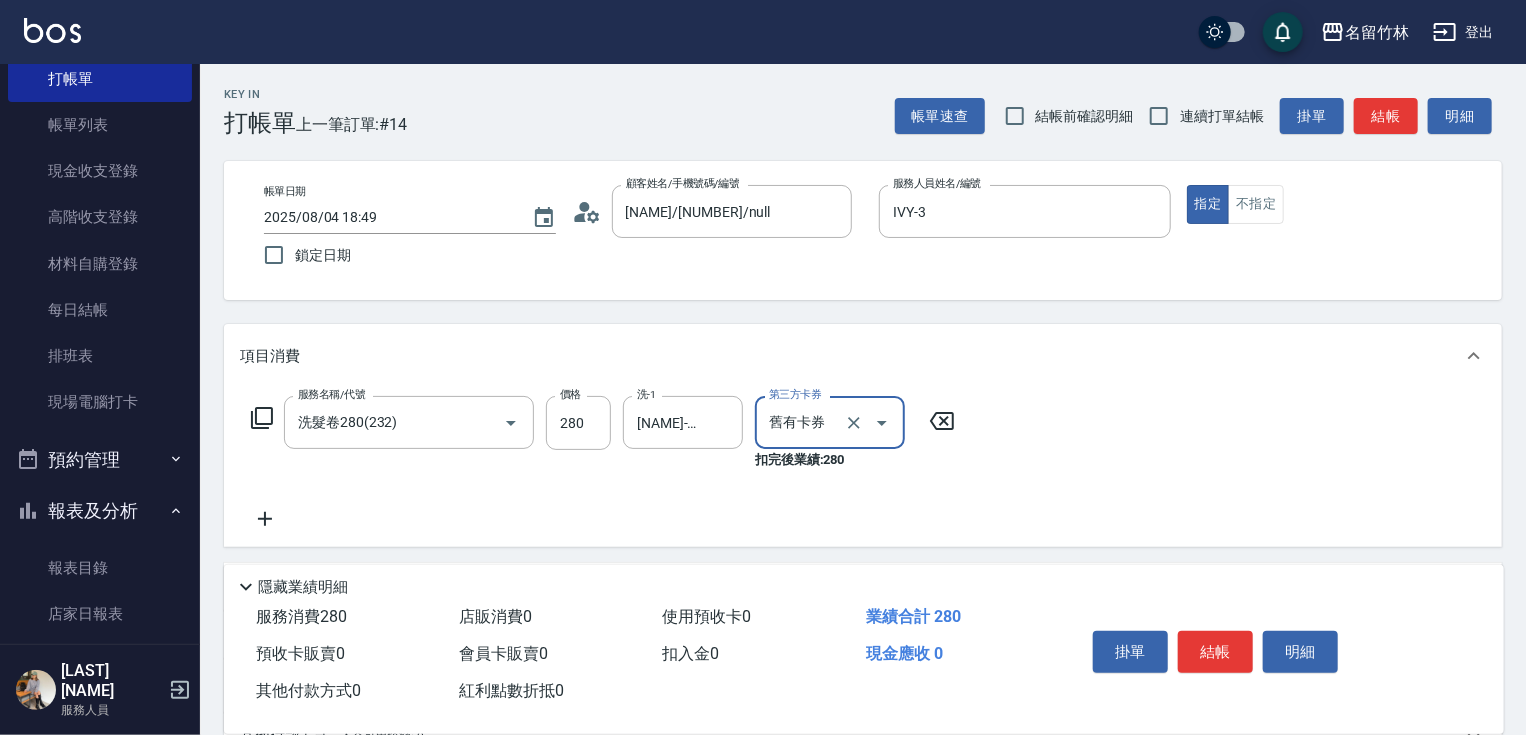 click 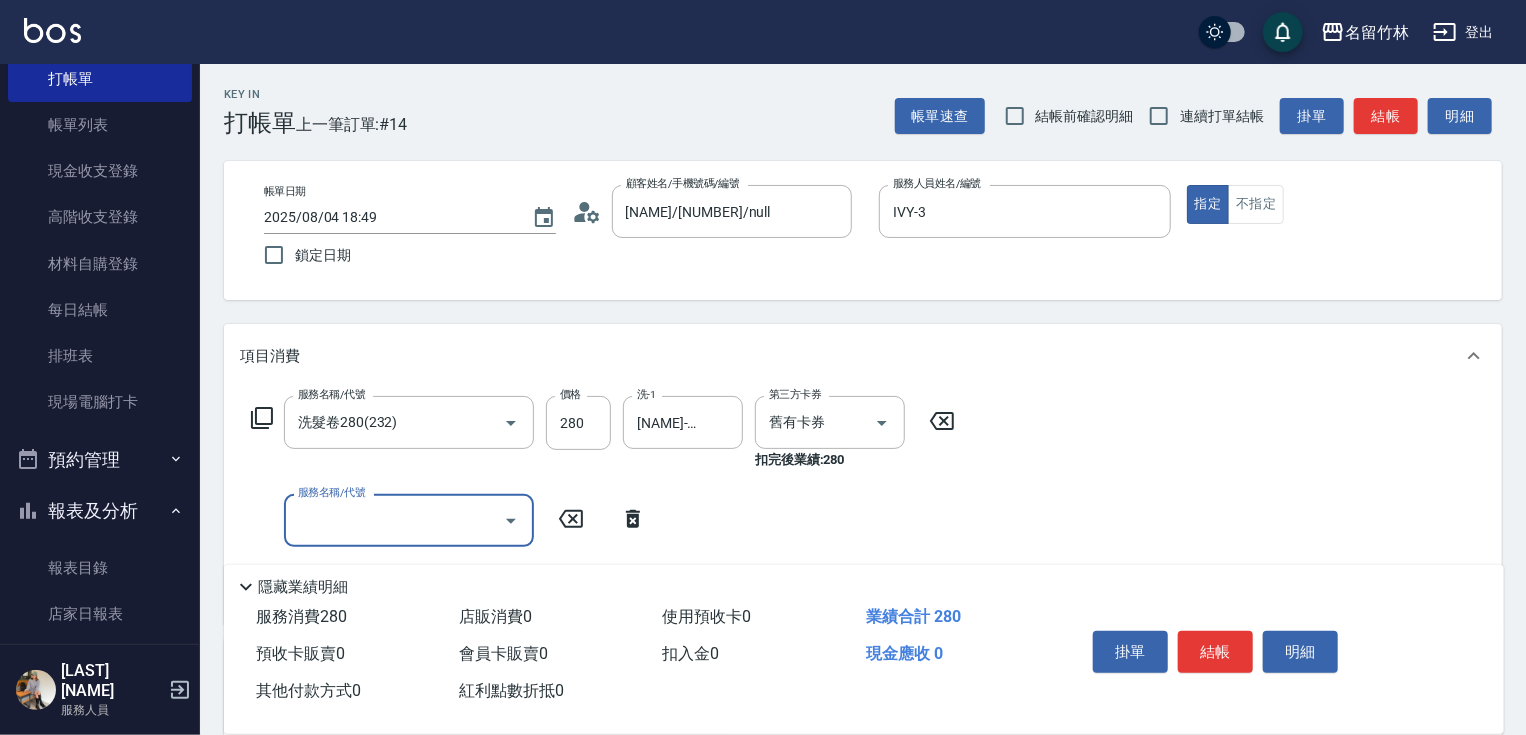 click on "服務名稱/代號" at bounding box center (394, 520) 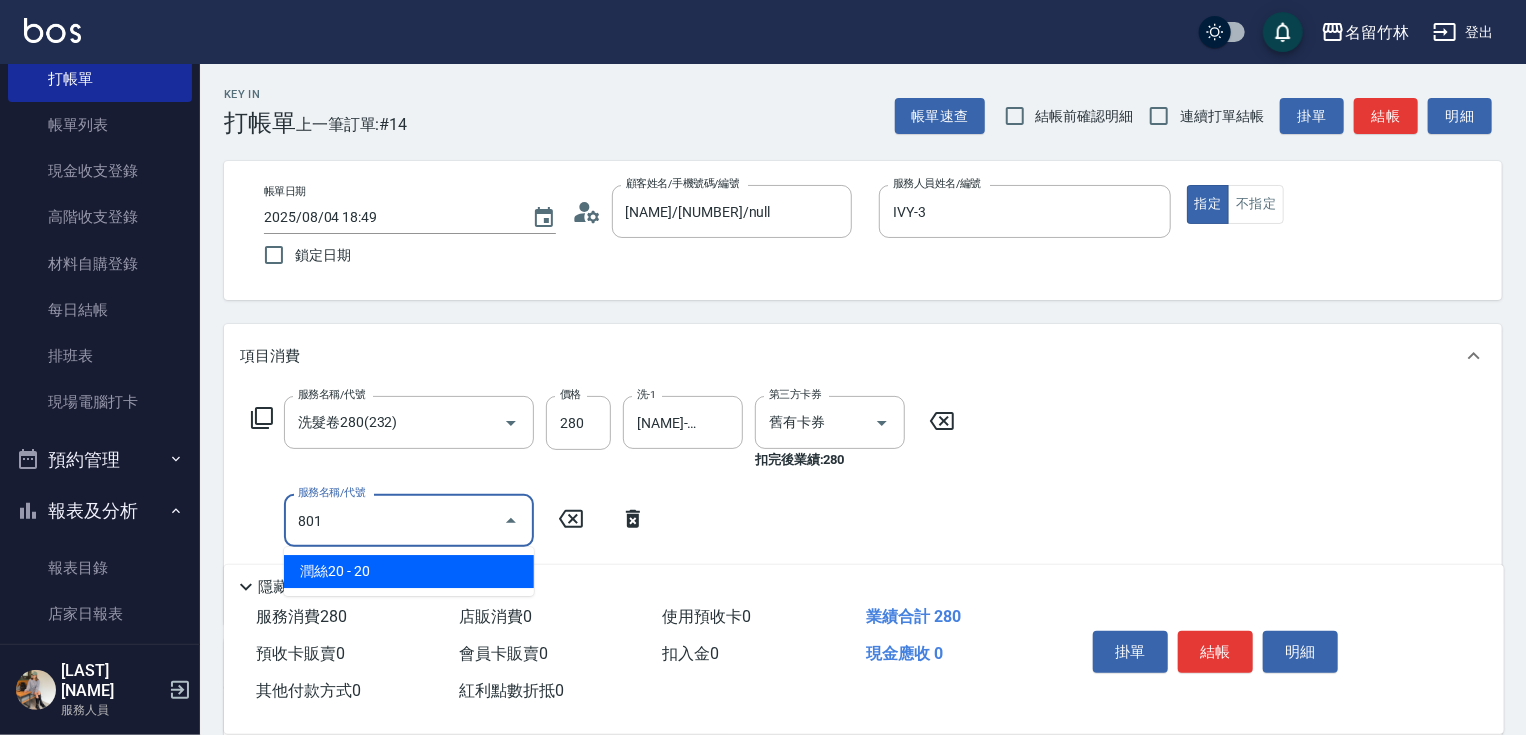 click on "潤絲20 - 20" at bounding box center [409, 571] 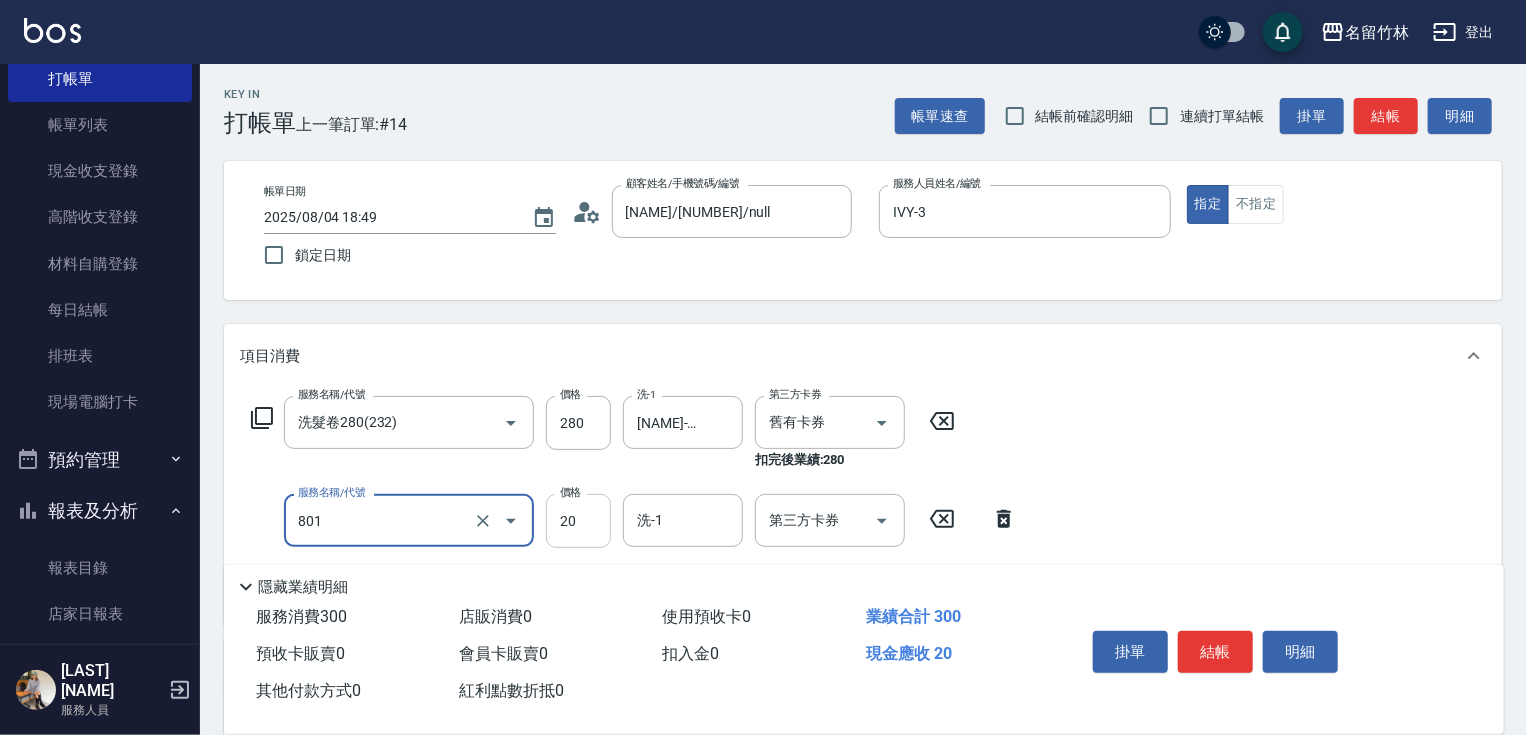 type on "潤絲20(801)" 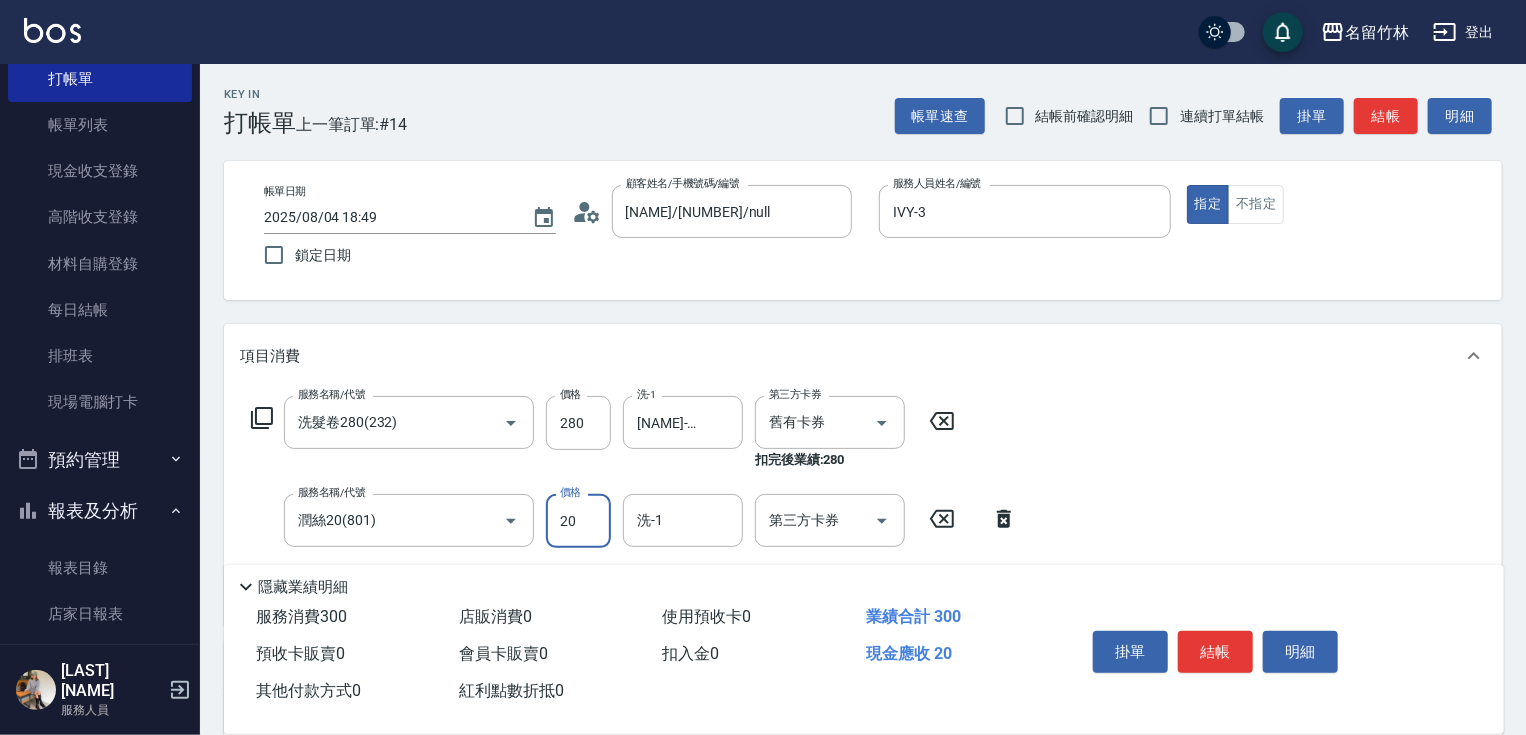 click on "20" at bounding box center [578, 521] 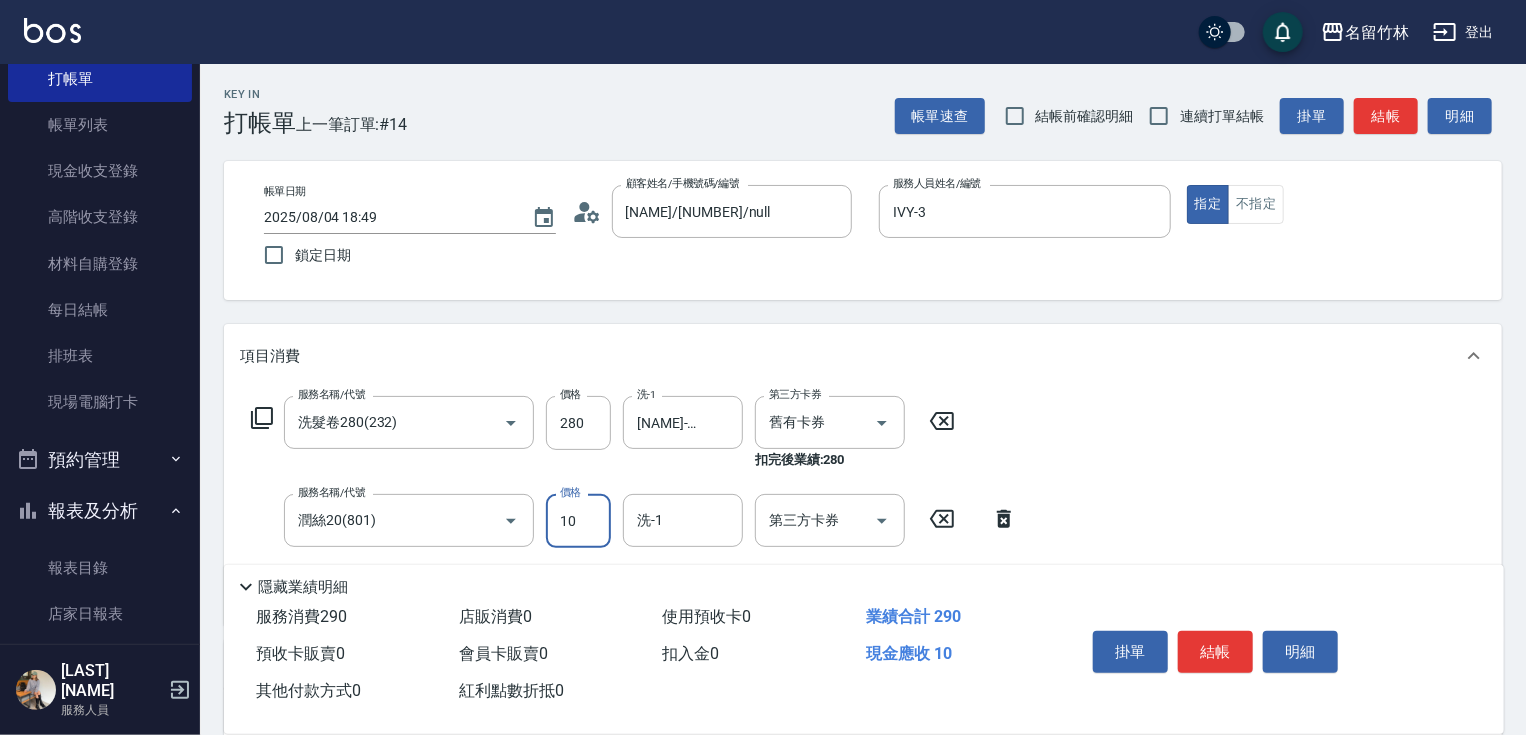 type on "10" 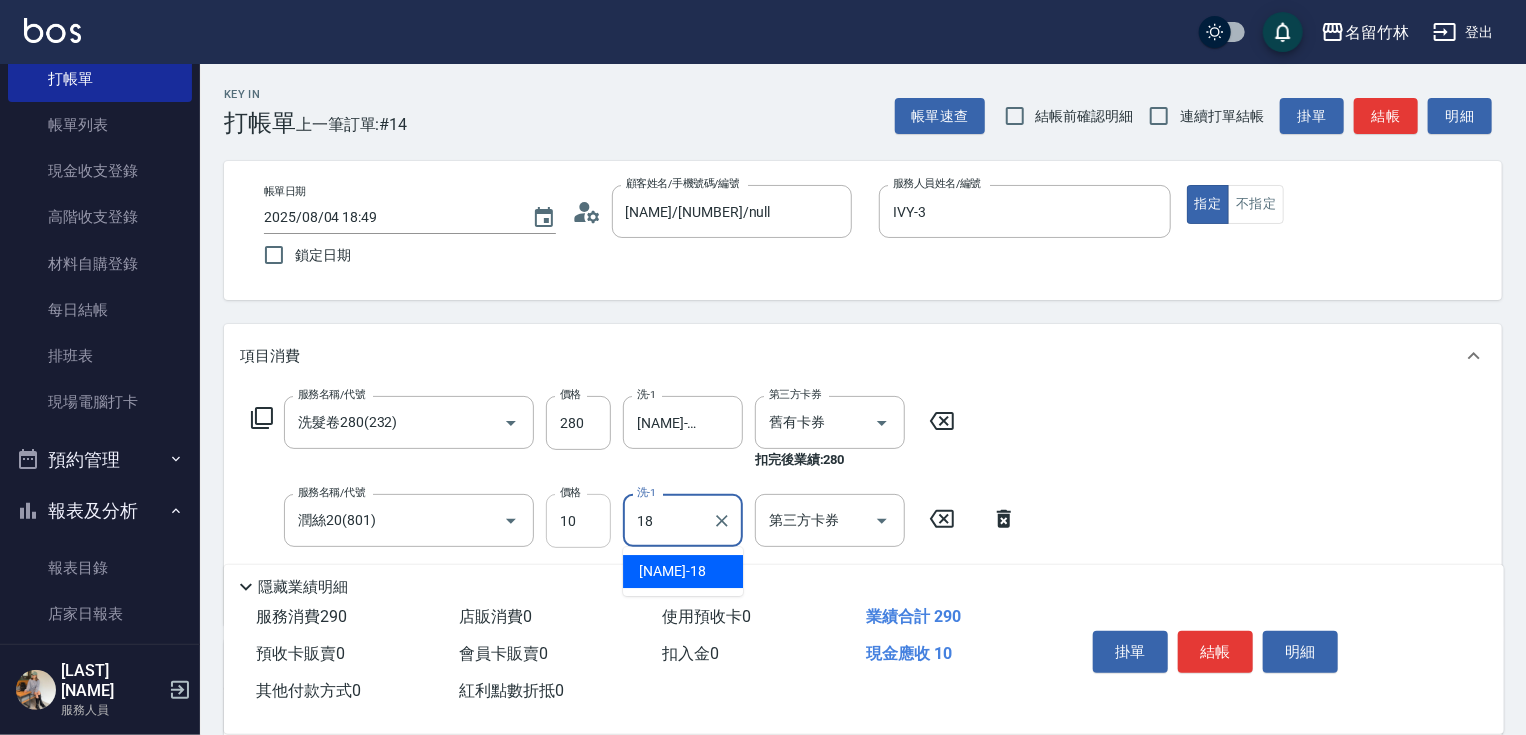 type on "[NAME]-[NUMBER]" 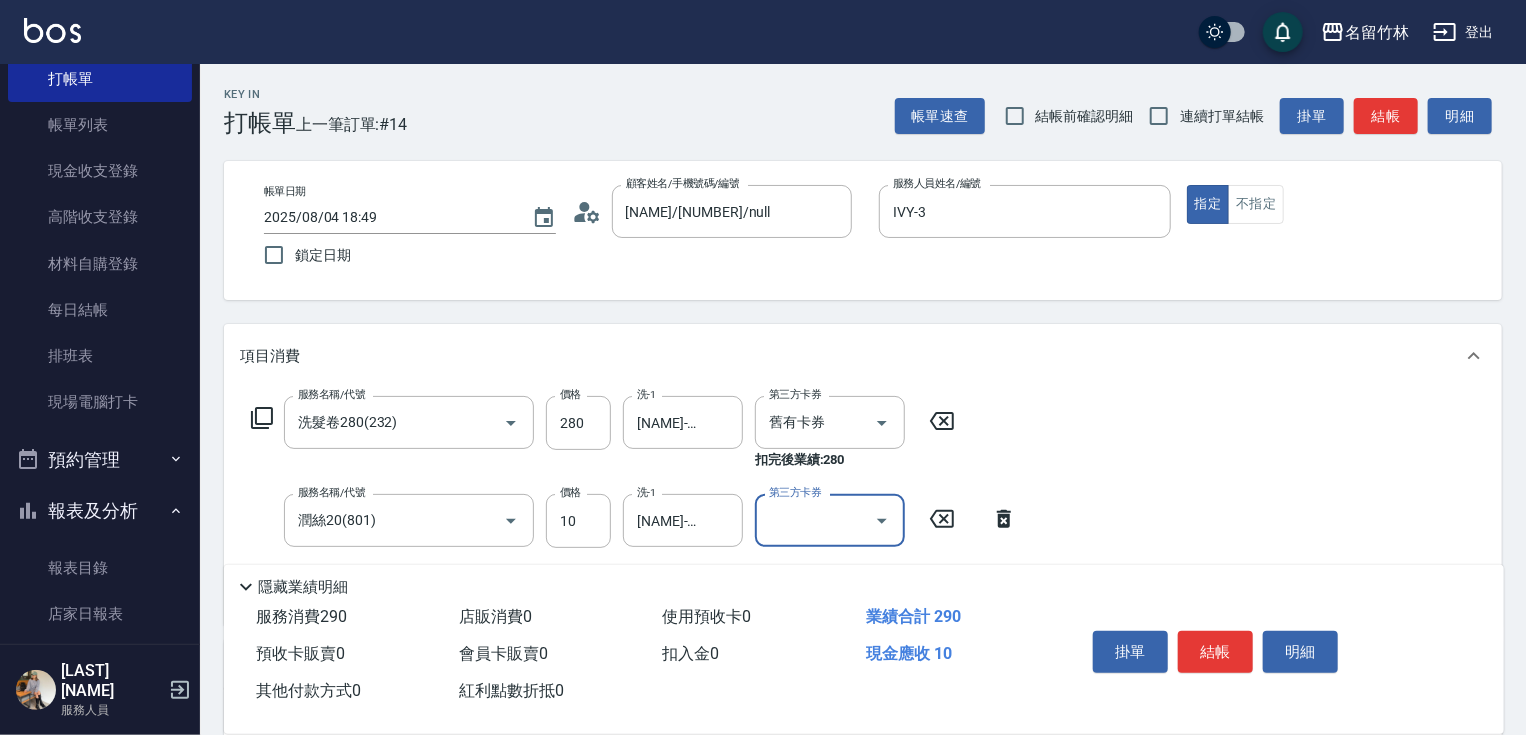 click on "服務名稱/代號 洗髮卷[NUMBER]([NUMBER]) 服務名稱/代號 價格 [NUMBER] 價格 洗-1 [NAME]-[NUMBER] 洗-1 第三方卡券 舊有卡券 第三方卡券 扣完後業績: [NUMBER]" at bounding box center [603, 433] 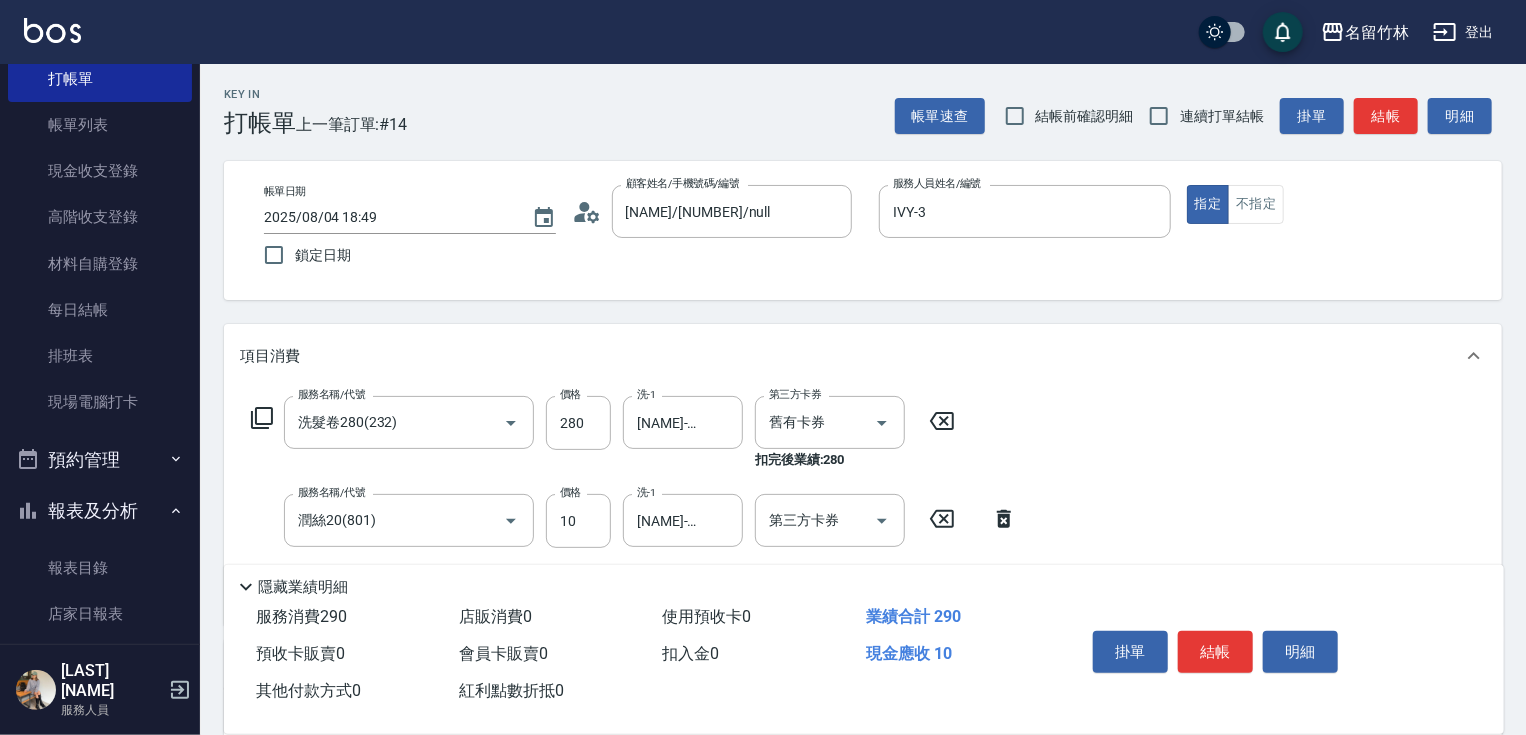click 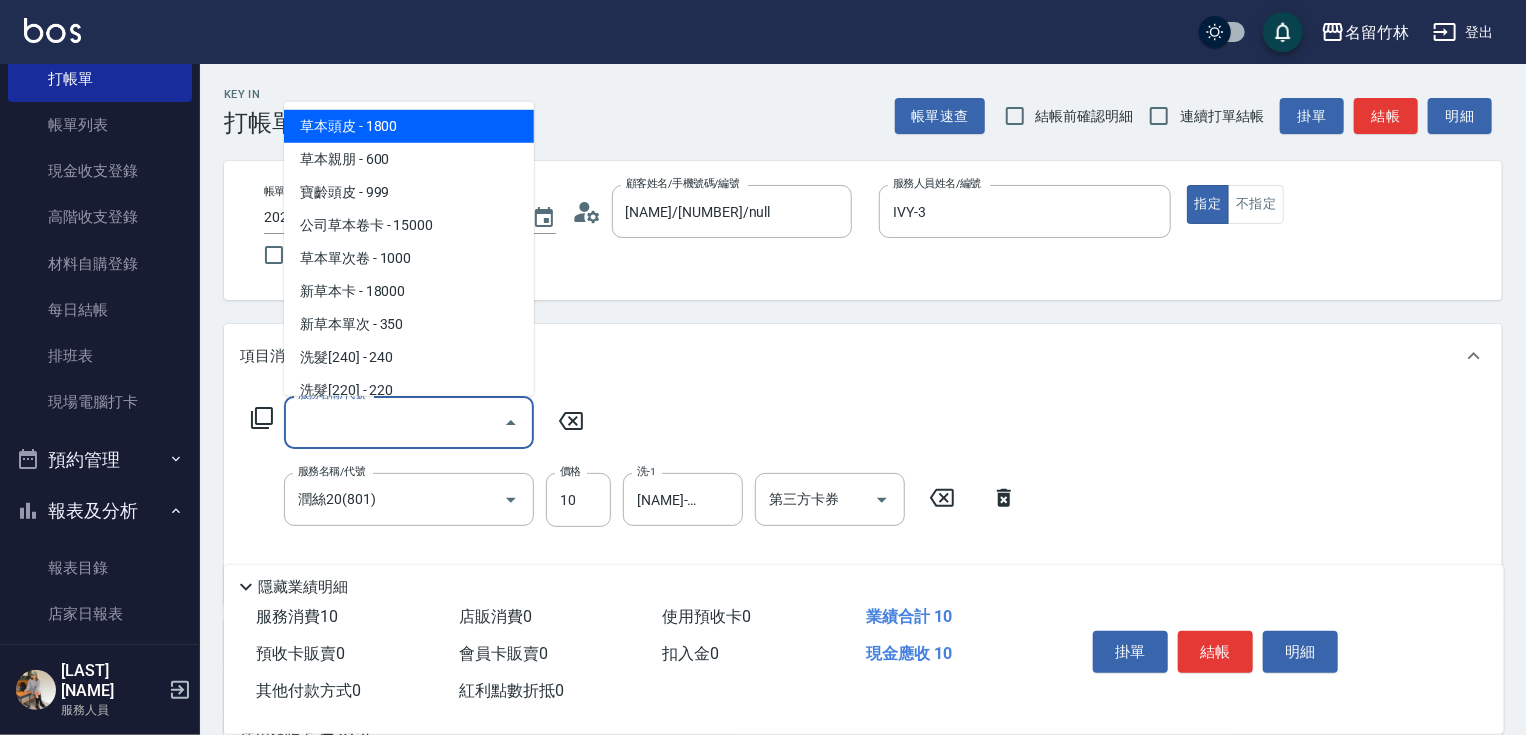 click on "服務名稱/代號" at bounding box center [394, 422] 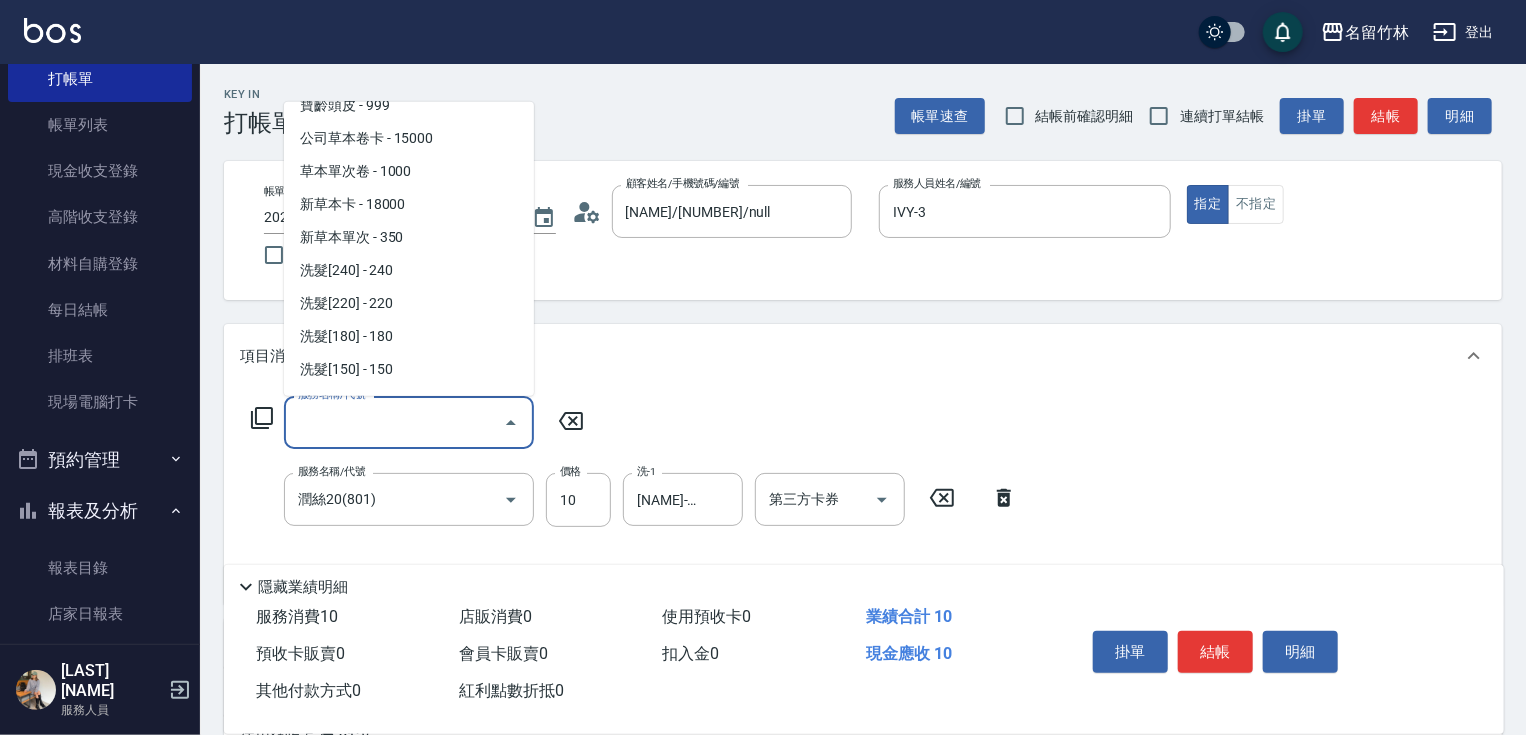 scroll, scrollTop: 80, scrollLeft: 0, axis: vertical 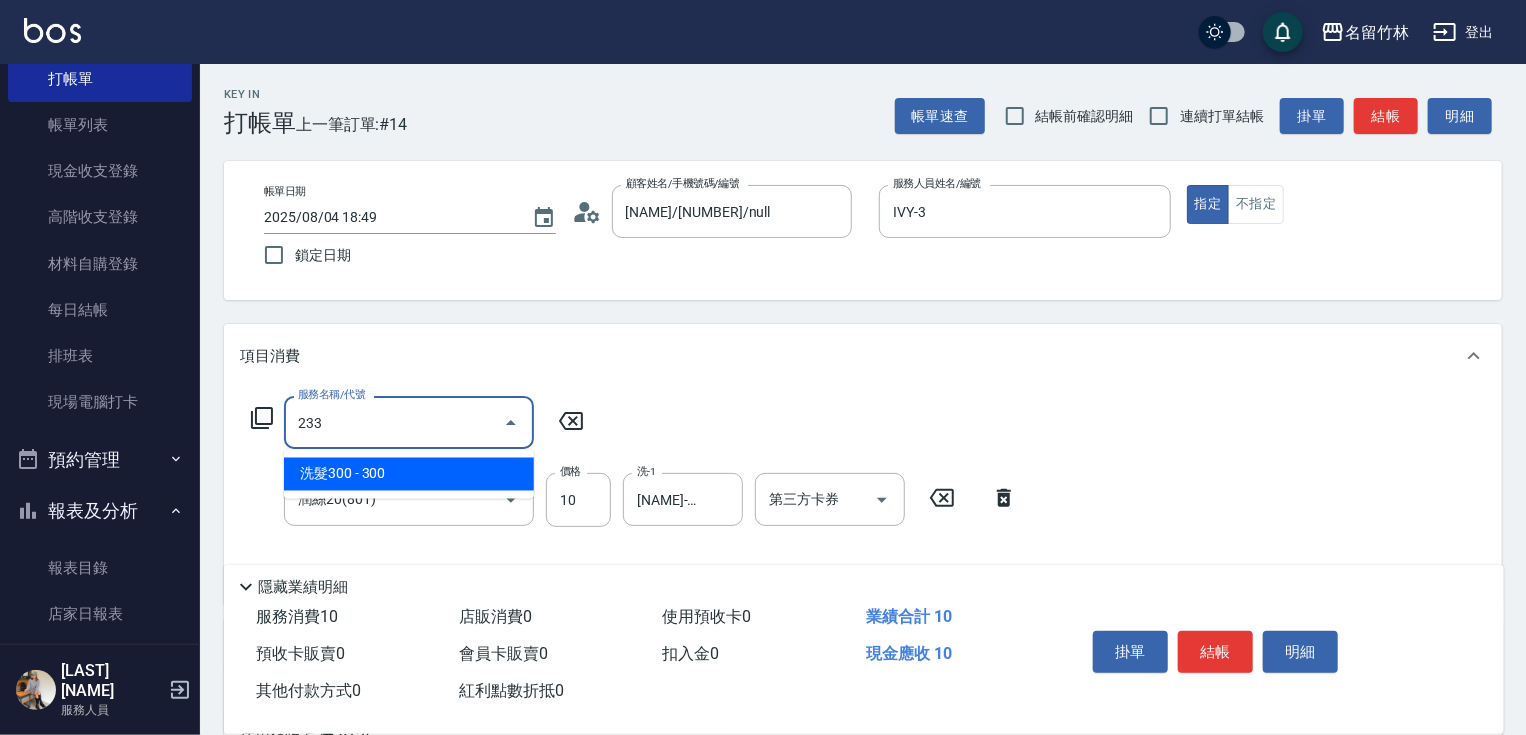 type on "洗髮300(233)" 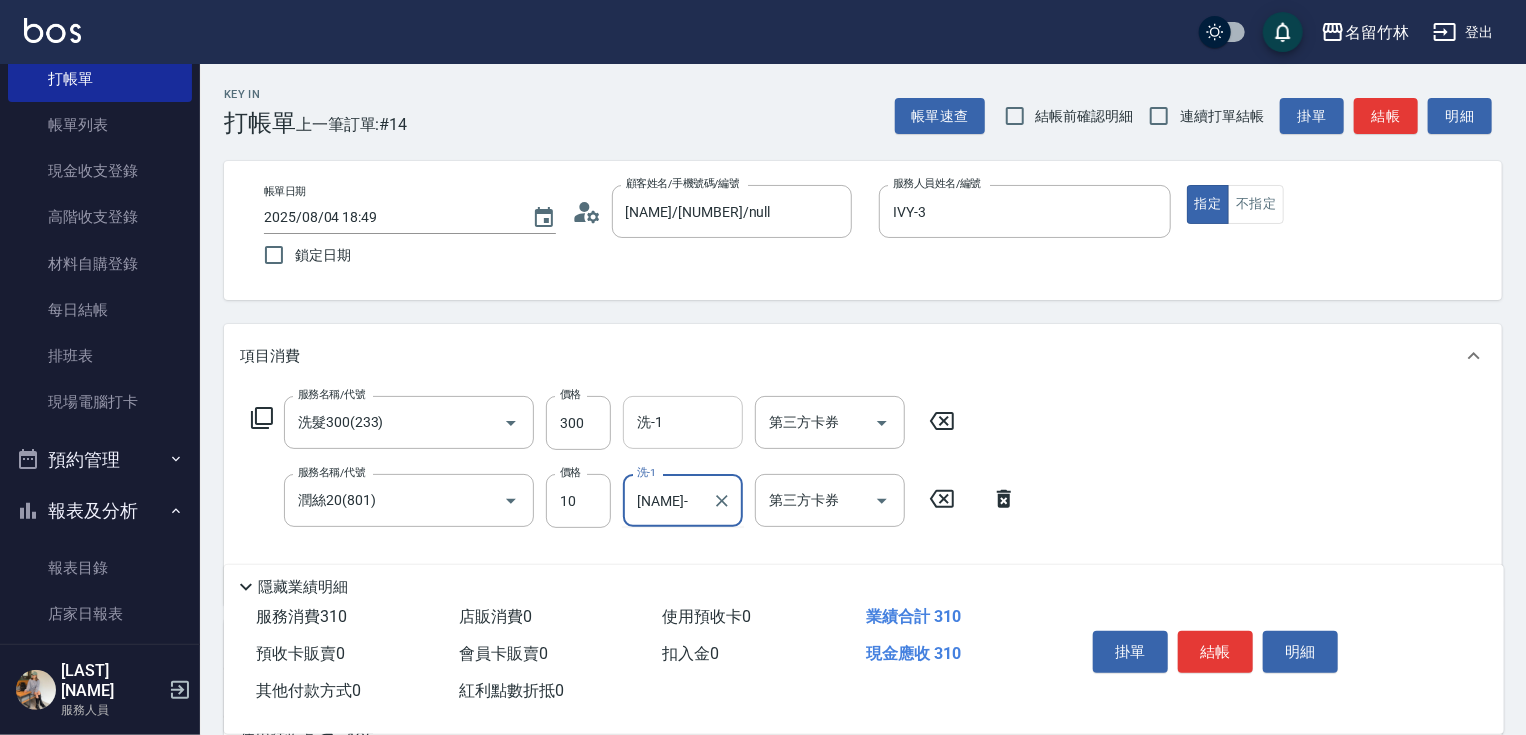 type on "[NAME]-[NUMBER]" 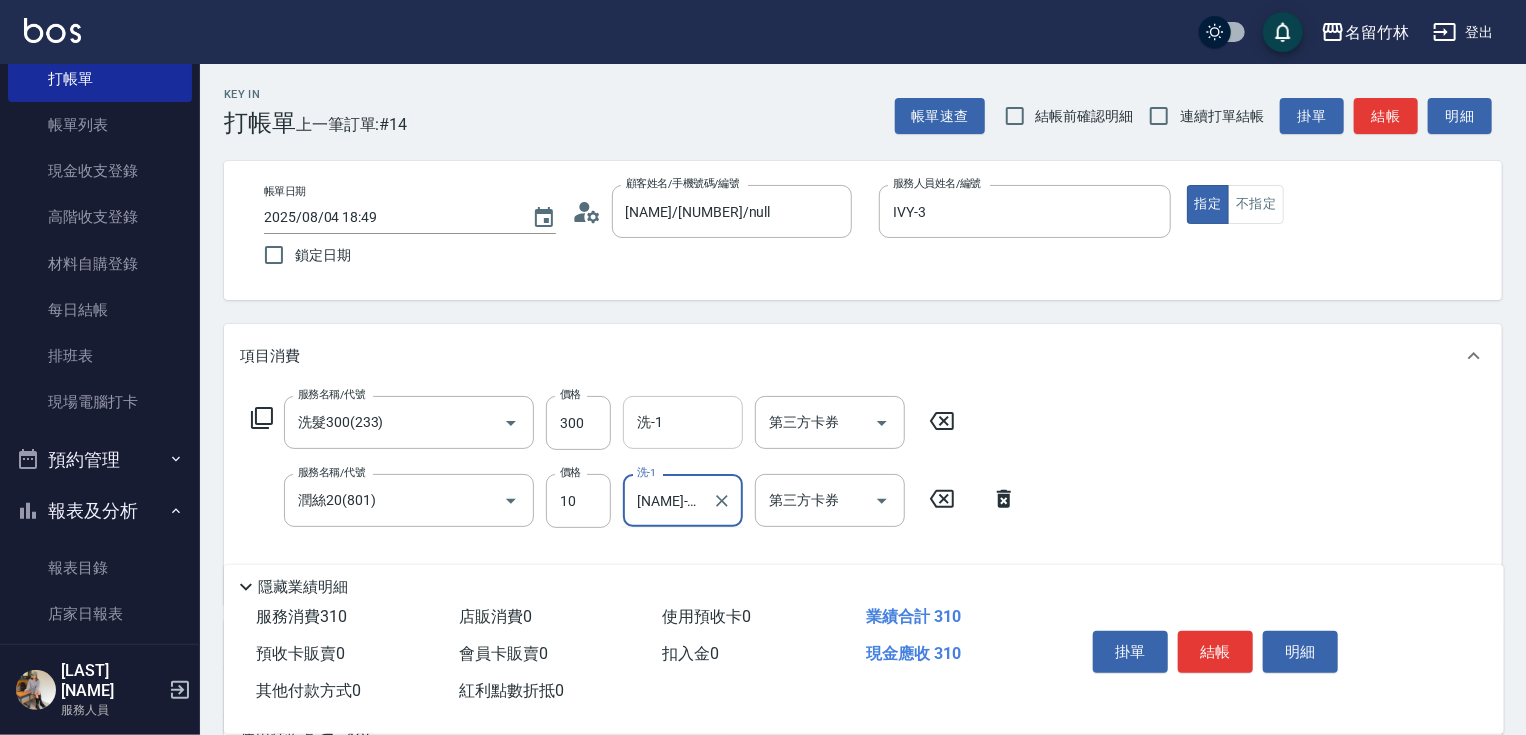 click on "洗-1" at bounding box center (683, 422) 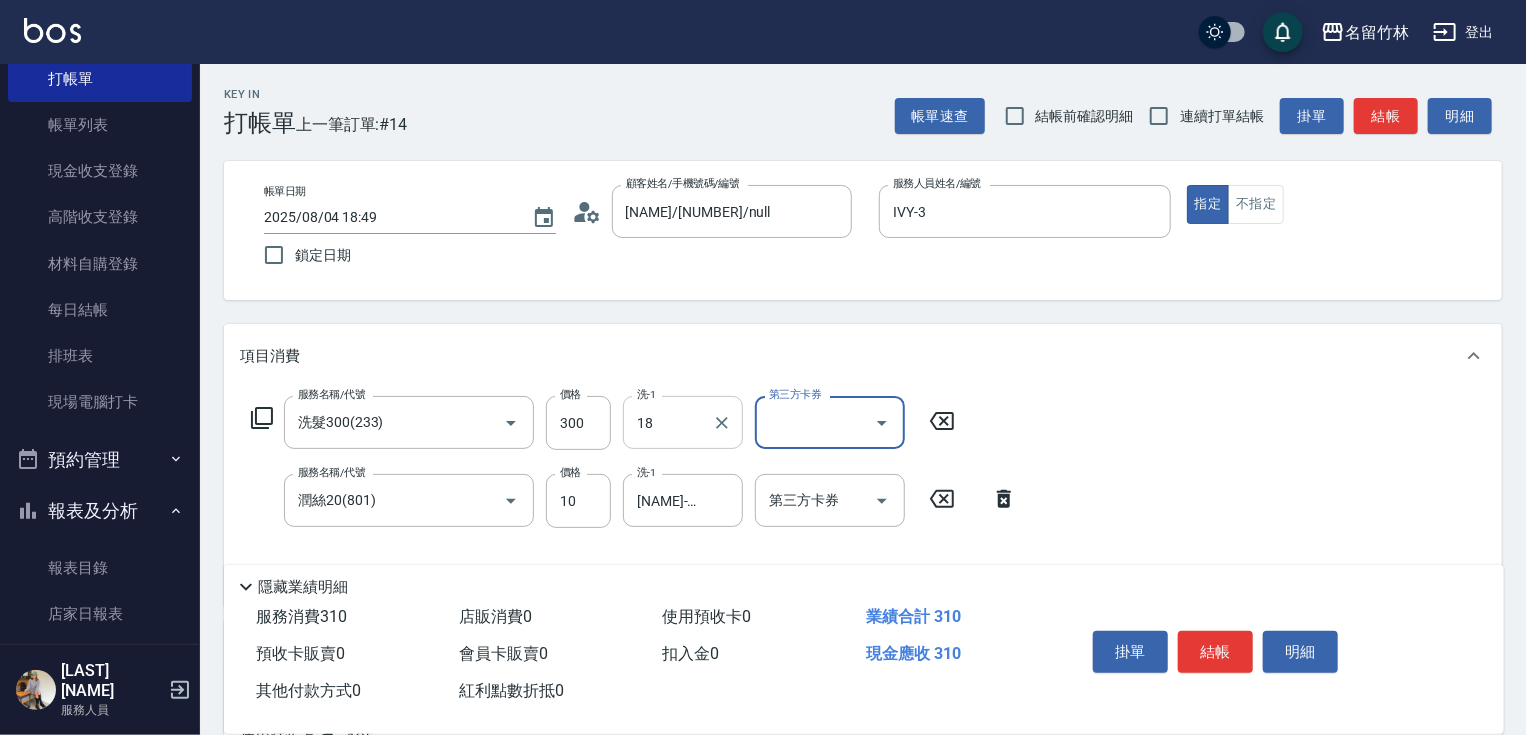 type on "[NAME]-[NUMBER]" 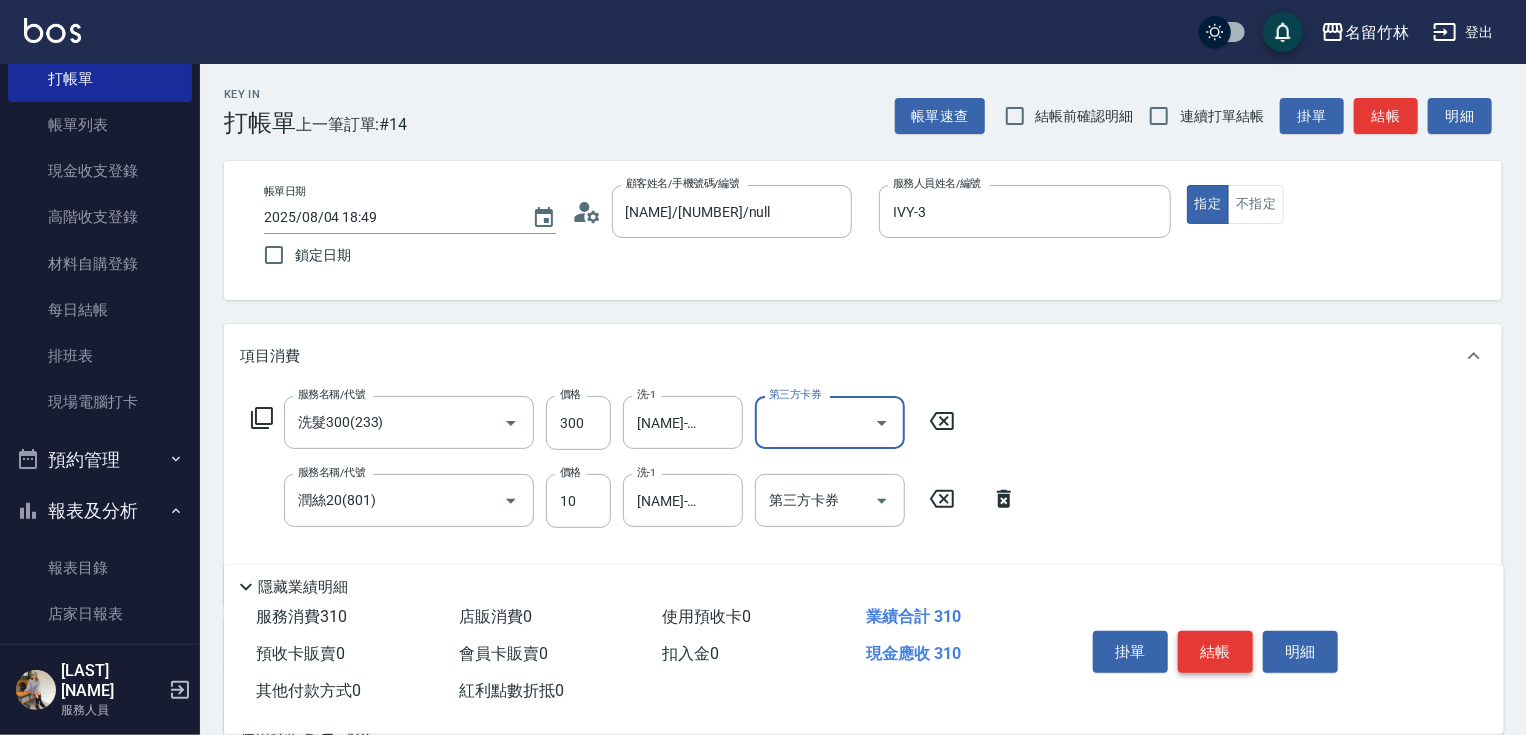 click on "結帳" at bounding box center [1215, 652] 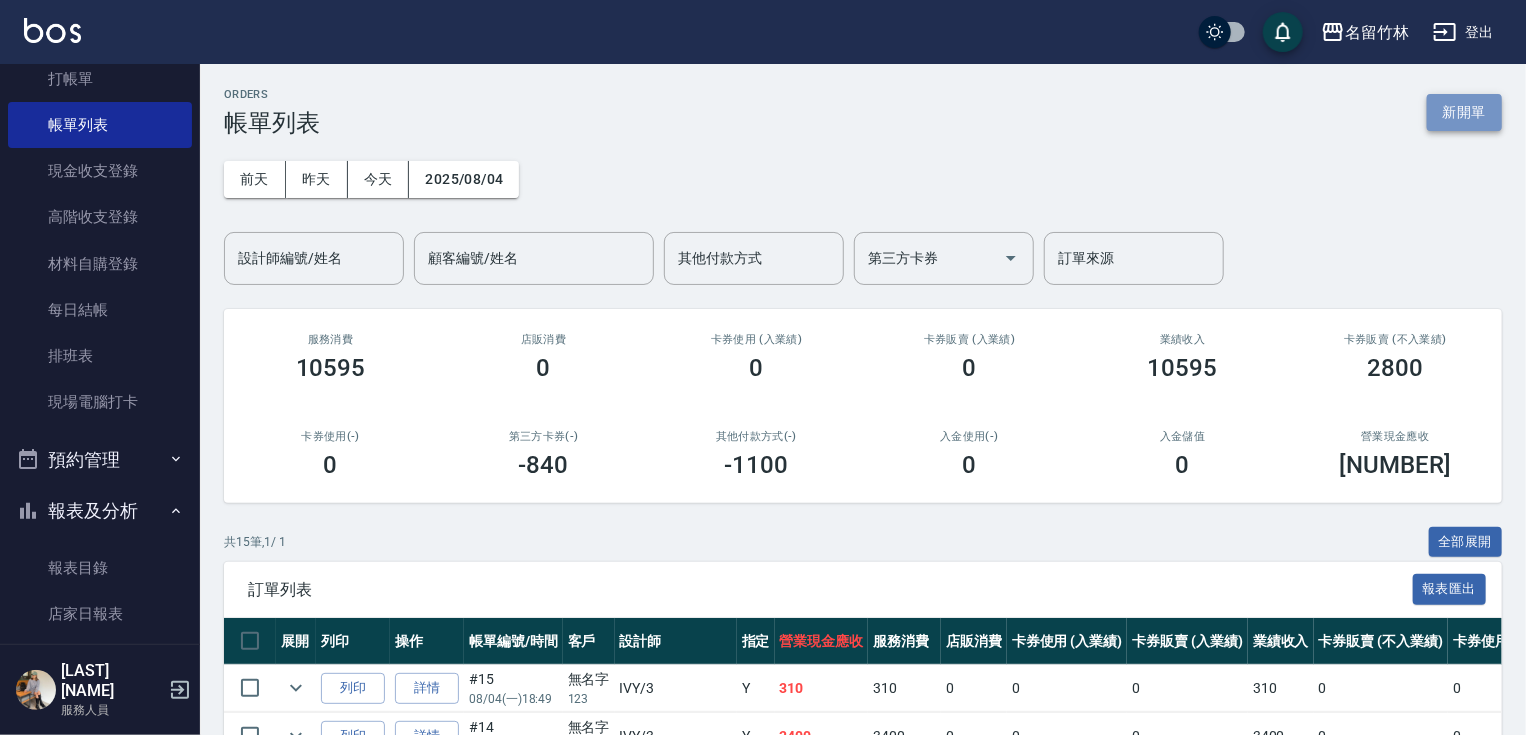 click on "新開單" at bounding box center [1464, 112] 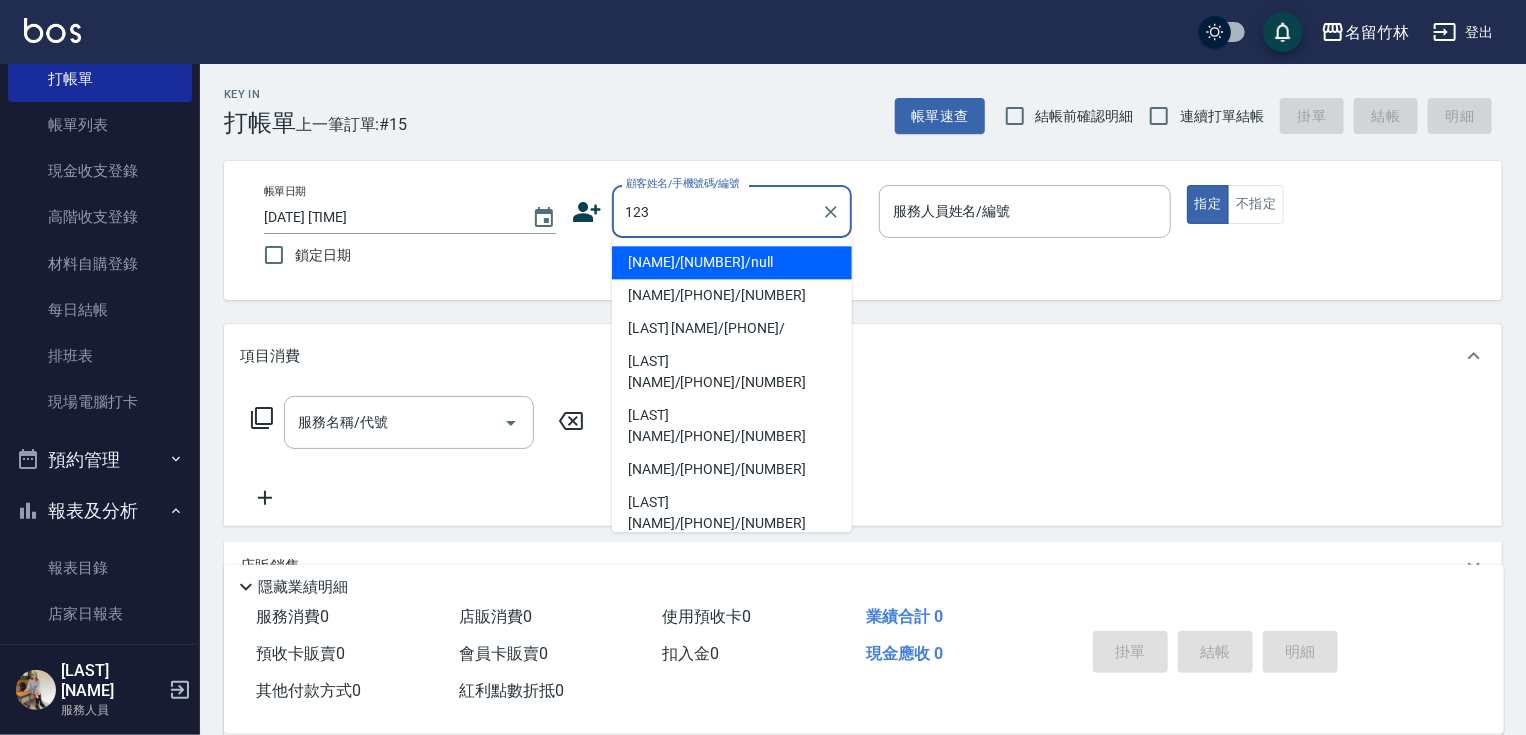 click on "[NAME]/[NUMBER]/null" at bounding box center [732, 262] 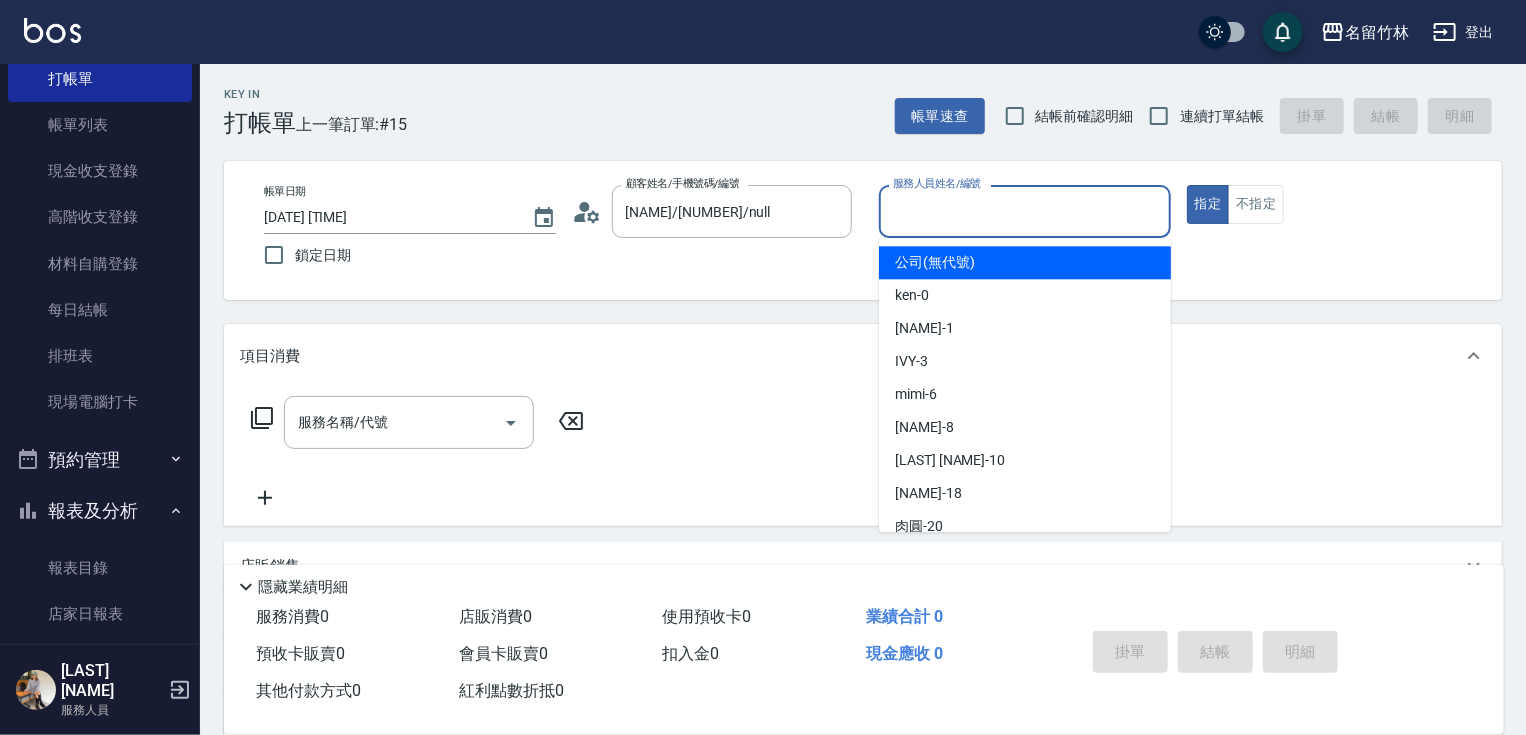 click on "服務人員姓名/編號" at bounding box center [1025, 211] 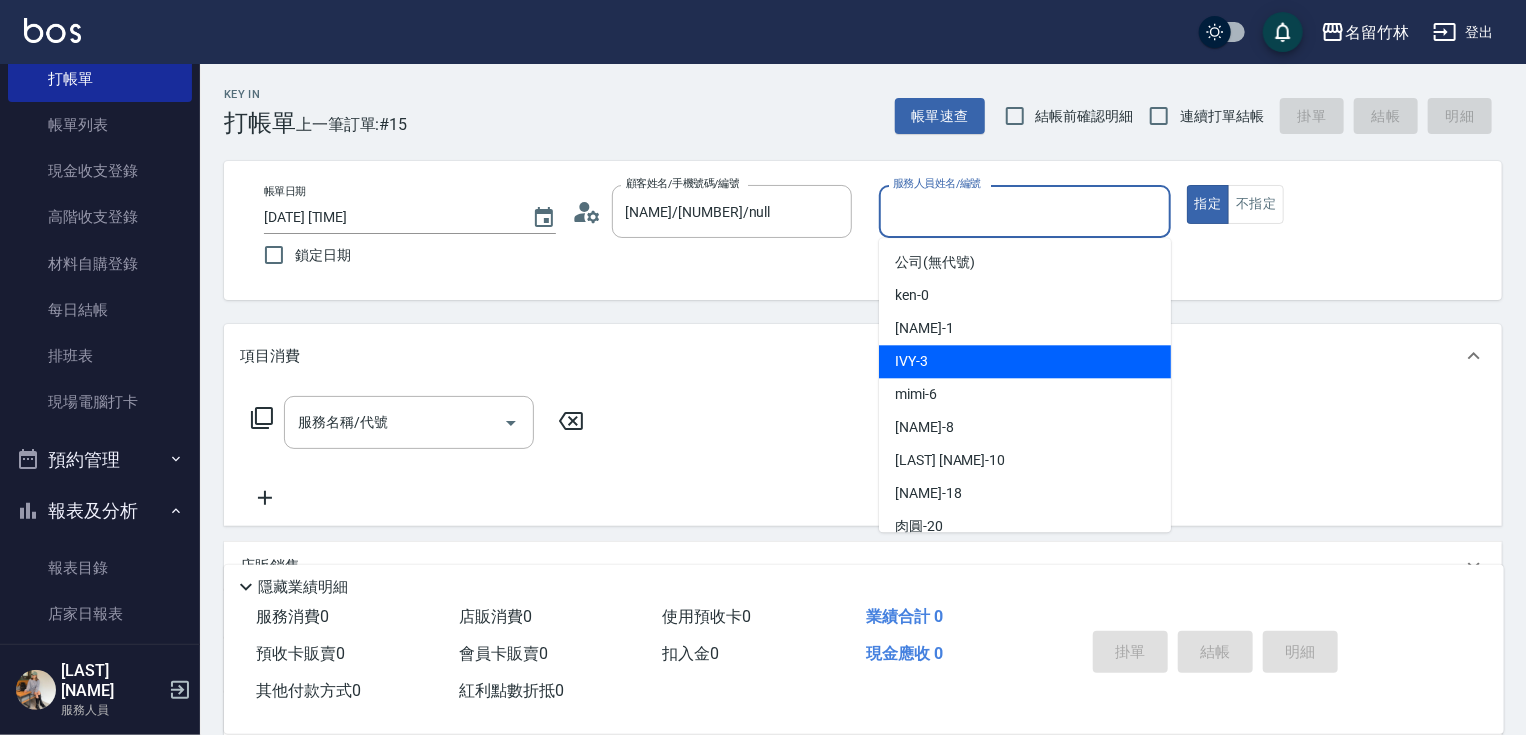 click on "IVY -3" at bounding box center [1025, 361] 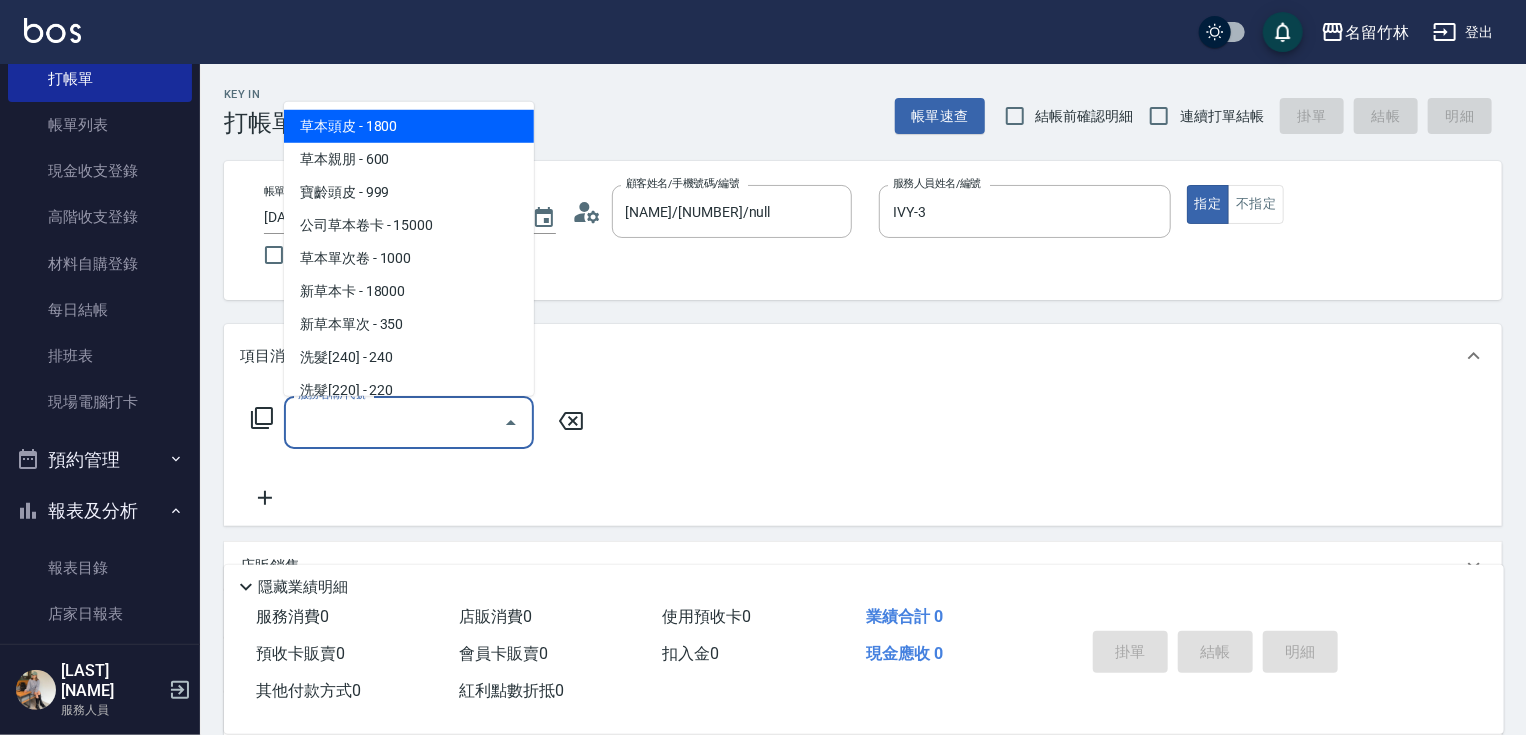 click on "服務名稱/代號" at bounding box center (394, 422) 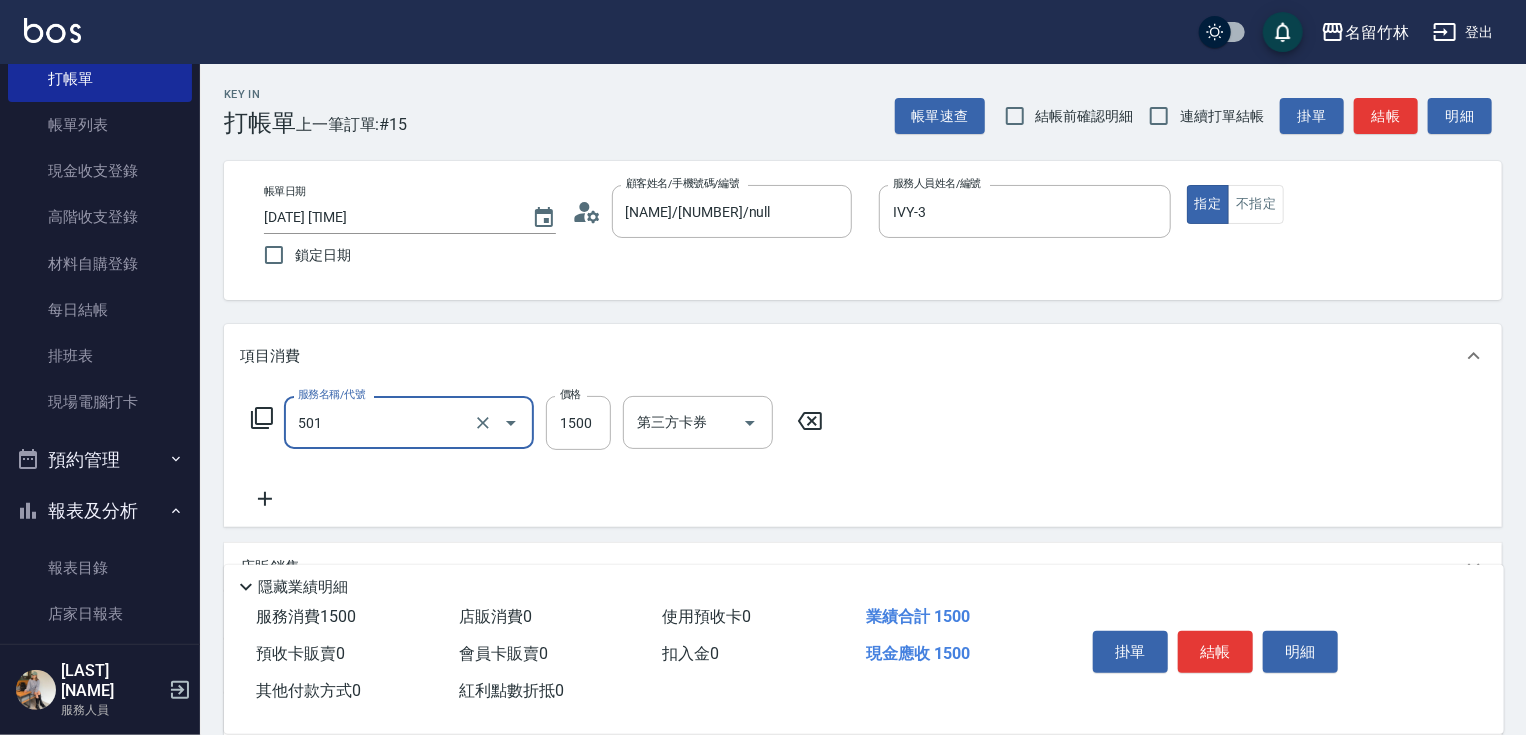 type on "染髮(1500)(501)" 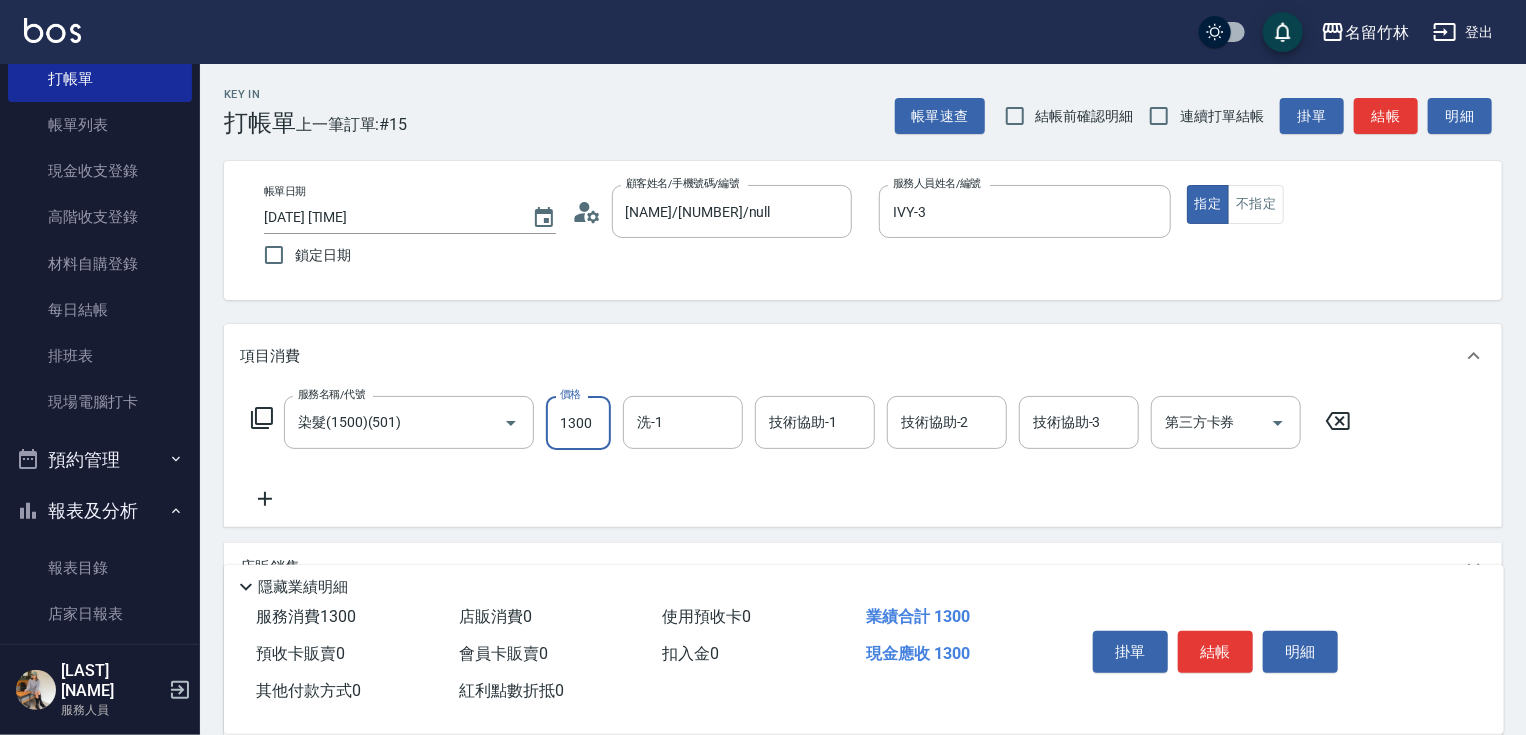 click on "1300" at bounding box center (578, 423) 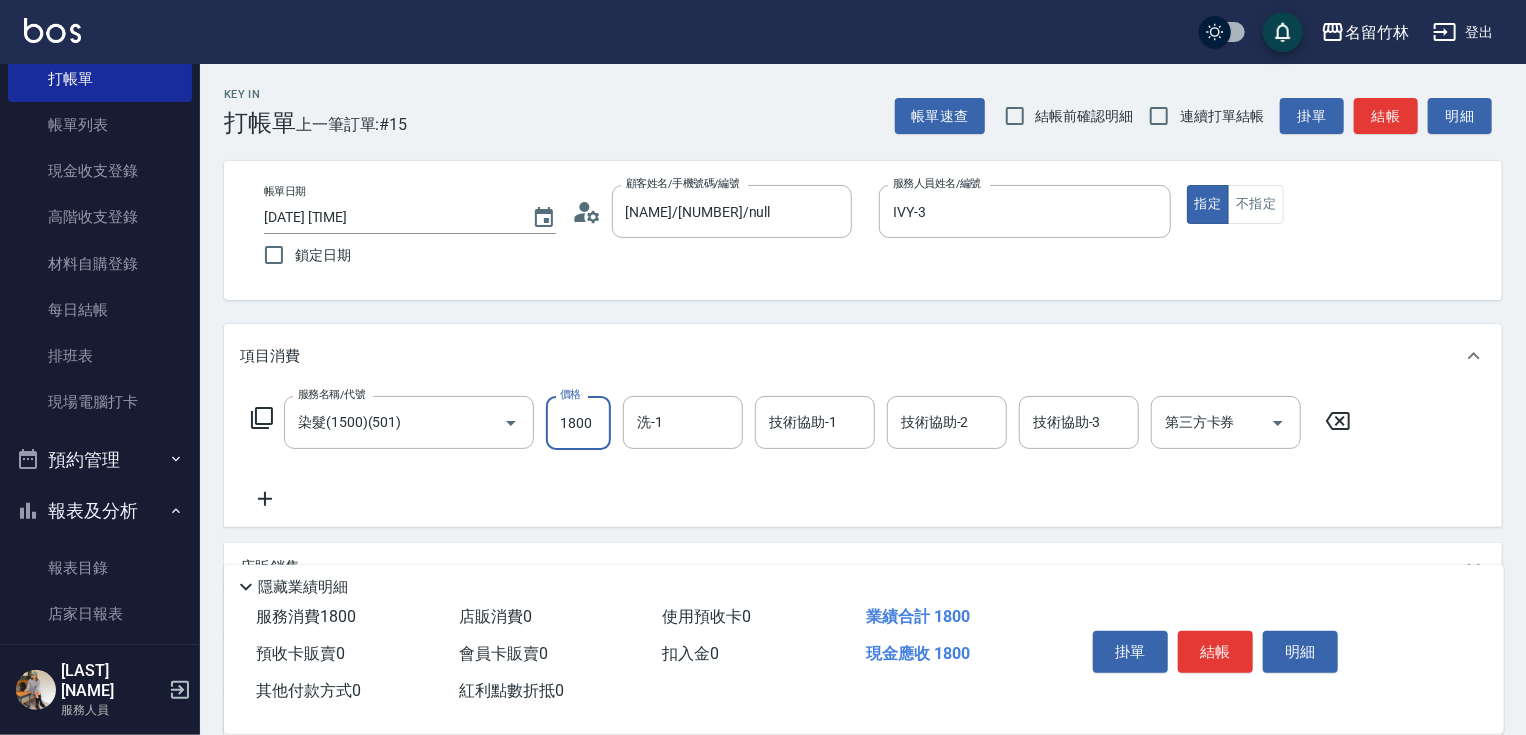 type on "1800" 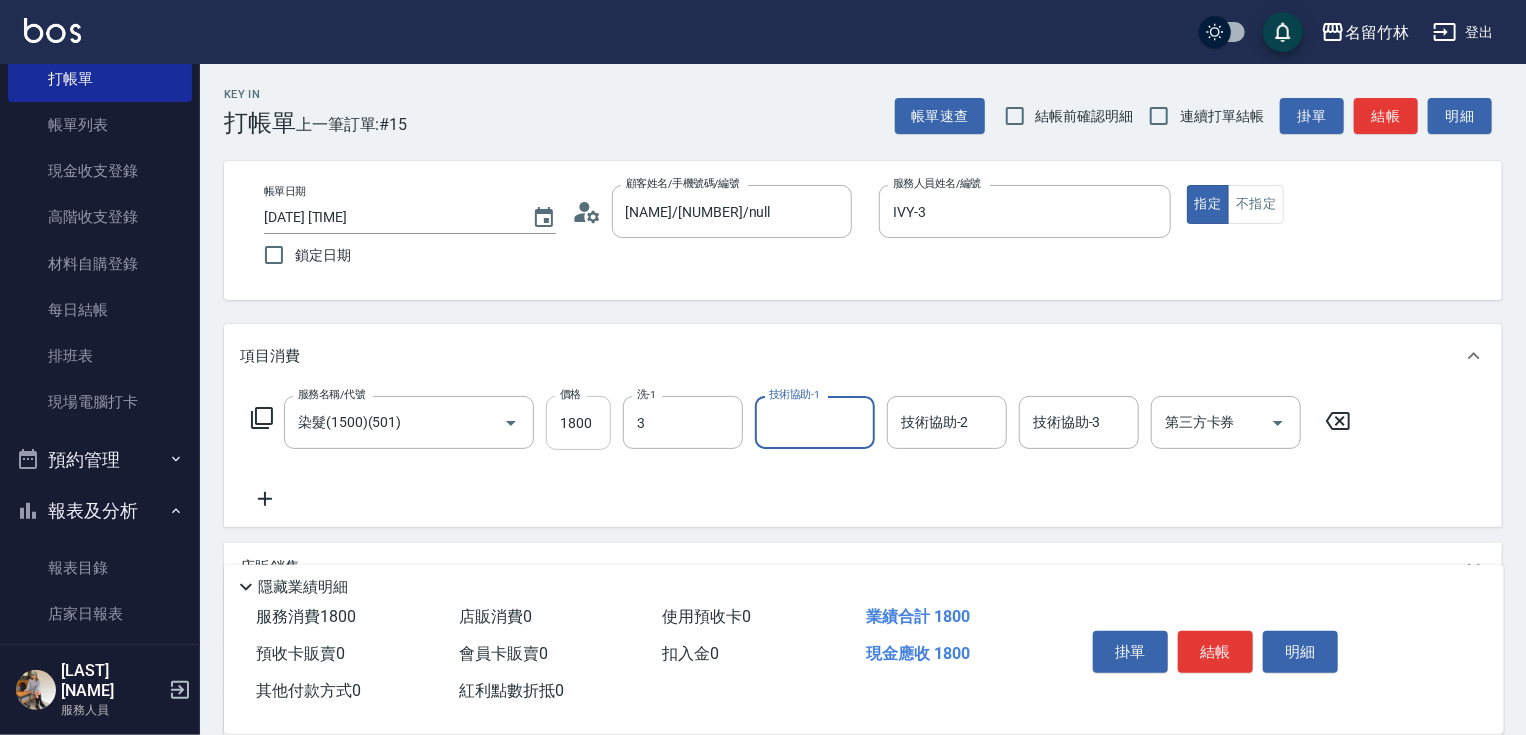 type on "IVY-3" 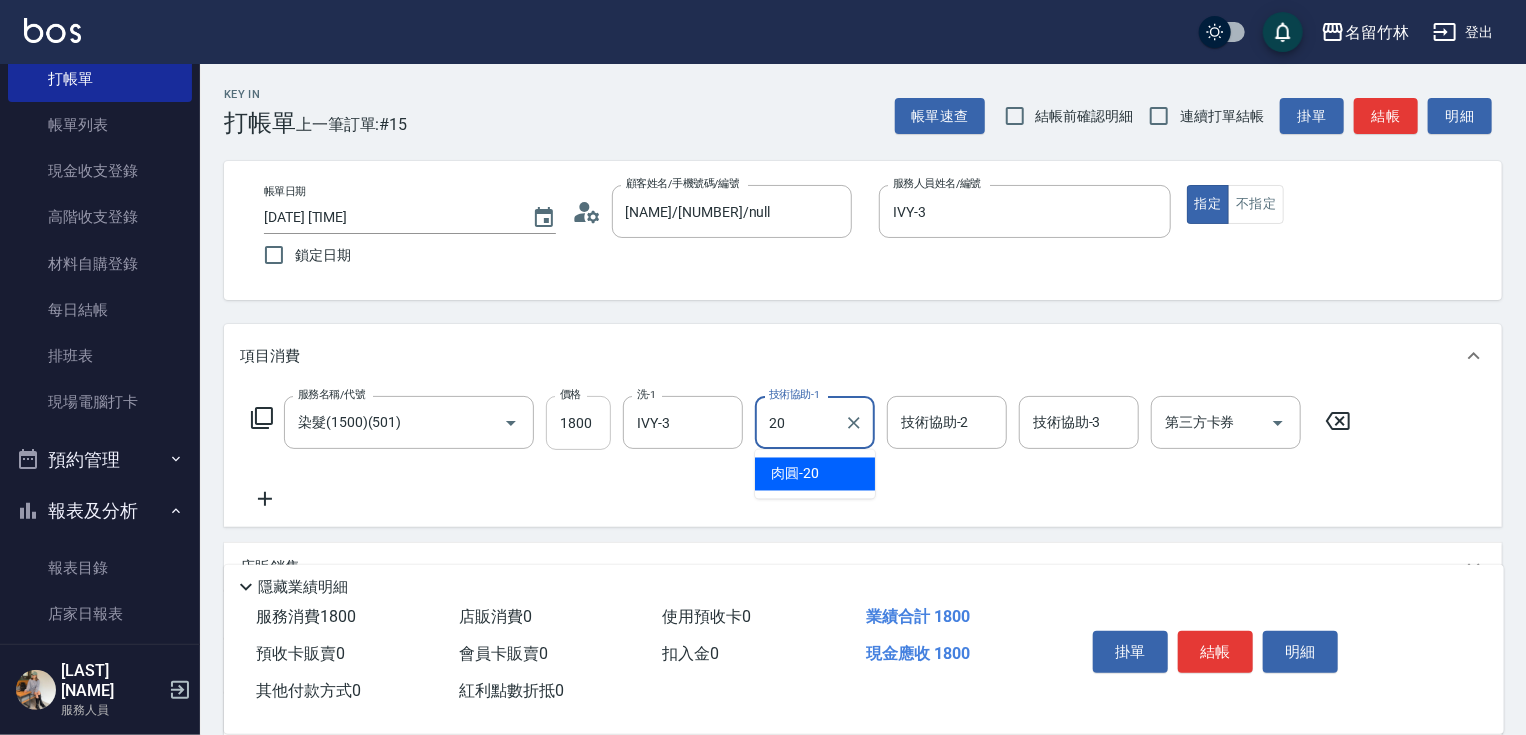 type on "肉圓-20" 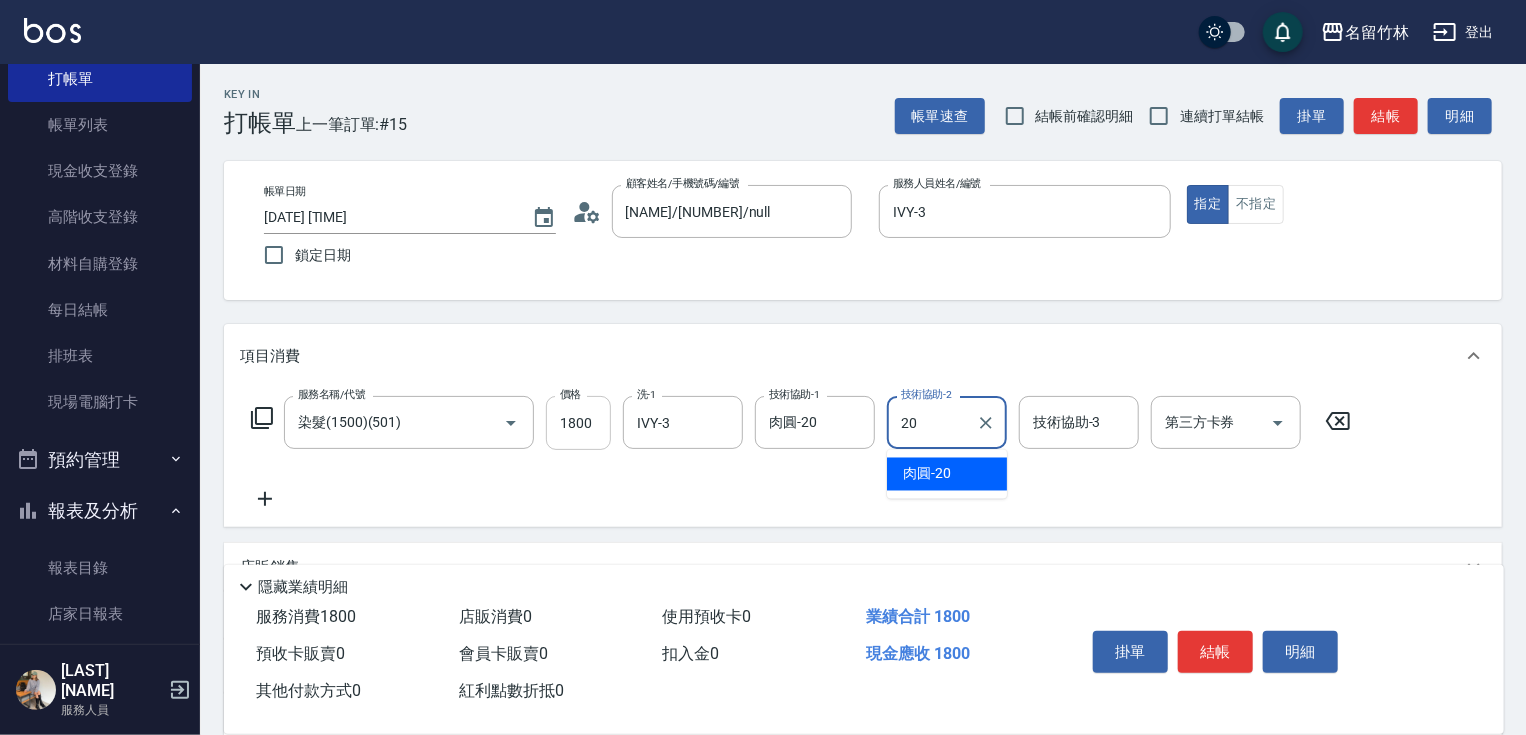 type on "肉圓-20" 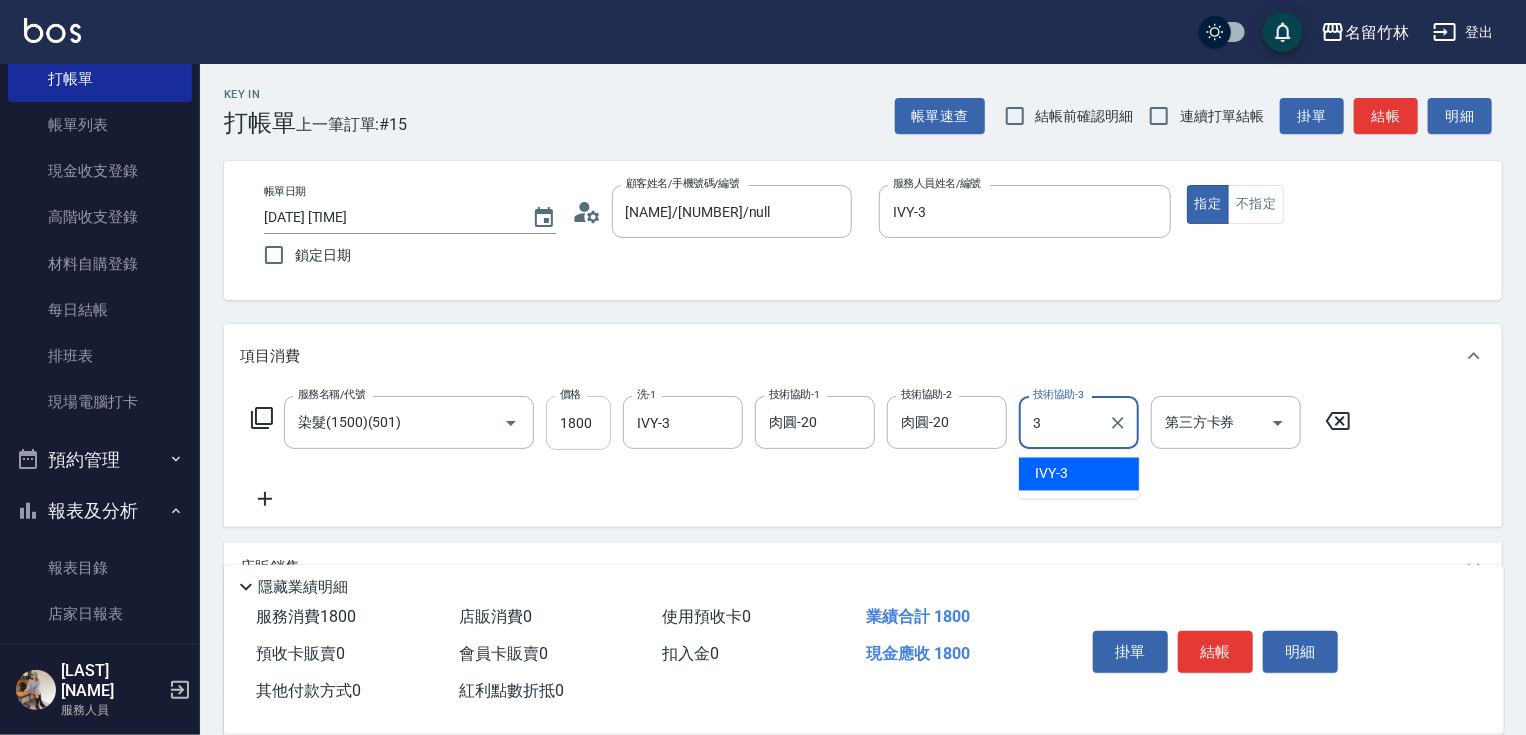 type on "IVY-3" 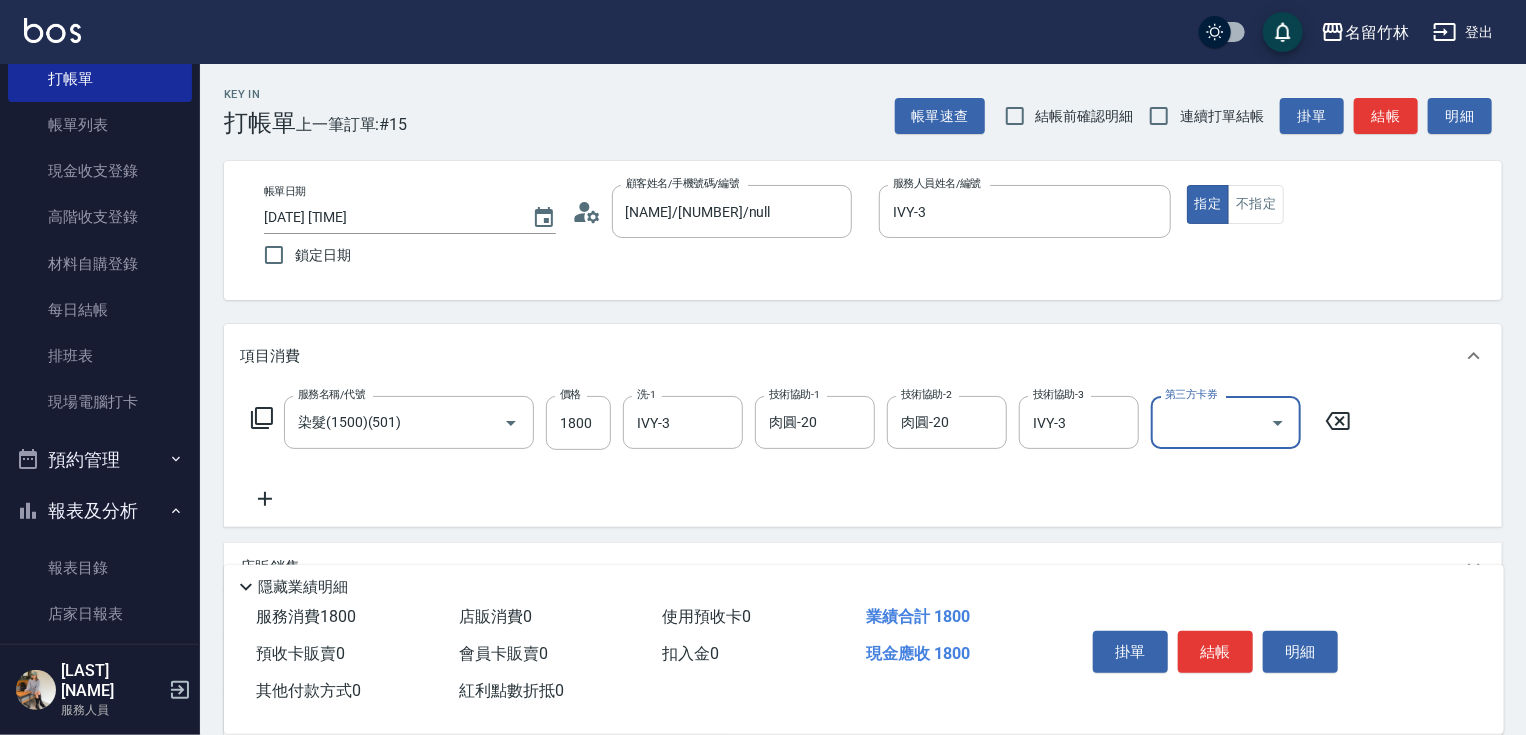 click on "結帳" at bounding box center (1215, 652) 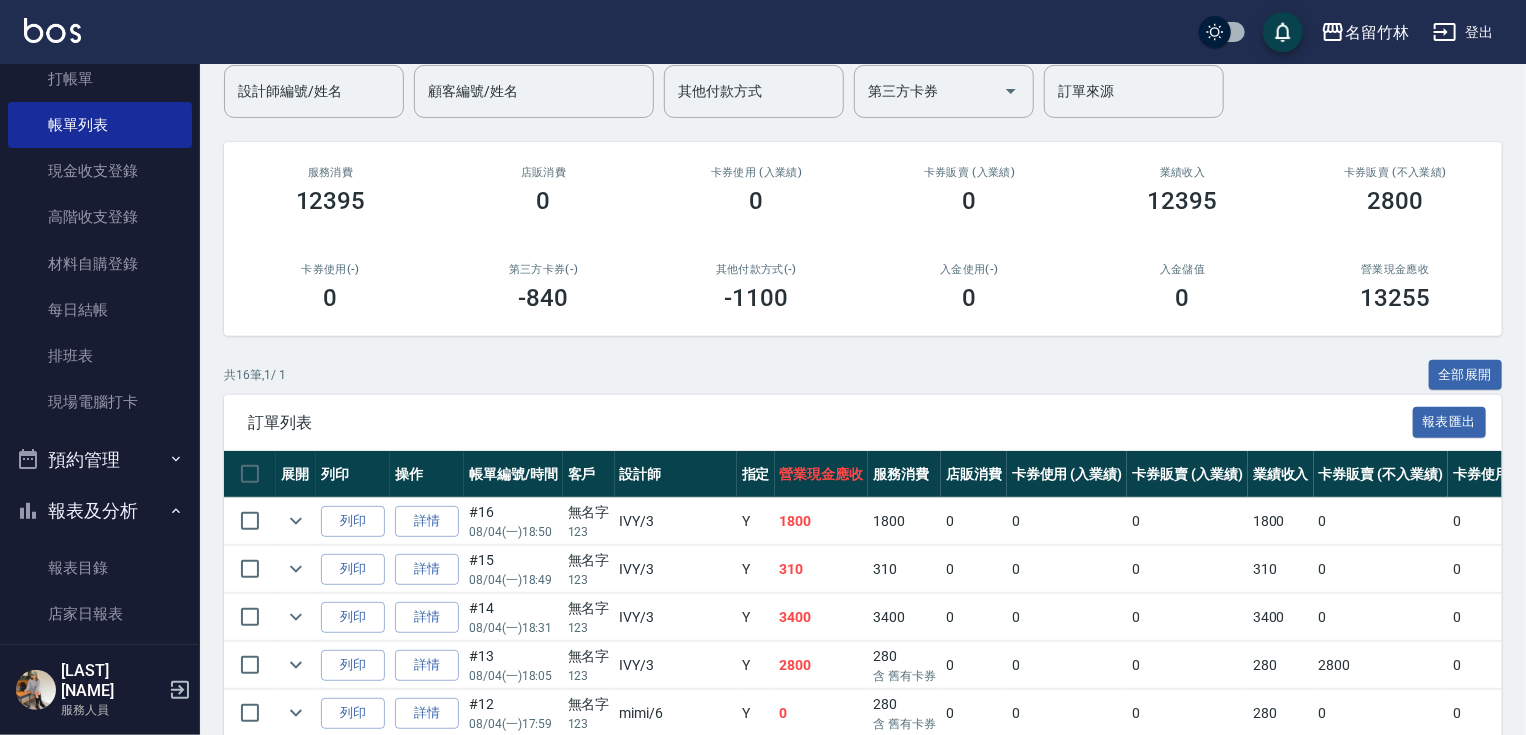 scroll, scrollTop: 0, scrollLeft: 0, axis: both 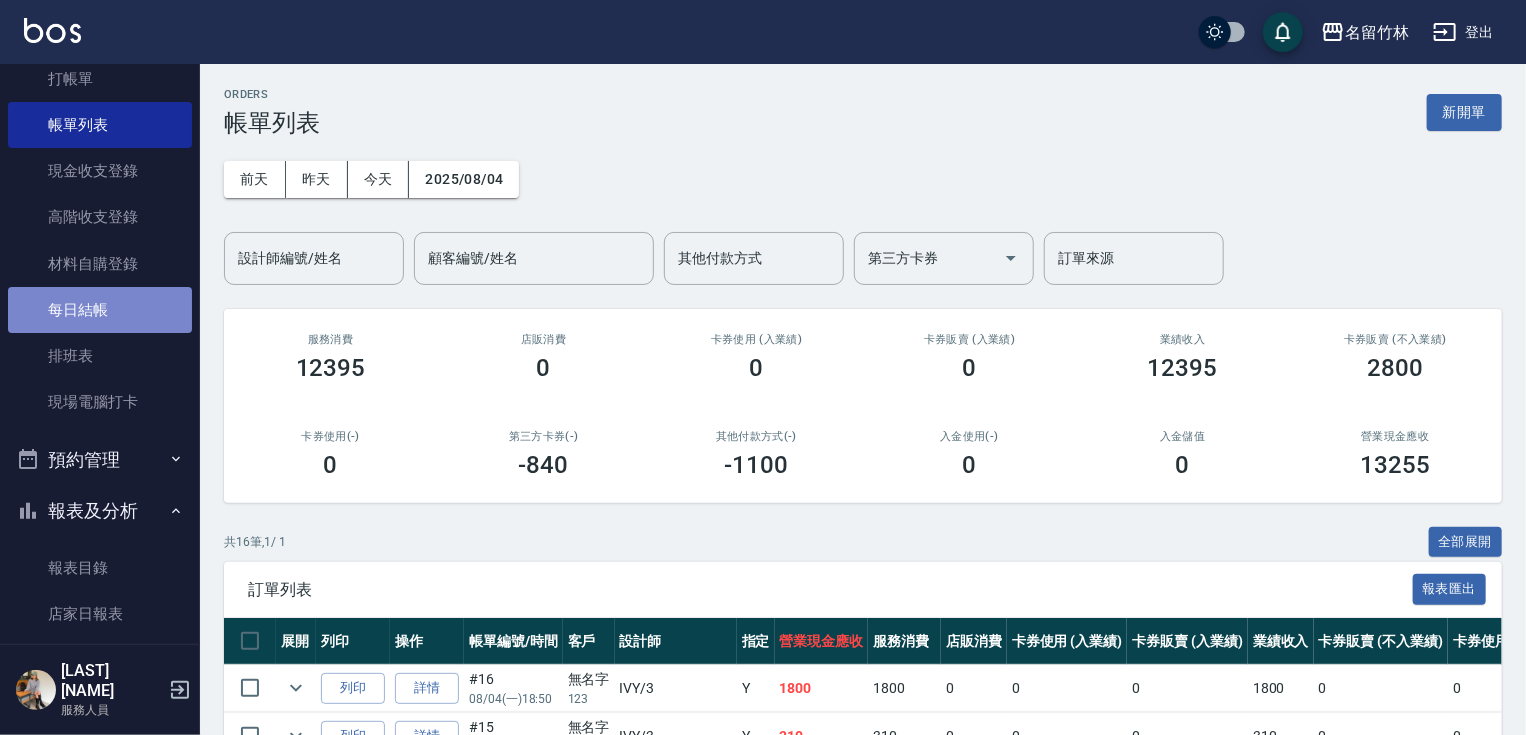 click on "每日結帳" at bounding box center [100, 310] 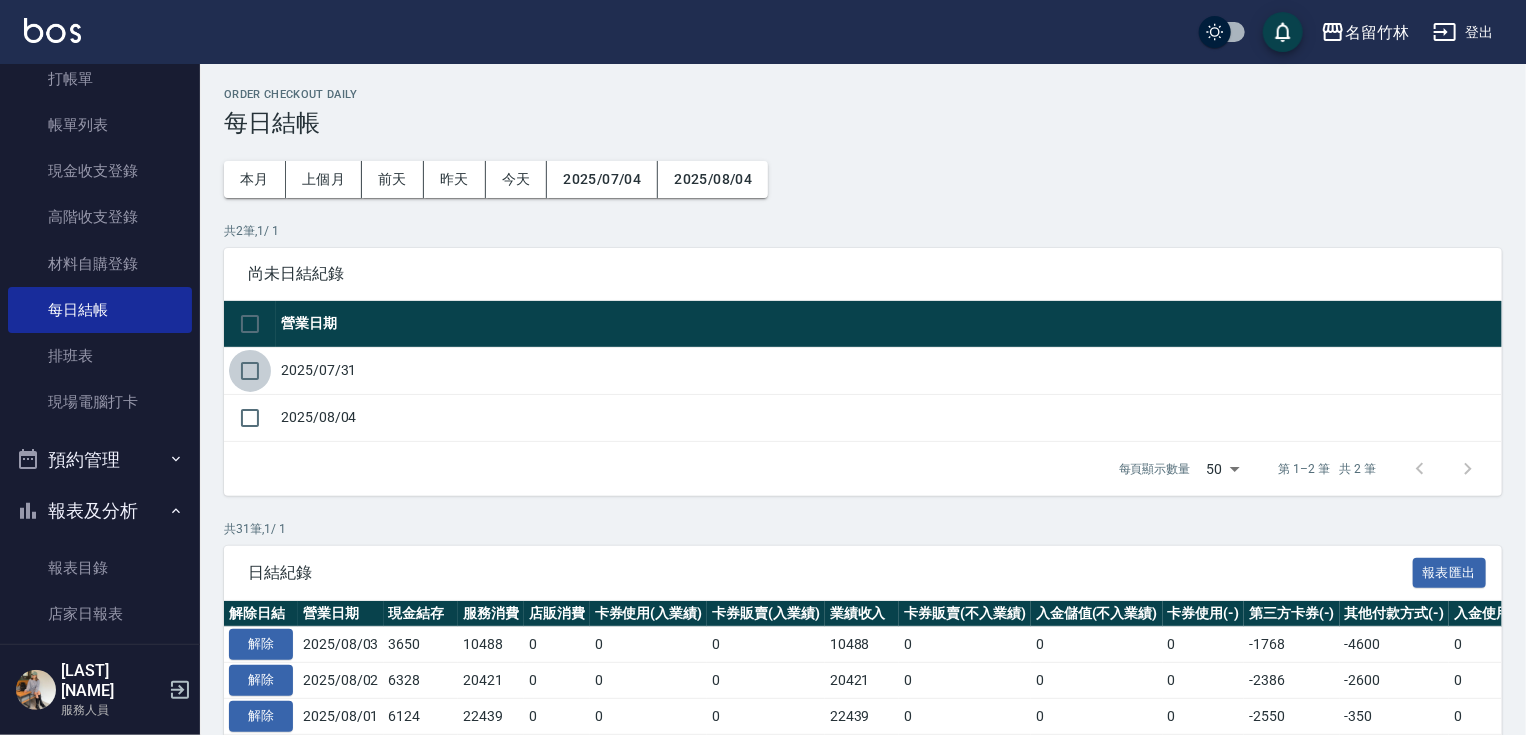 click at bounding box center [250, 371] 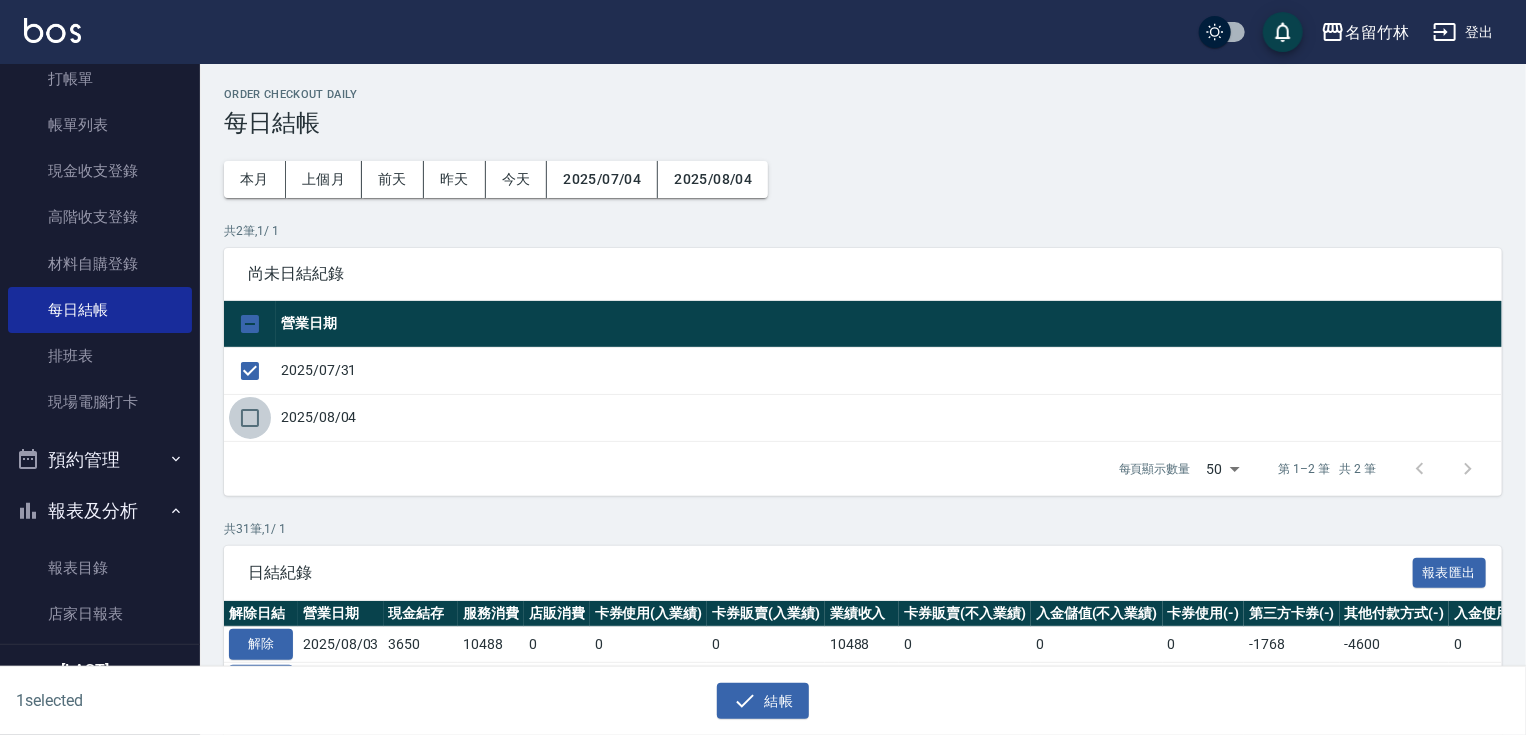 click at bounding box center (250, 418) 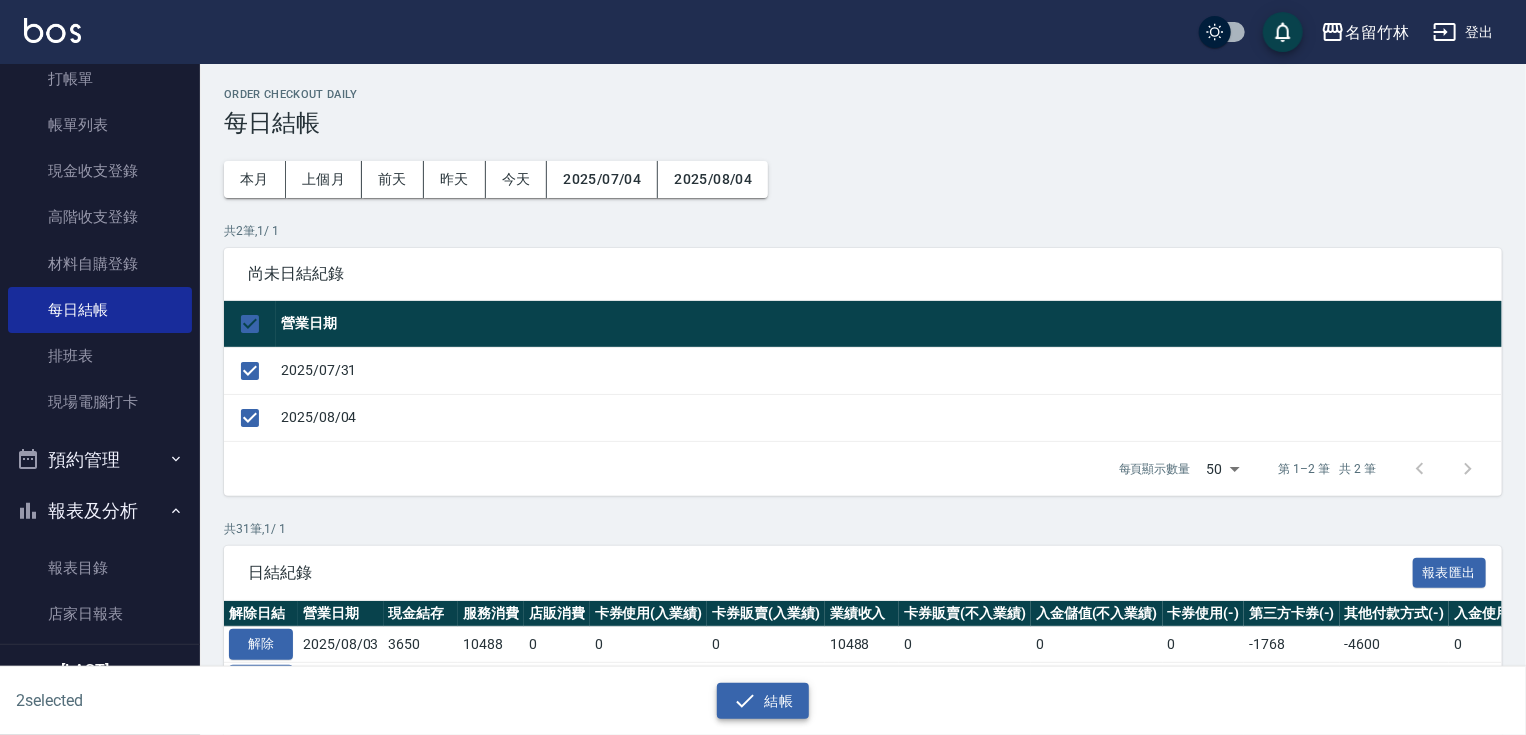 click on "結帳" at bounding box center [763, 701] 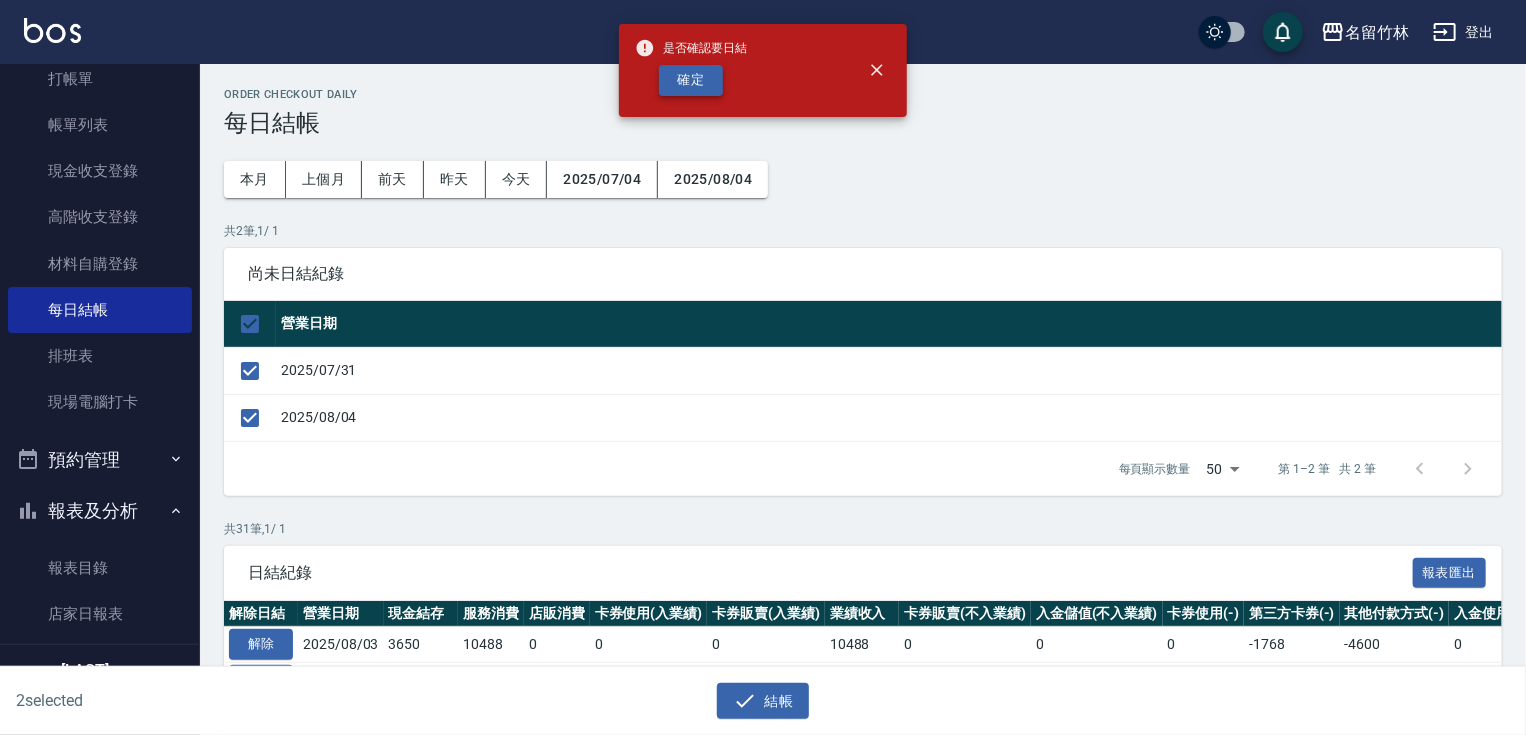 click on "確定" at bounding box center [691, 80] 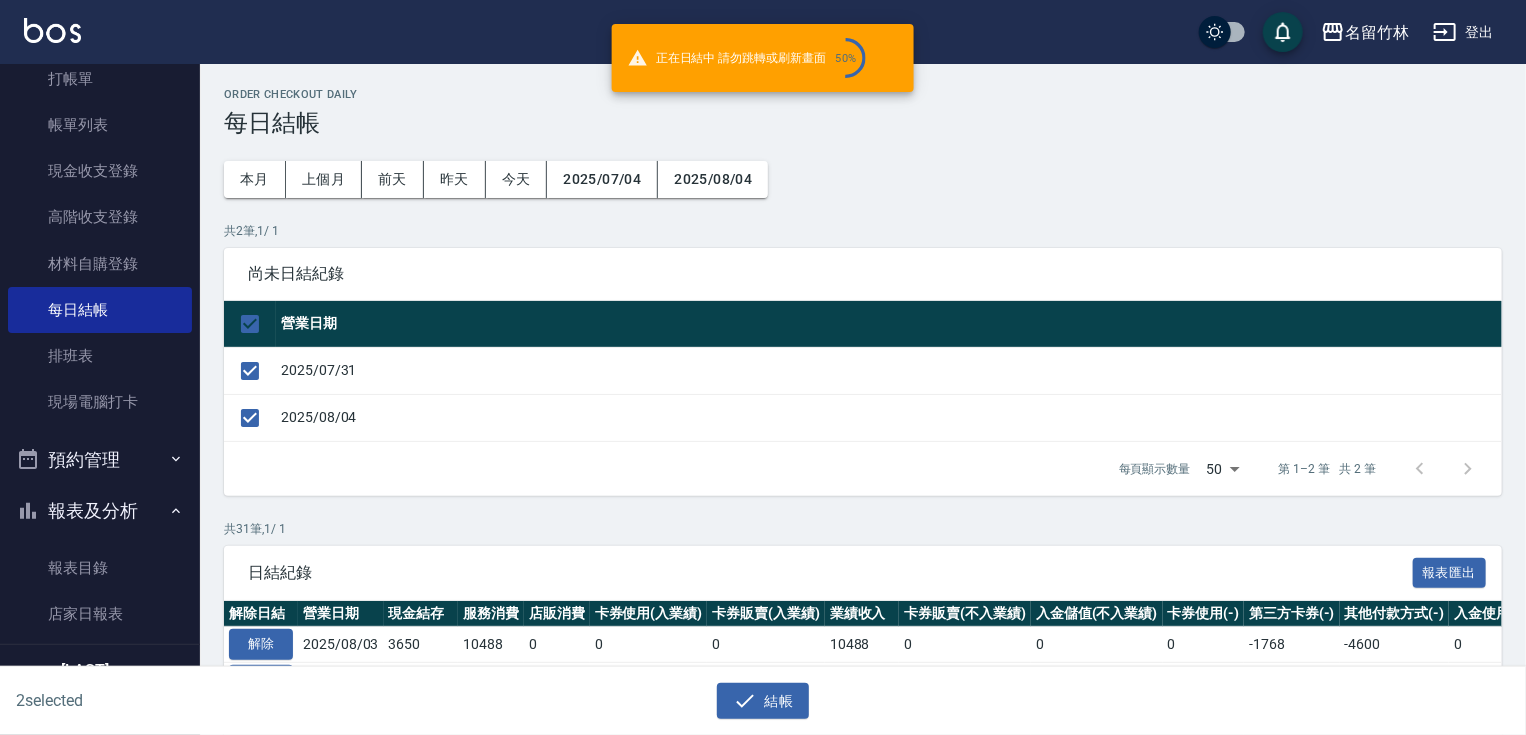 checkbox on "false" 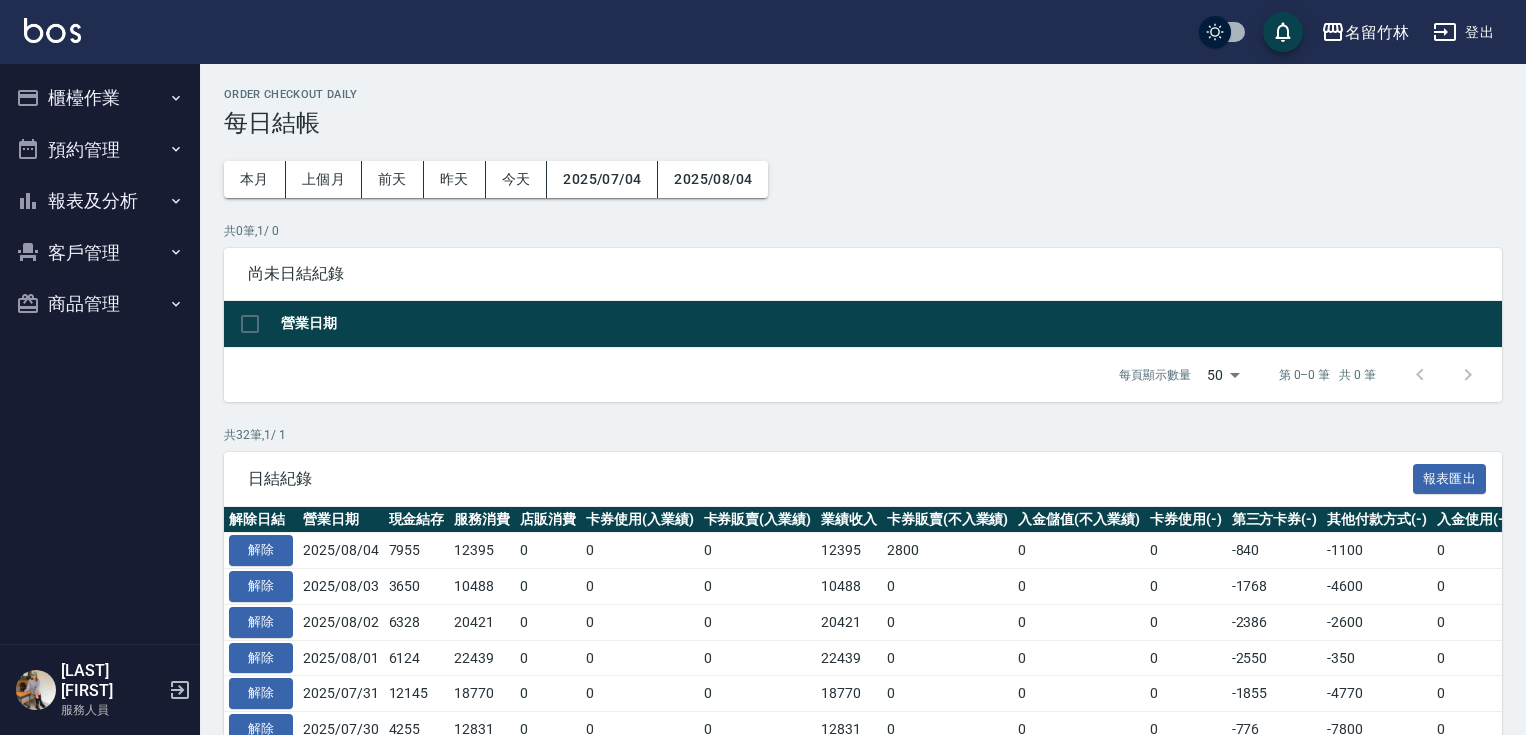 scroll, scrollTop: 0, scrollLeft: 0, axis: both 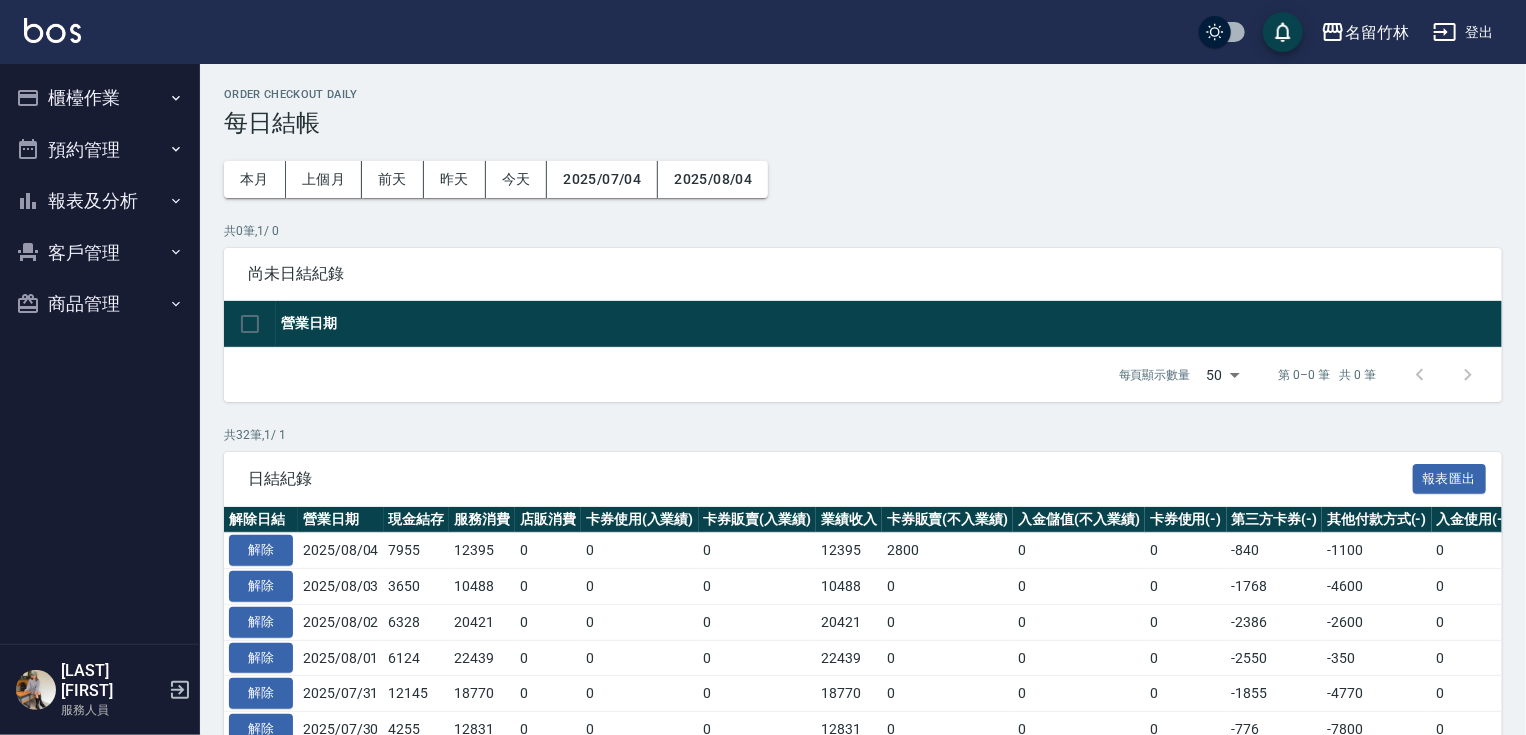 click on "櫃檯作業" at bounding box center [100, 98] 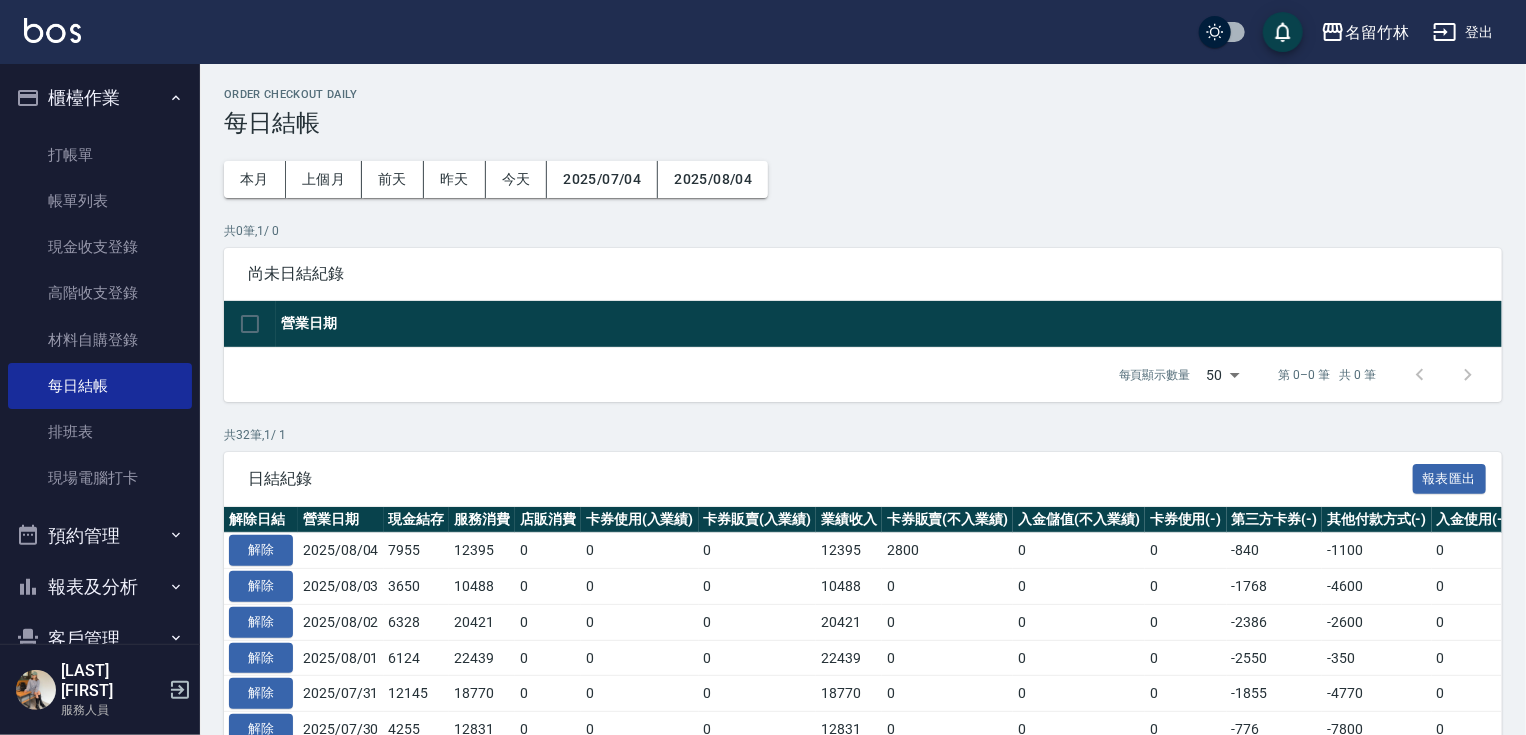 click on "報表及分析" at bounding box center (100, 587) 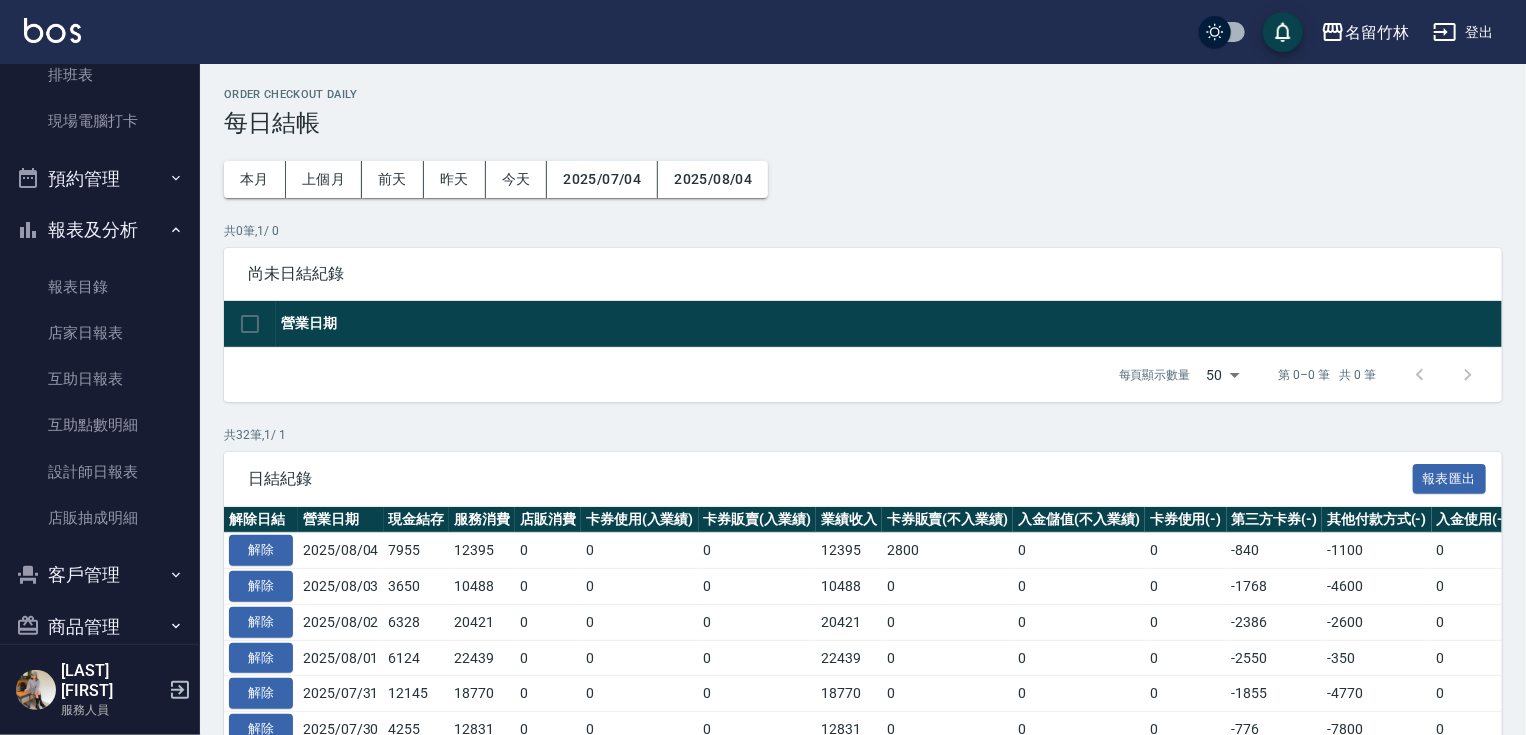 scroll, scrollTop: 370, scrollLeft: 0, axis: vertical 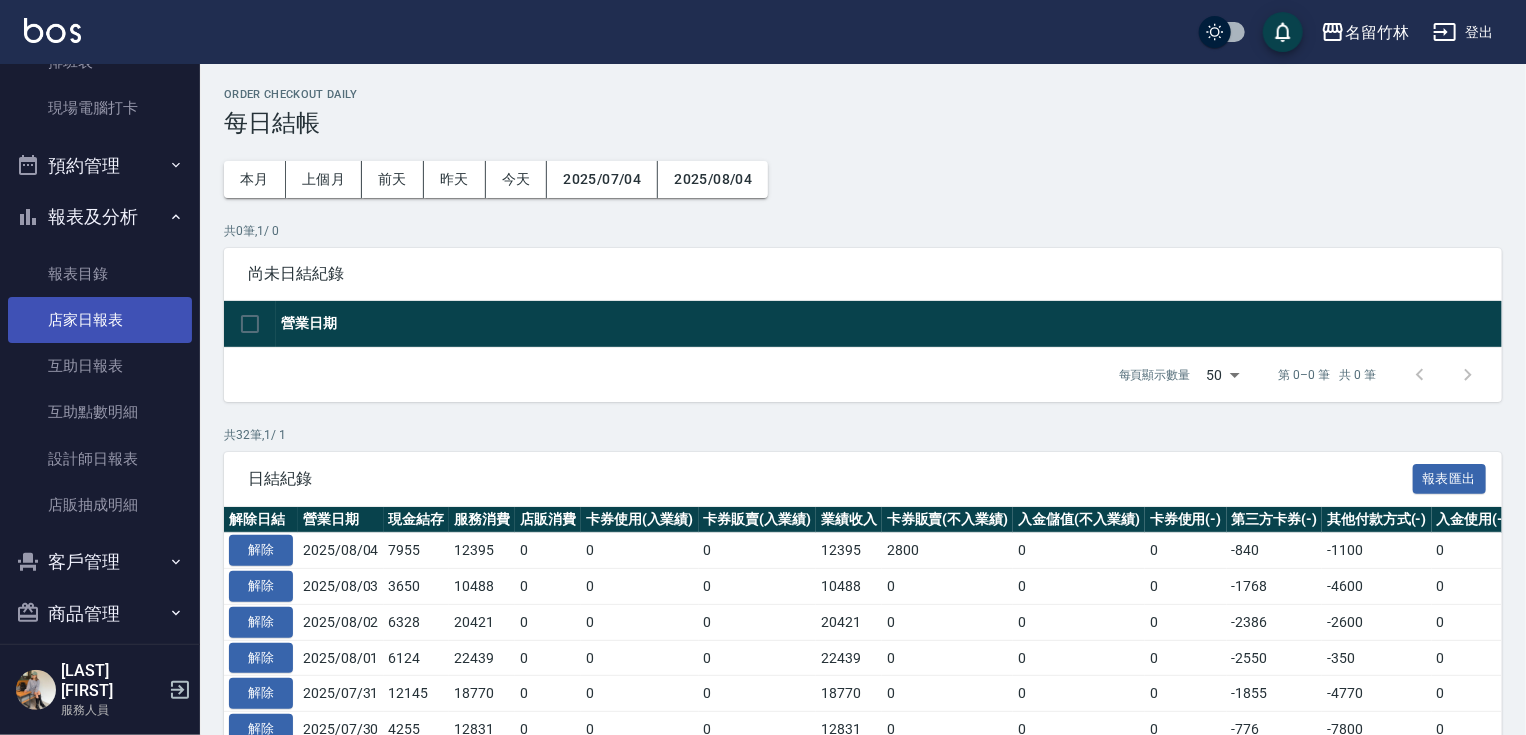 click on "店家日報表" at bounding box center [100, 320] 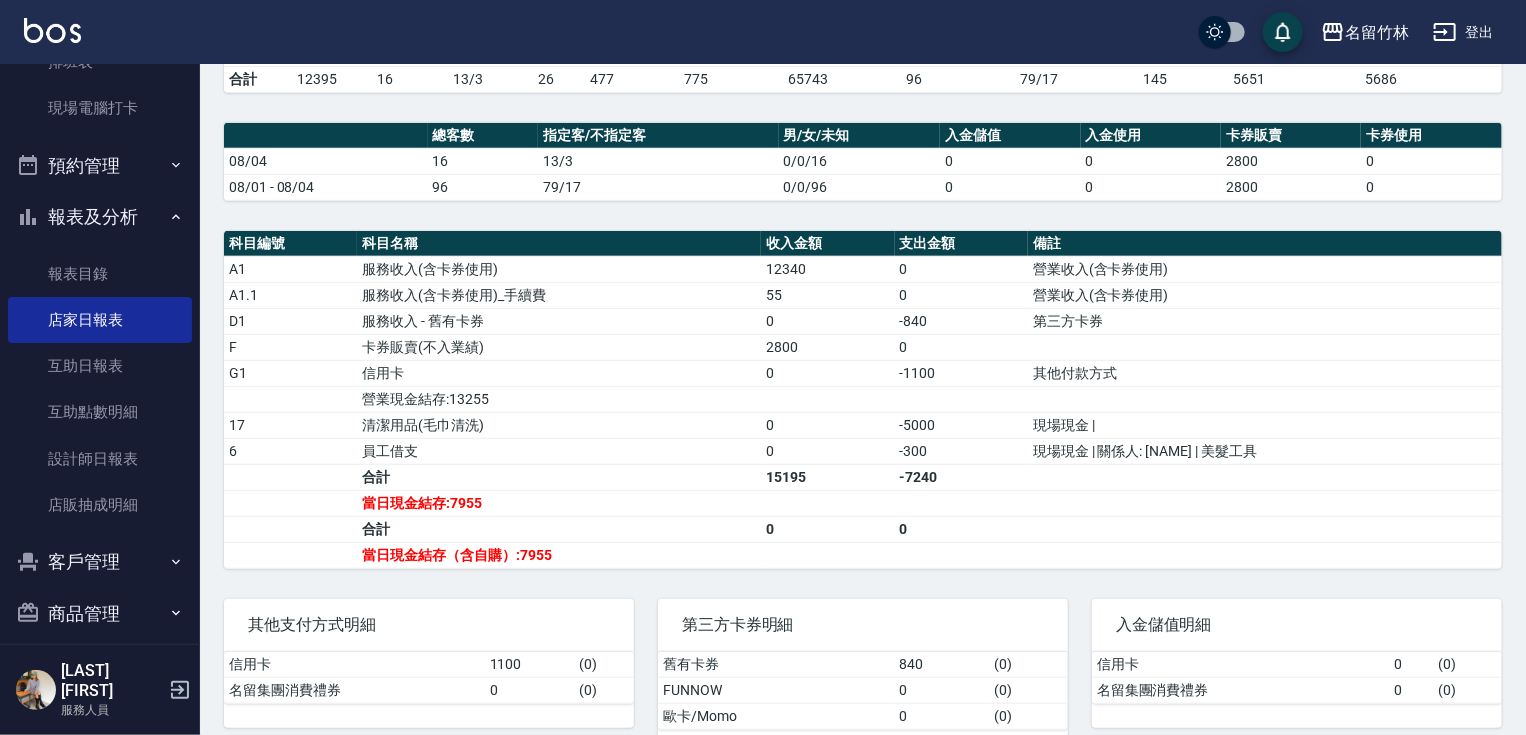 scroll, scrollTop: 502, scrollLeft: 0, axis: vertical 